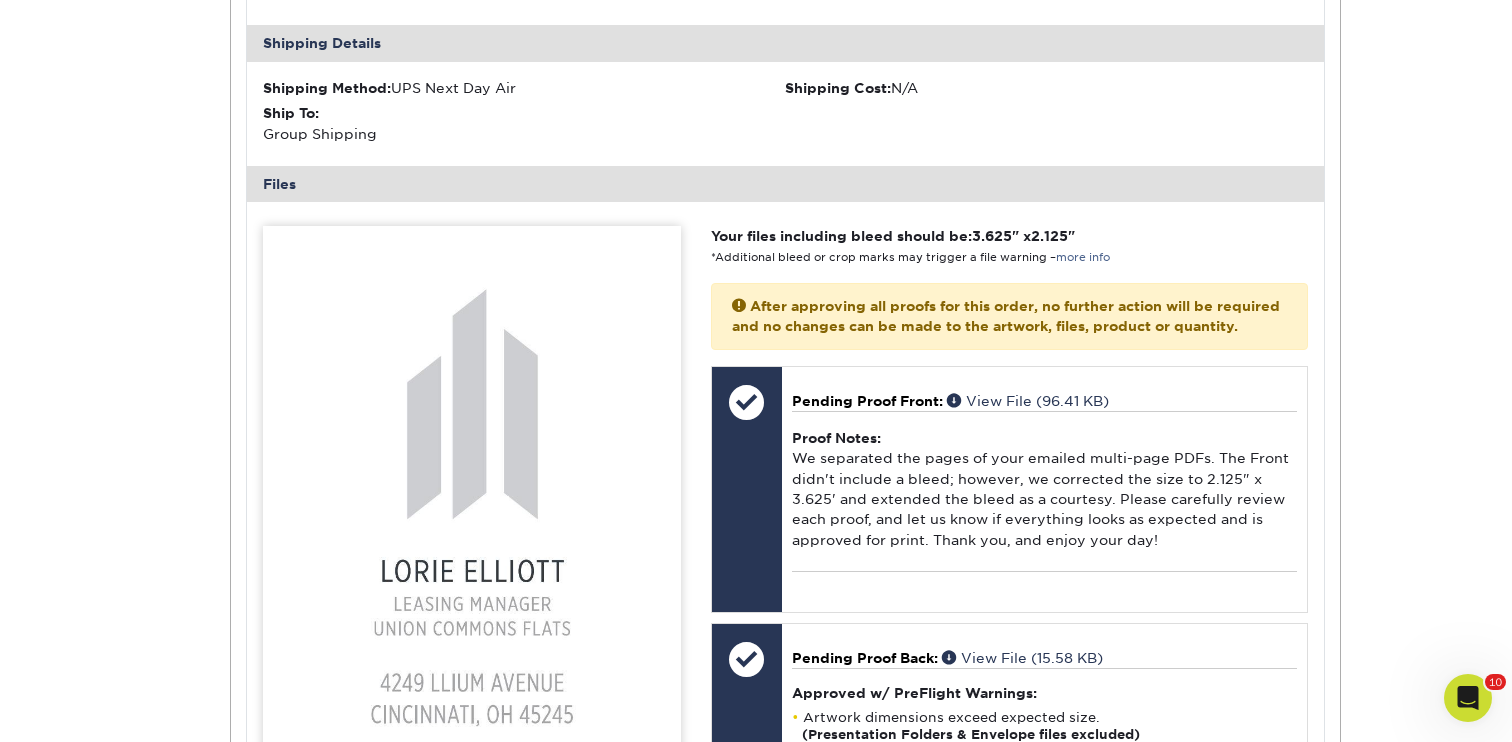 scroll, scrollTop: 0, scrollLeft: 0, axis: both 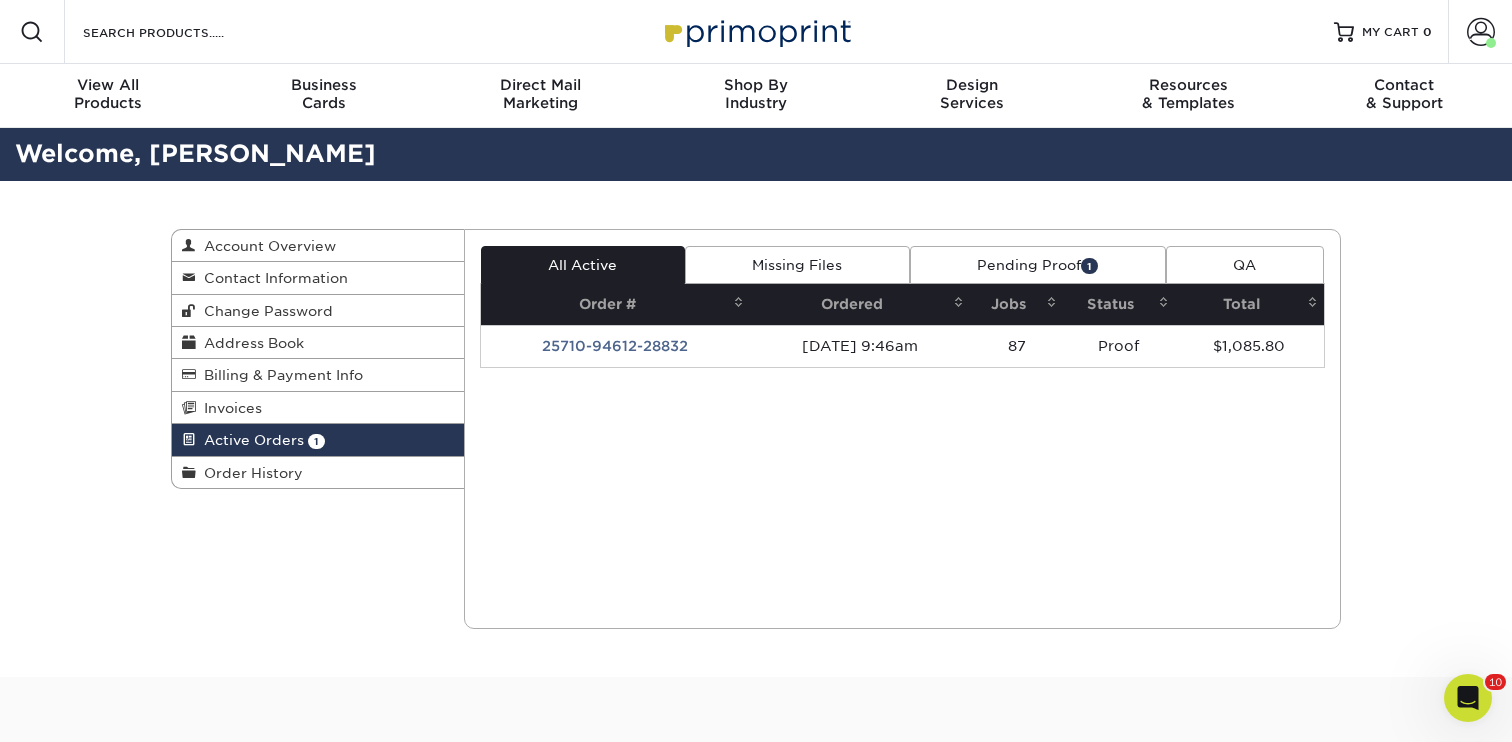 click on "Pending Proof  1" at bounding box center (1038, 265) 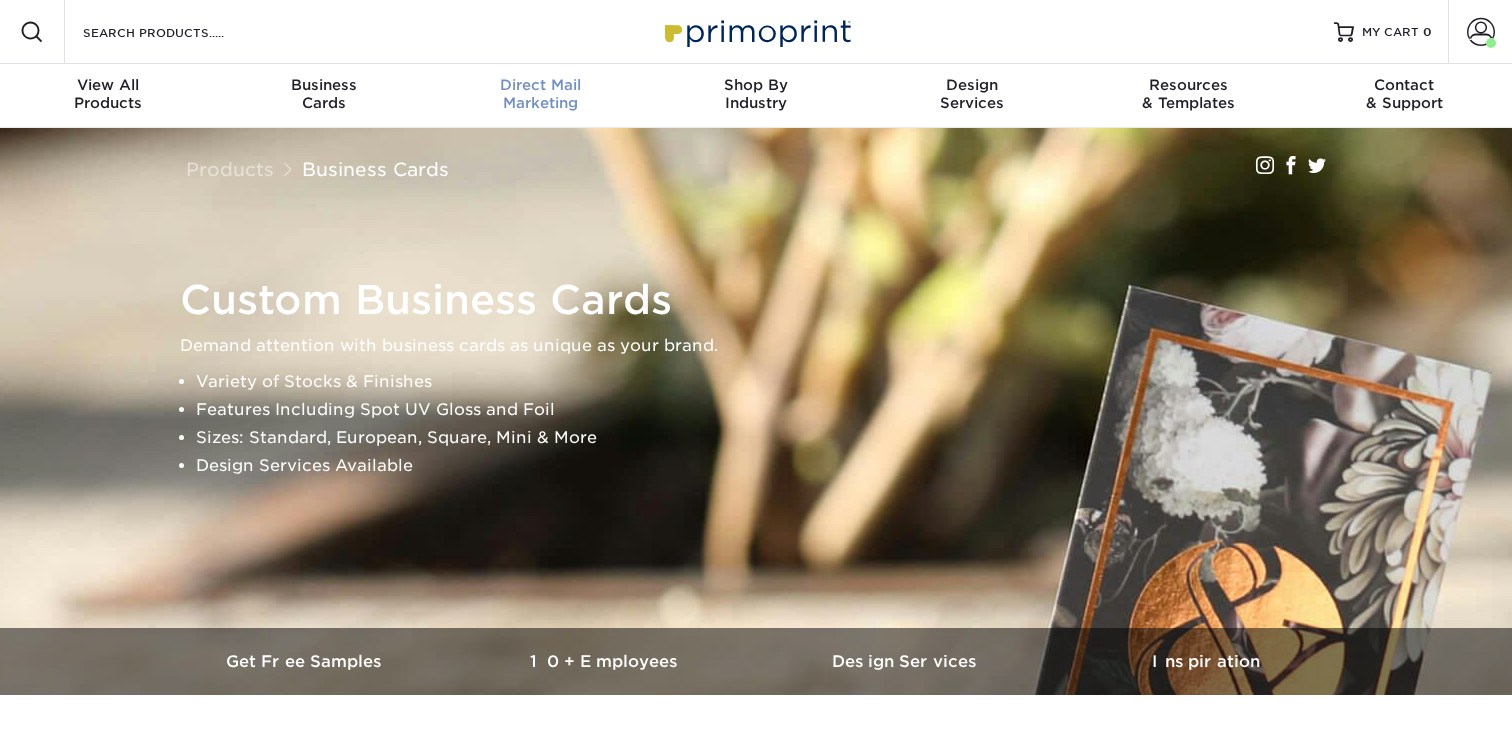 scroll, scrollTop: 0, scrollLeft: 0, axis: both 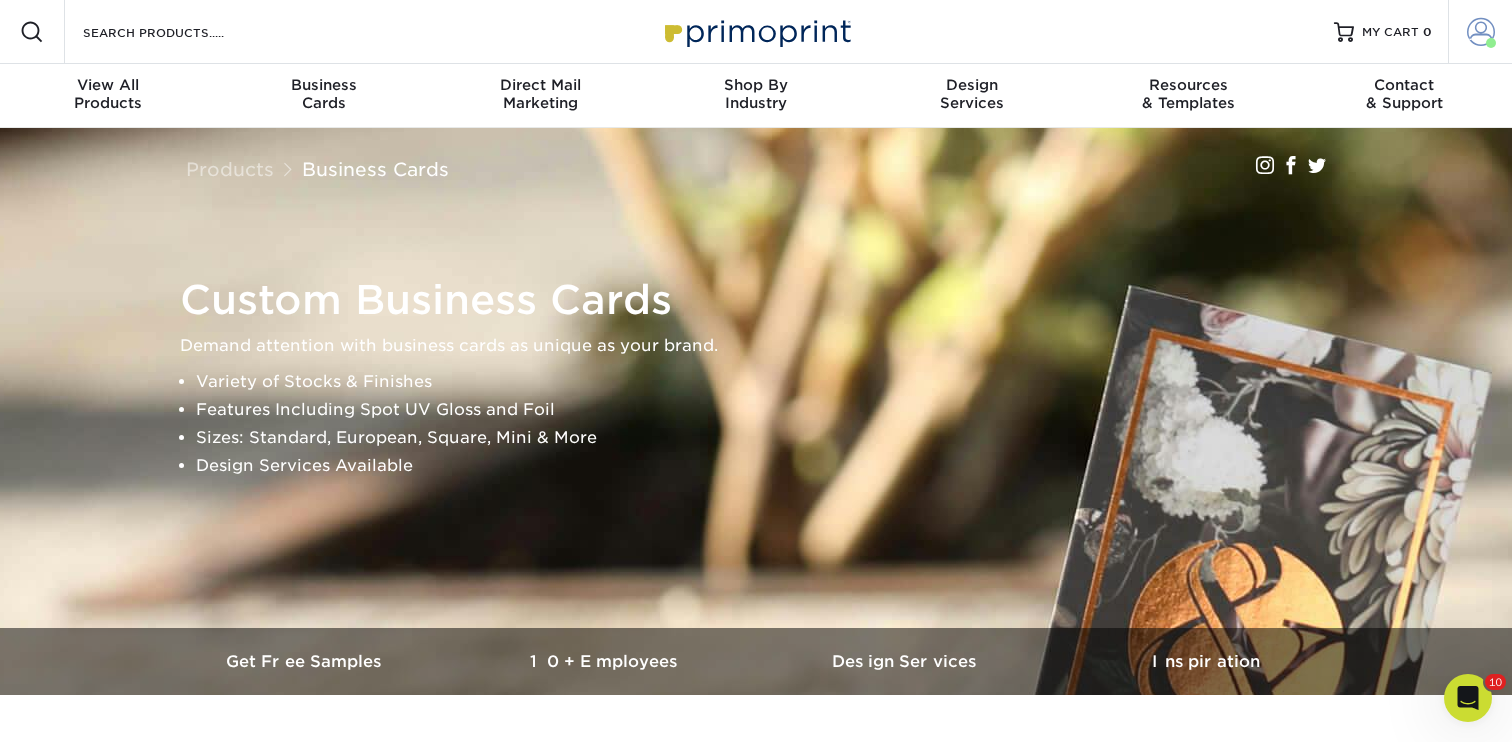 click at bounding box center (1481, 32) 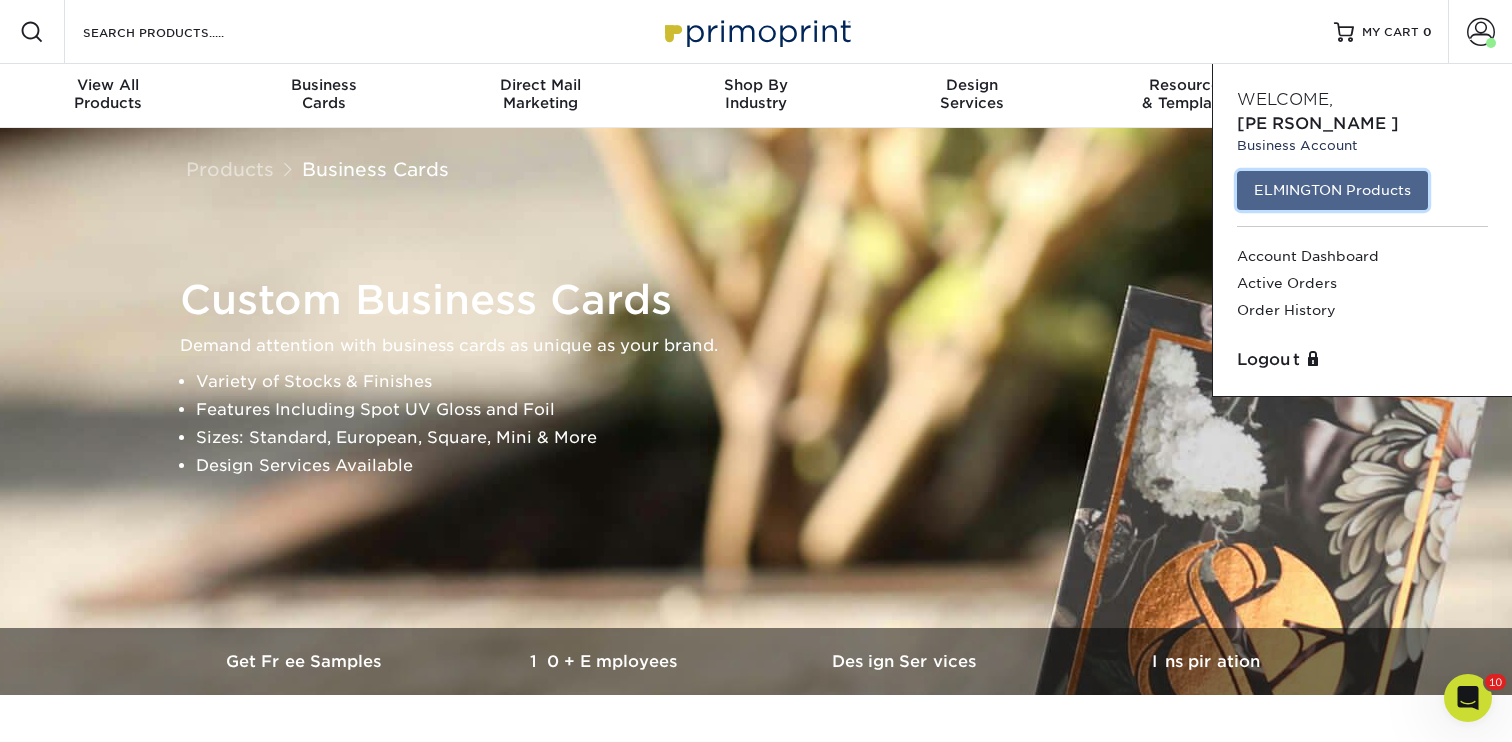 click on "ELMINGTON Products" at bounding box center [1332, 190] 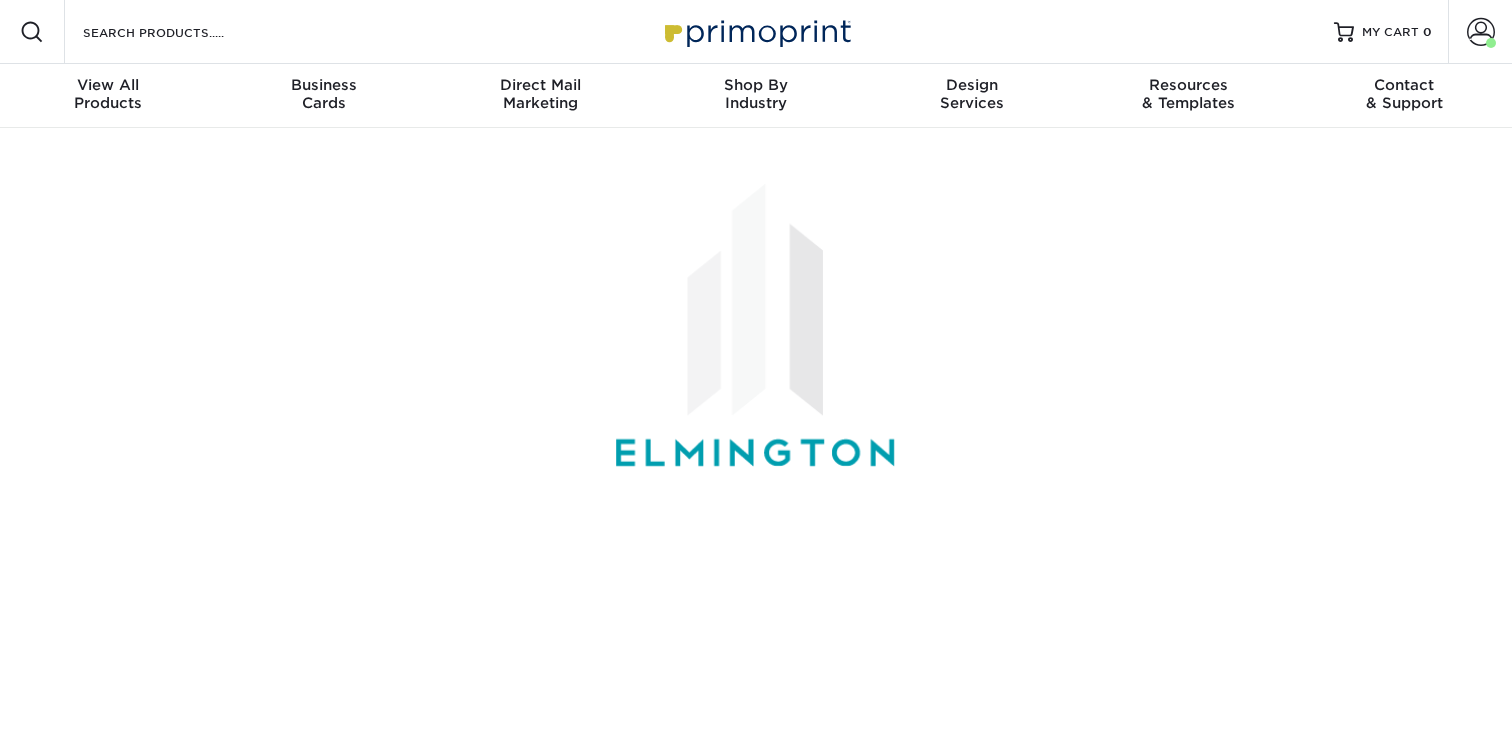 scroll, scrollTop: 0, scrollLeft: 0, axis: both 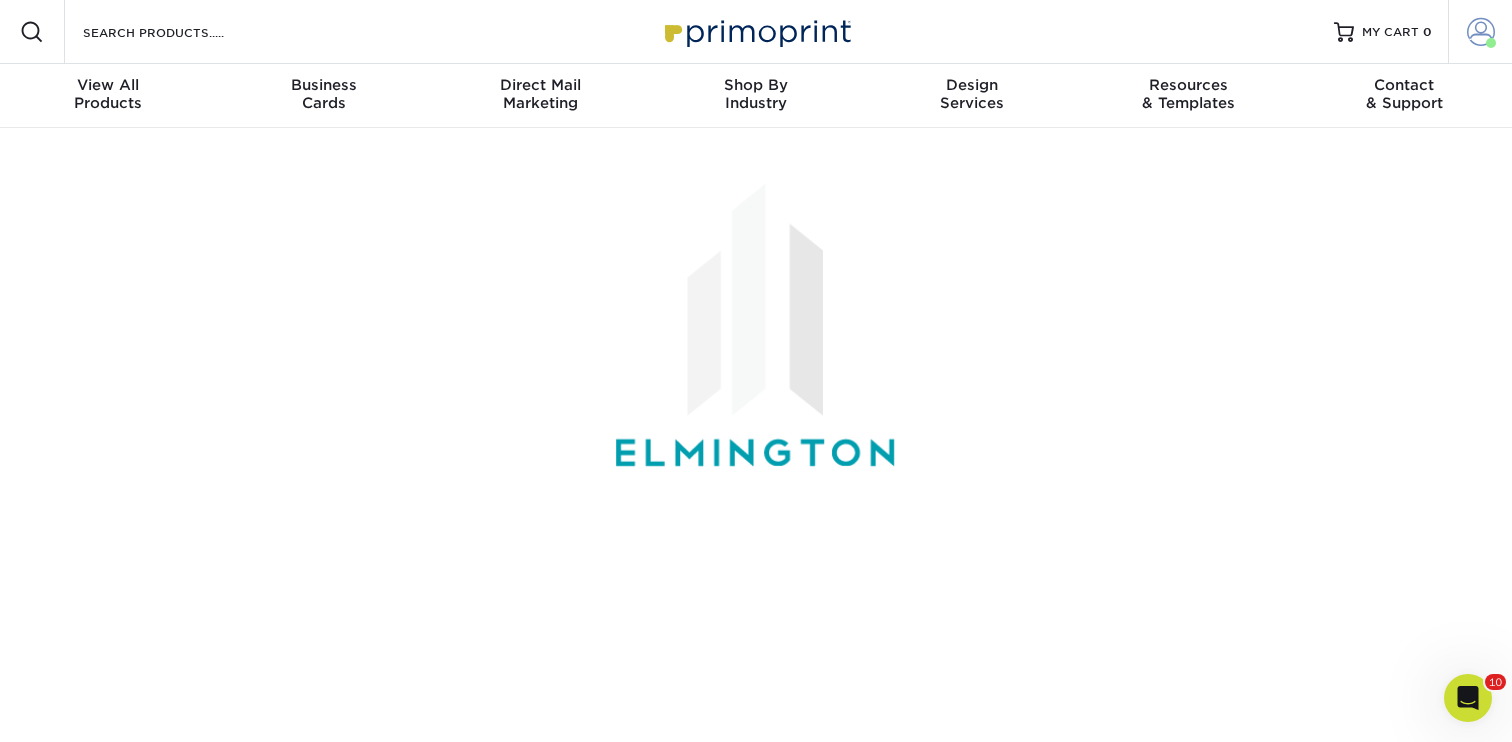 click at bounding box center [1481, 32] 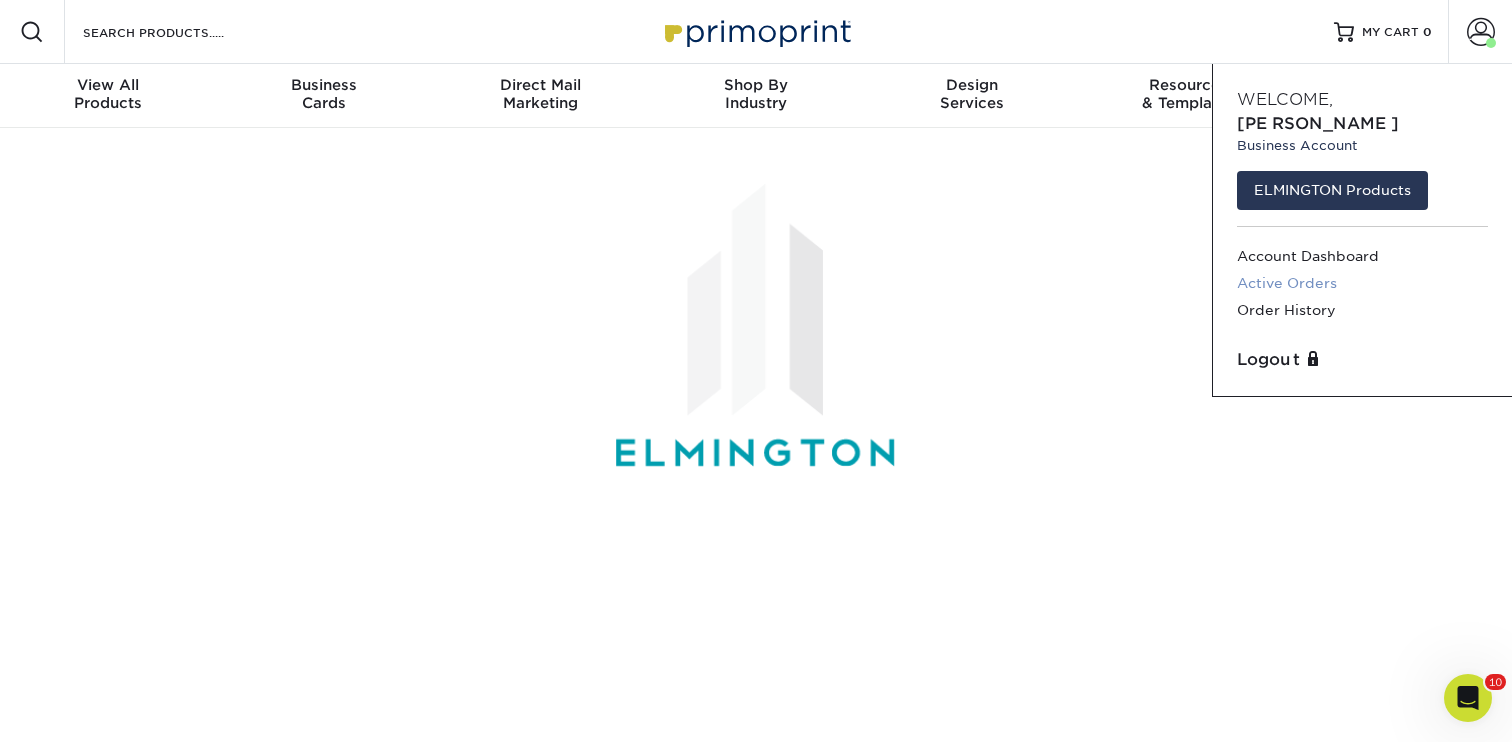 click on "Active Orders" at bounding box center (1362, 283) 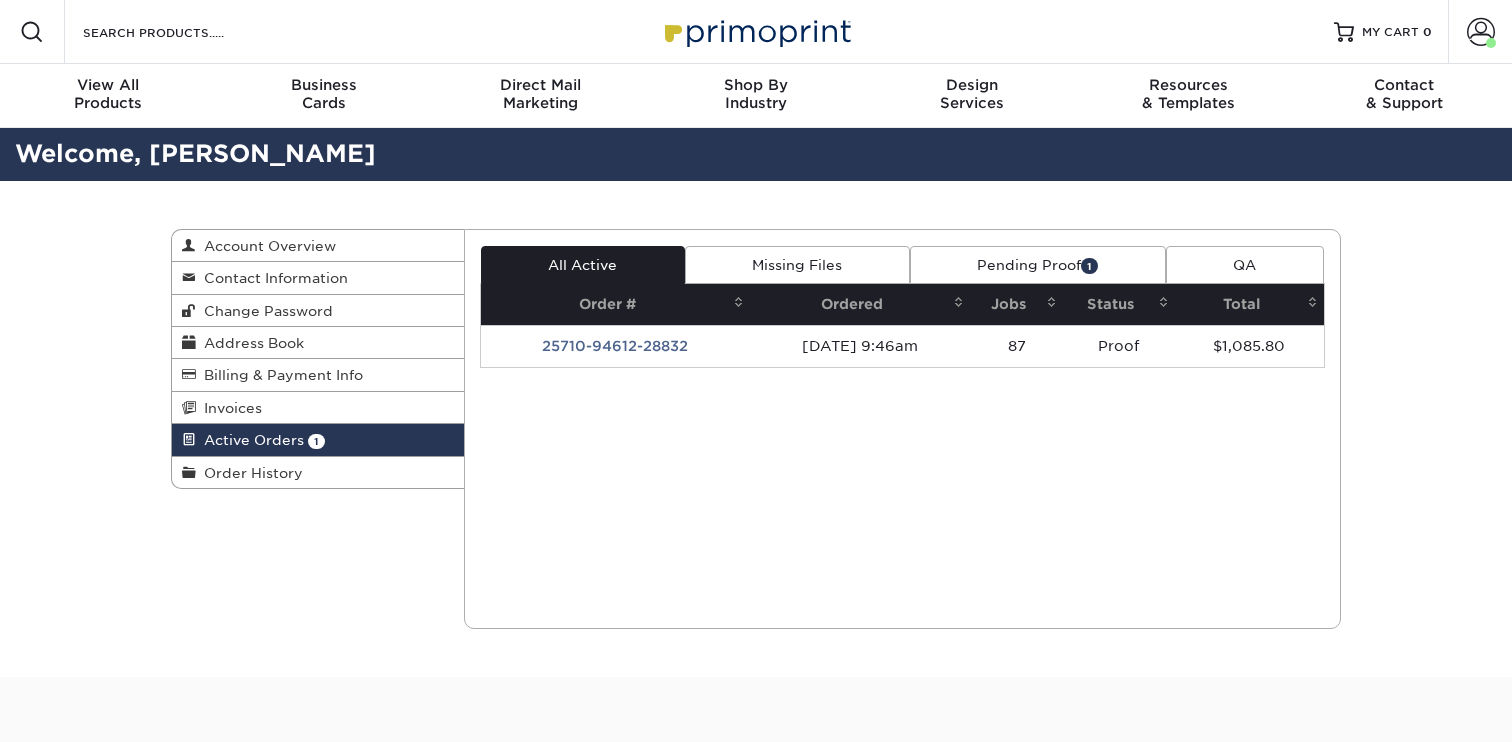 scroll, scrollTop: 0, scrollLeft: 0, axis: both 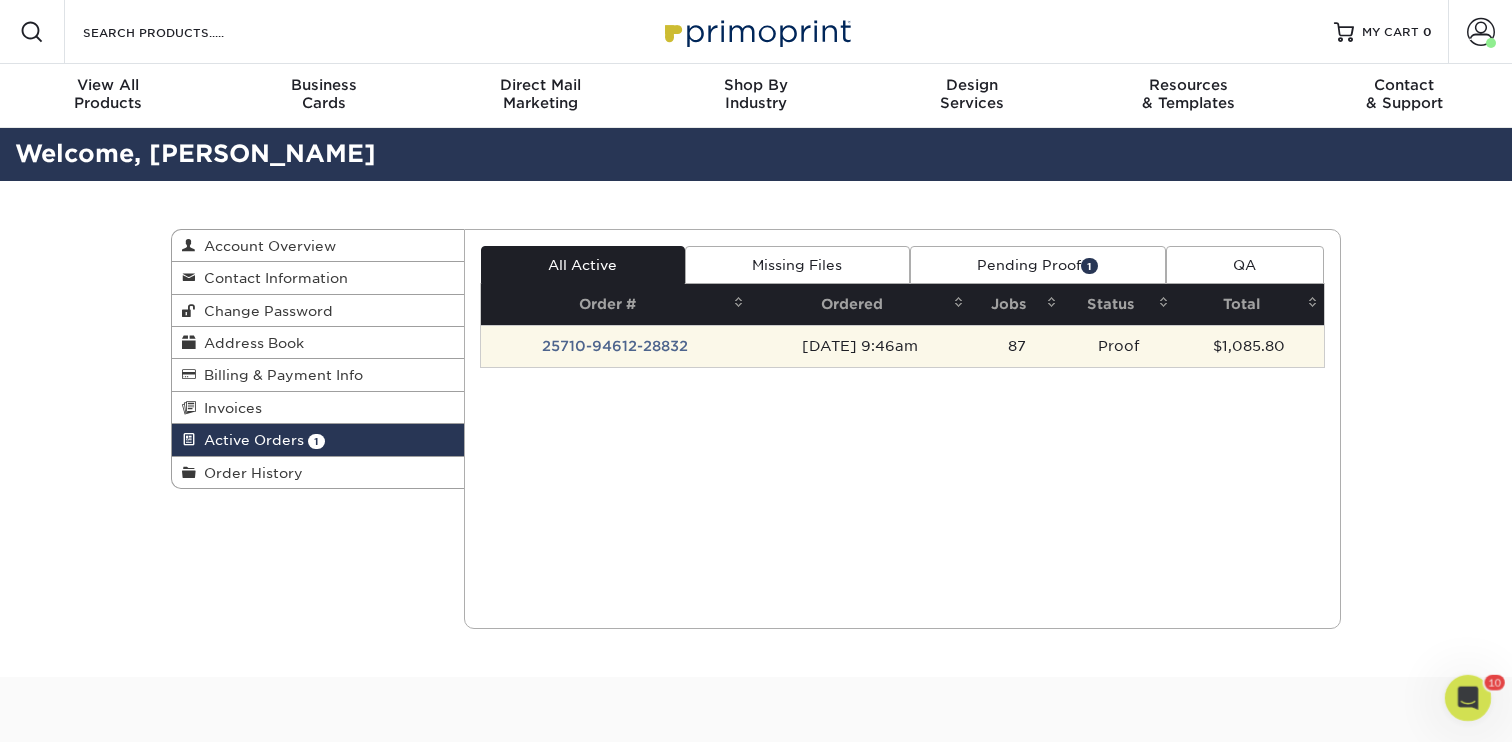 click on "25710-94612-28832" at bounding box center [615, 346] 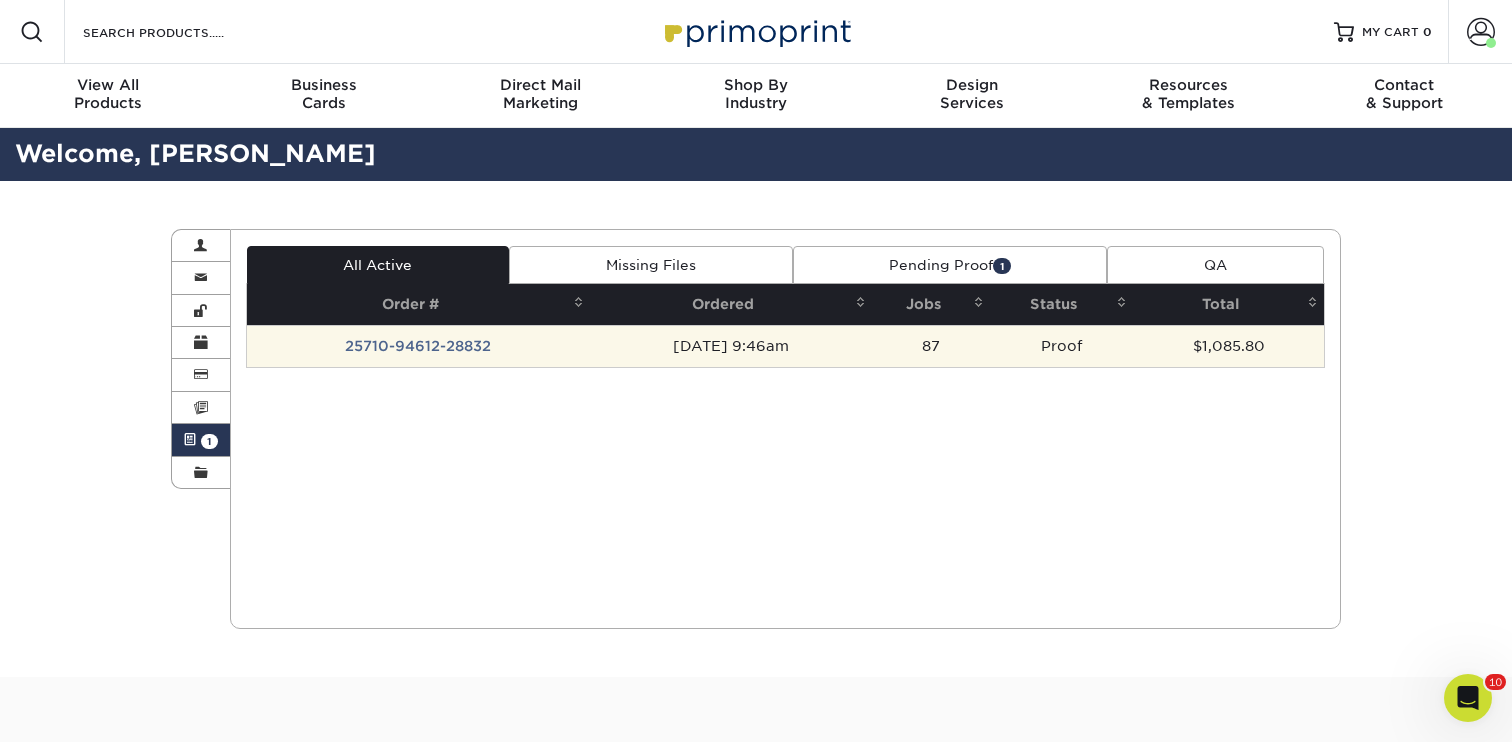click on "Proof" at bounding box center (1061, 346) 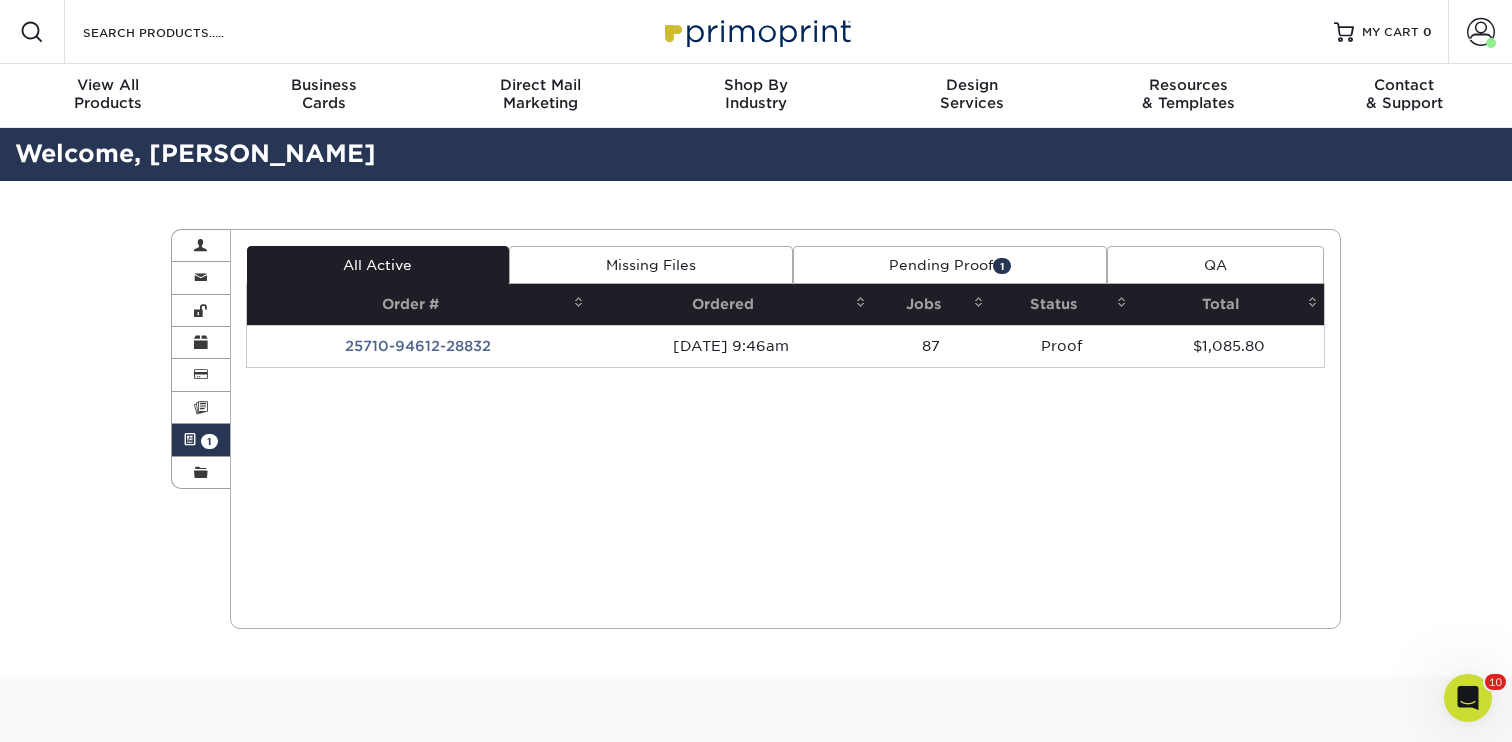 click on "Pending Proof  1" at bounding box center (950, 265) 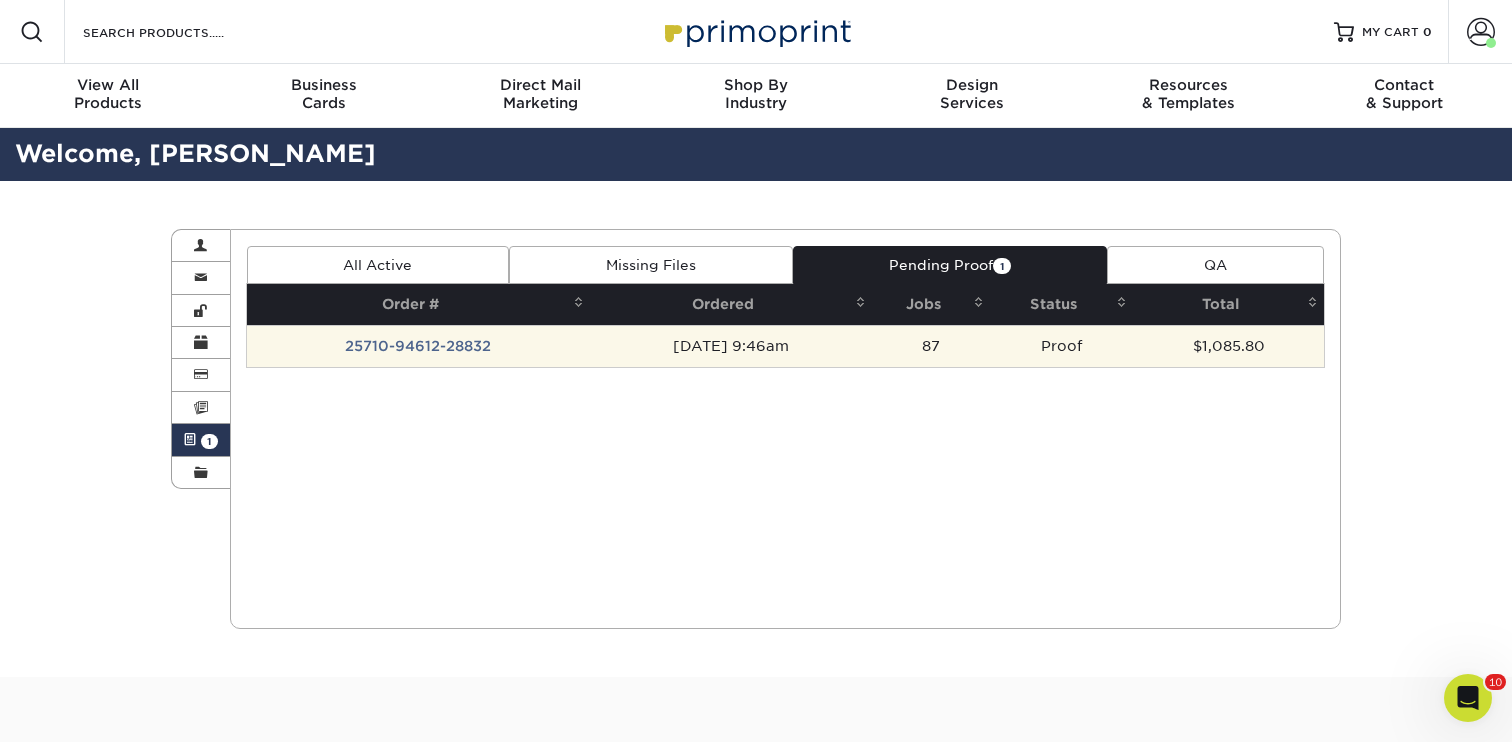 click on "25710-94612-28832" at bounding box center (419, 346) 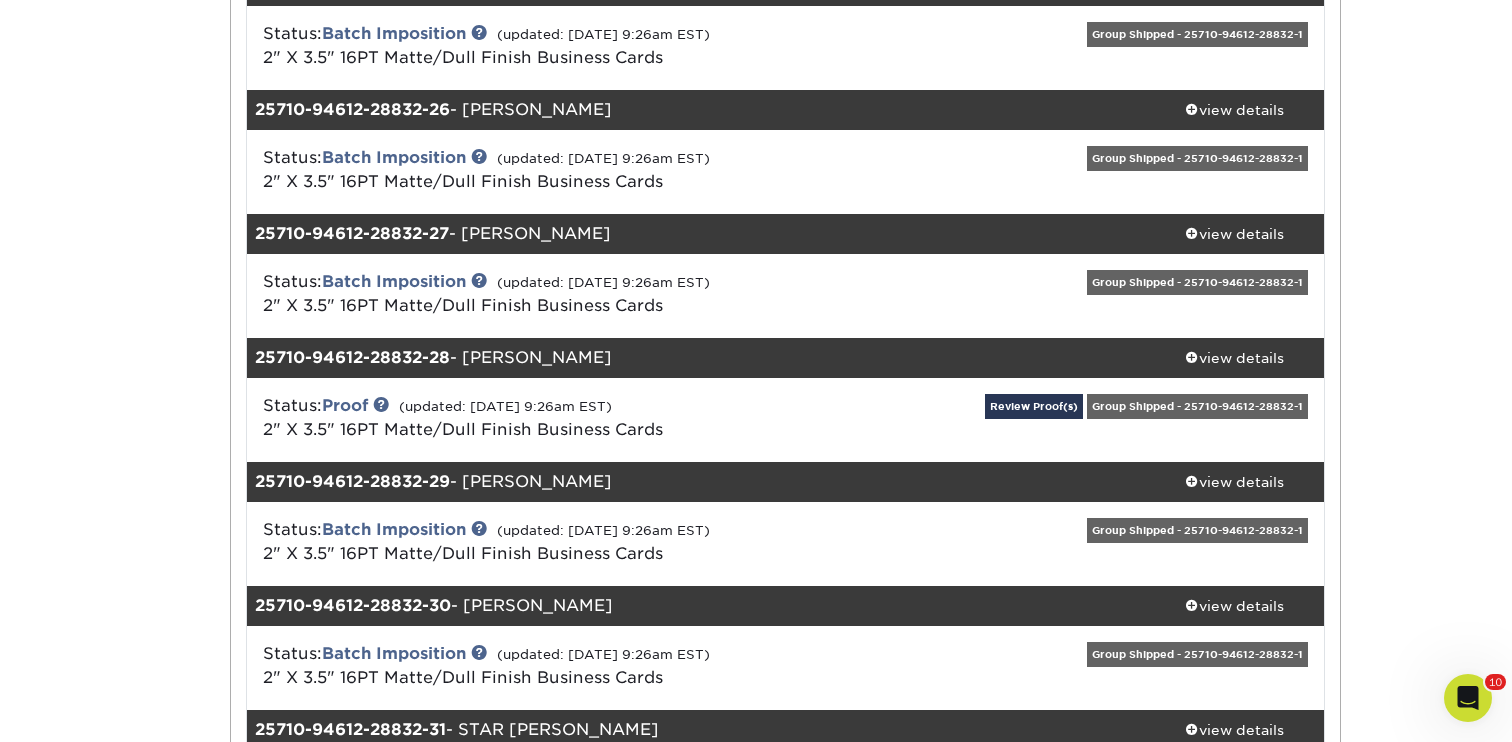 scroll, scrollTop: 3316, scrollLeft: 0, axis: vertical 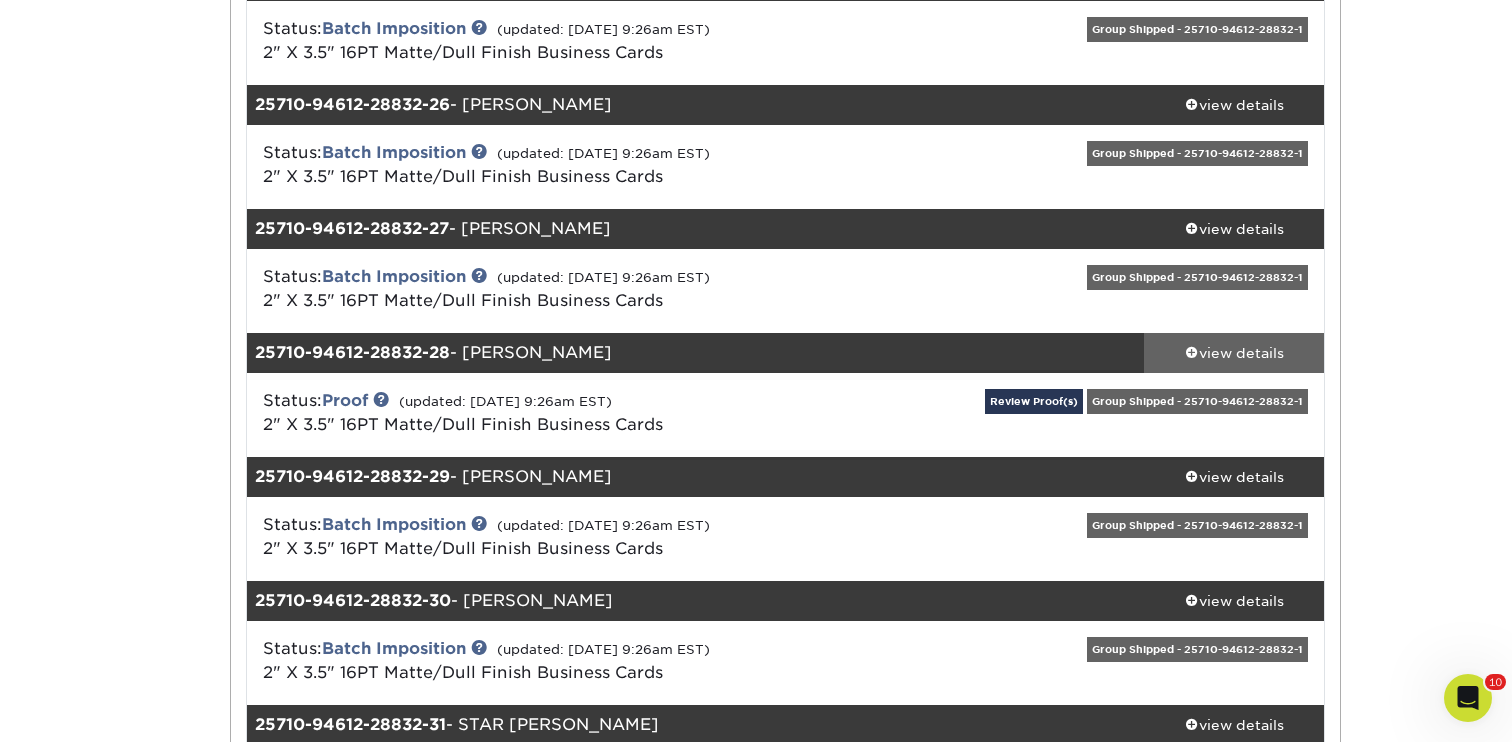 click on "view details" at bounding box center [1234, 353] 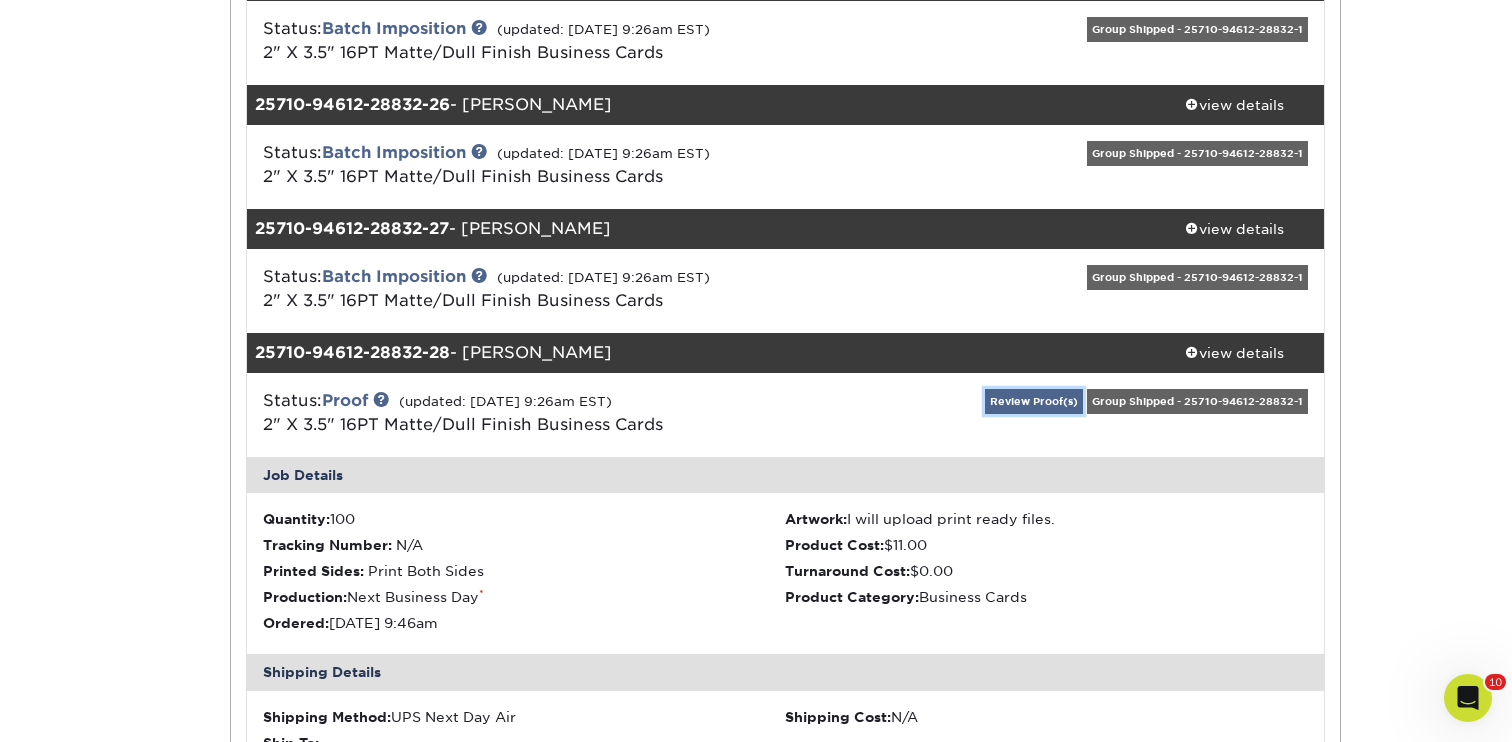 click on "Review Proof(s)" at bounding box center (1034, 401) 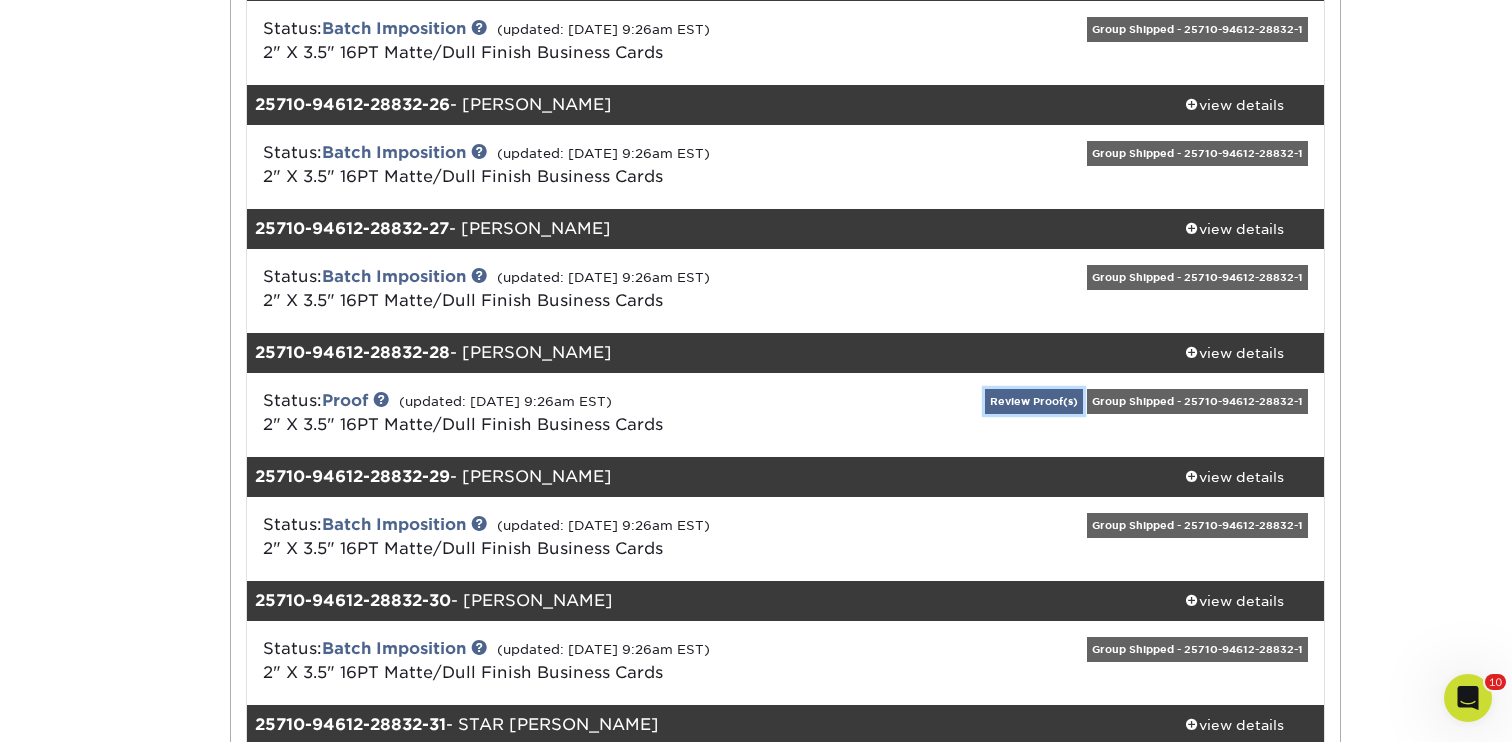click on "Review Proof(s)" at bounding box center (1034, 401) 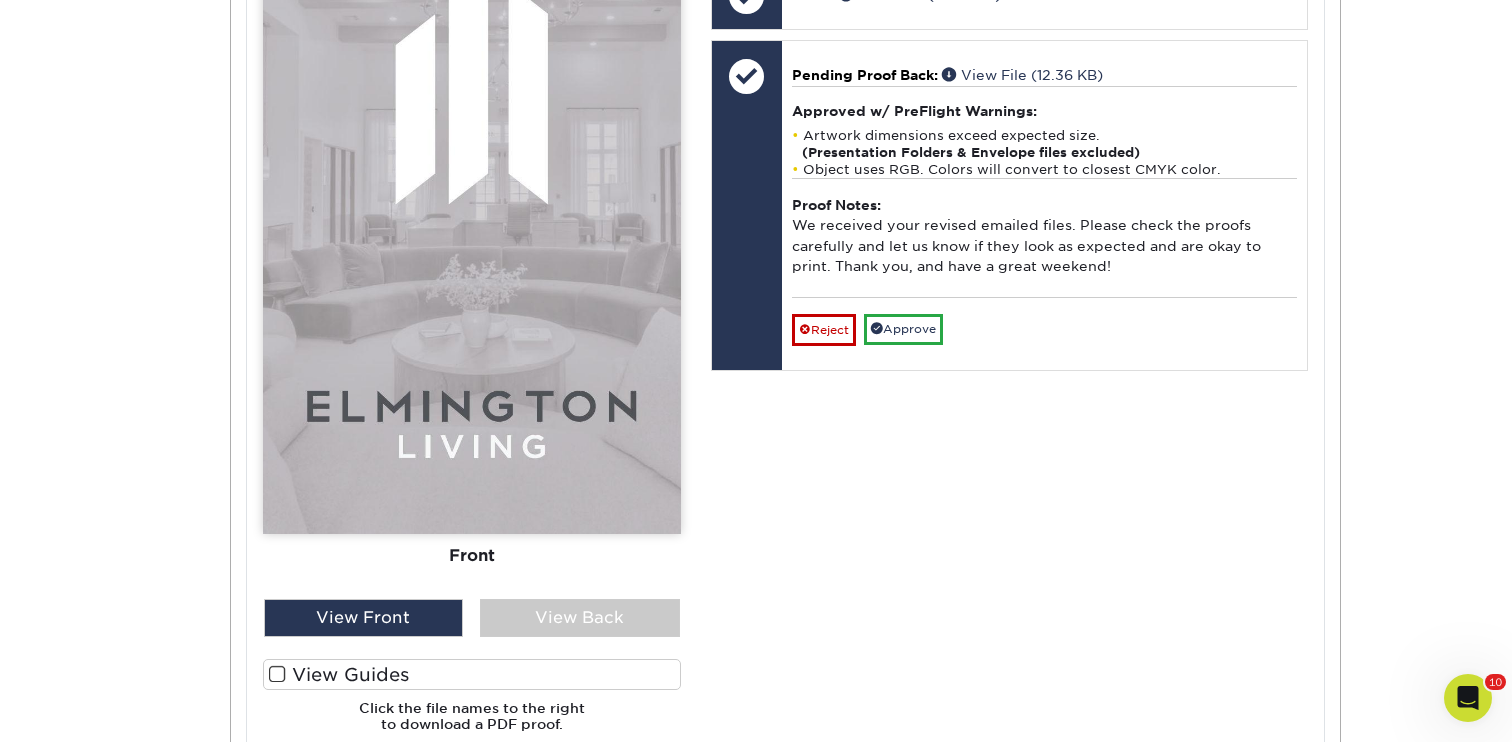 scroll, scrollTop: 4364, scrollLeft: 0, axis: vertical 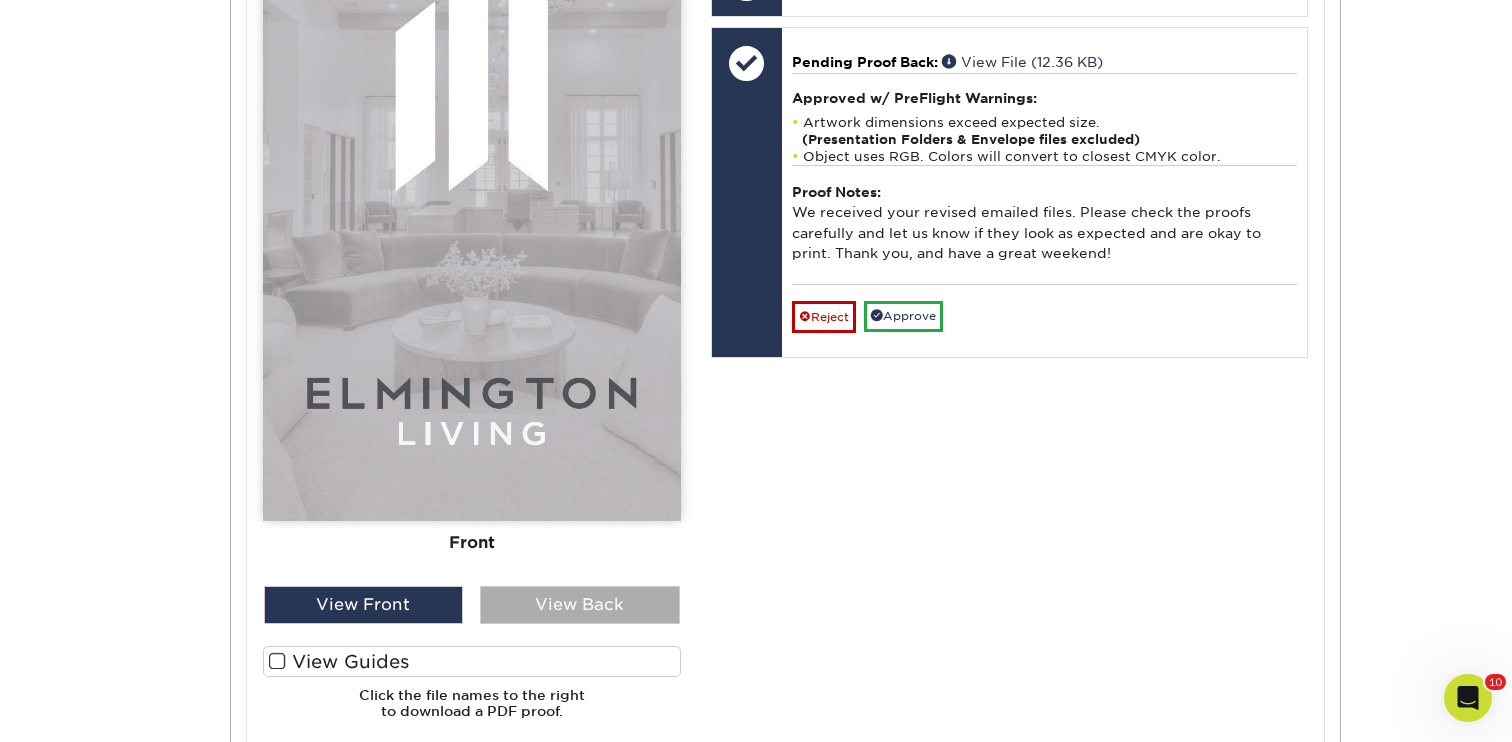 click on "View Back" at bounding box center [580, 605] 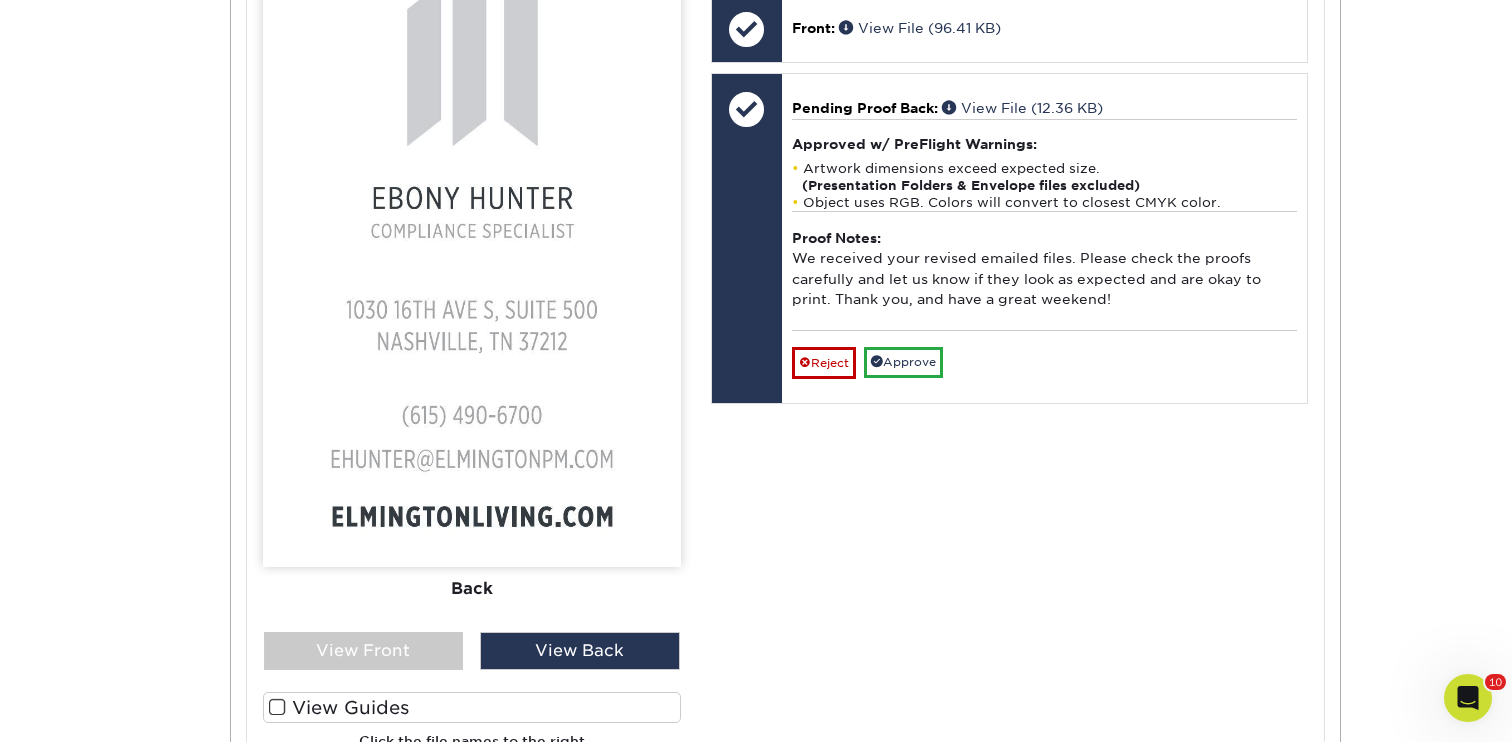 scroll, scrollTop: 4317, scrollLeft: 0, axis: vertical 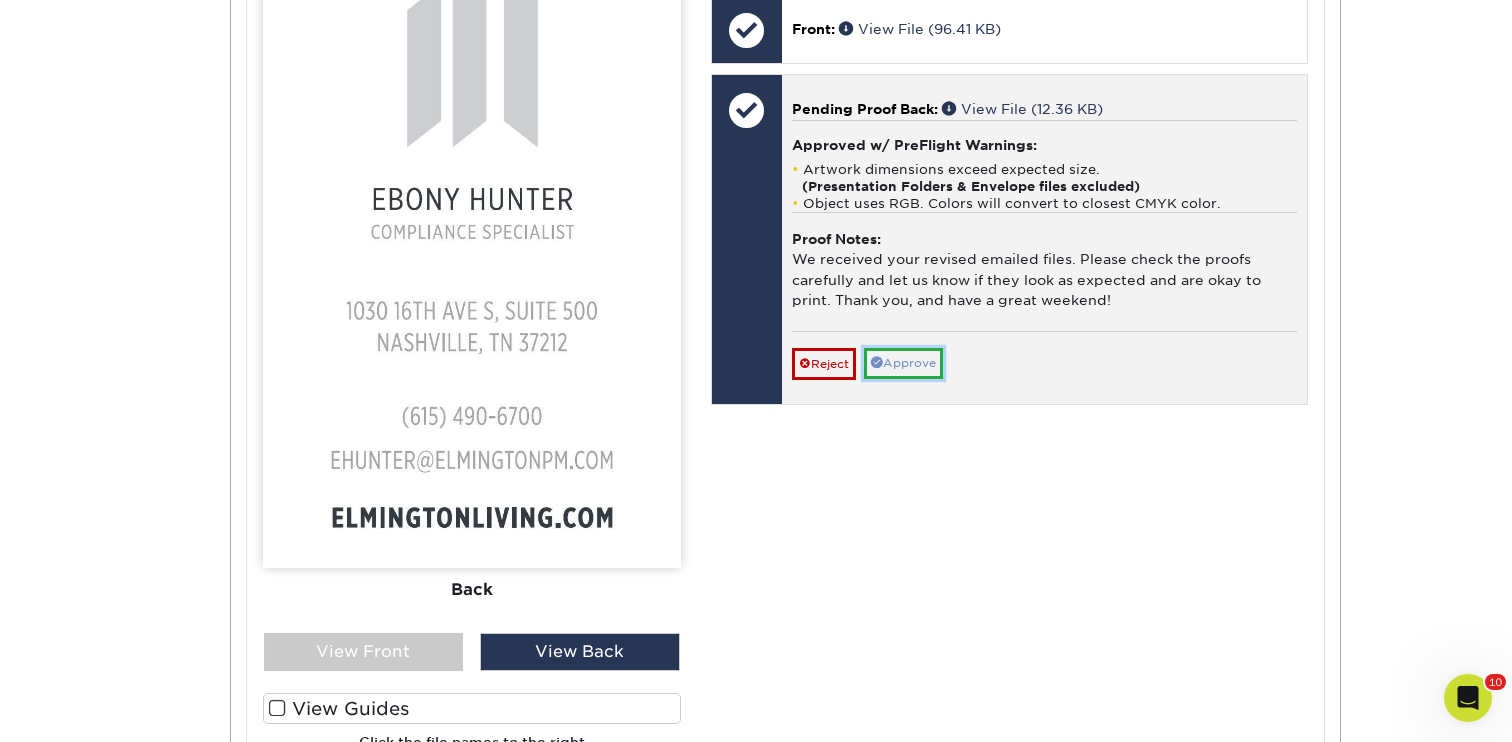 click on "Approve" at bounding box center (903, 363) 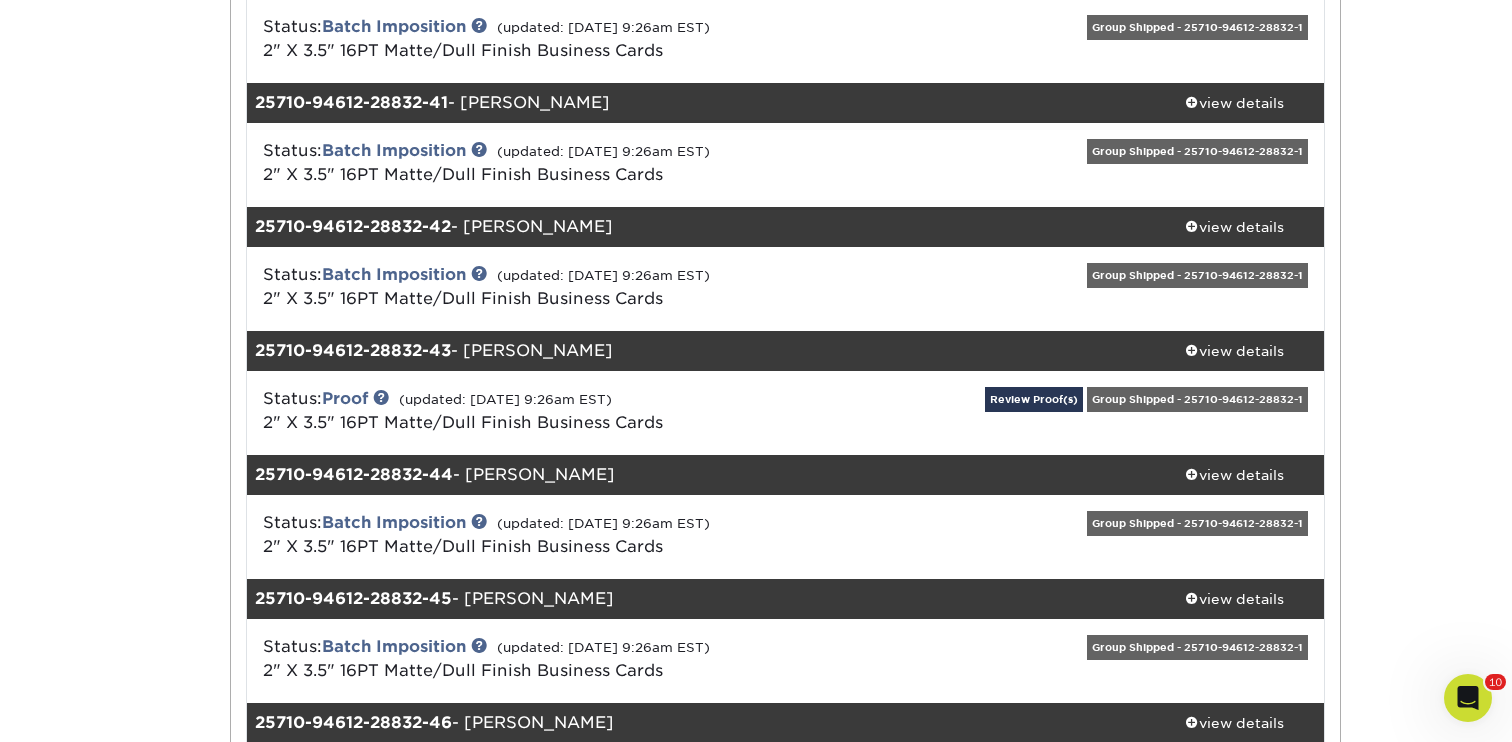 scroll, scrollTop: 6530, scrollLeft: 0, axis: vertical 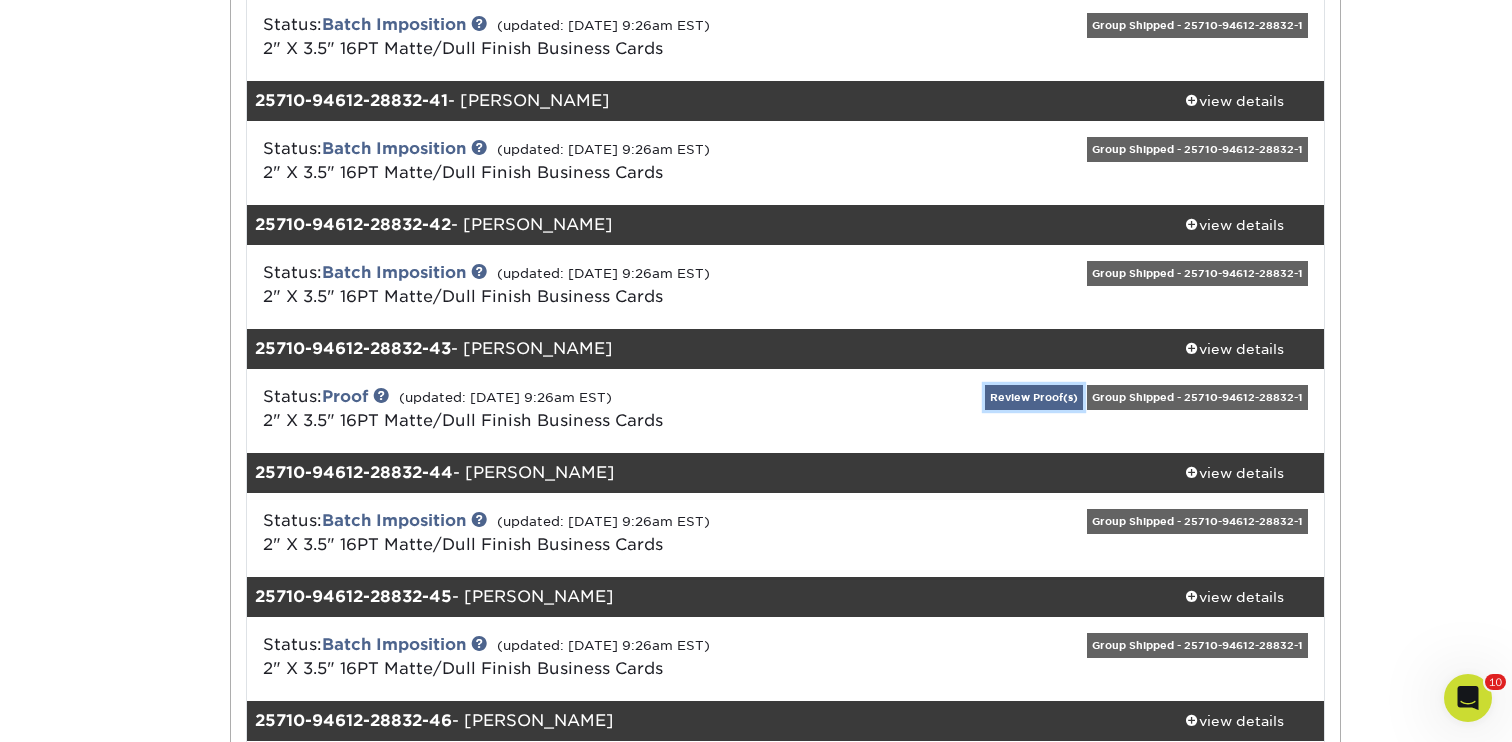 click on "Review Proof(s)" at bounding box center (1034, 397) 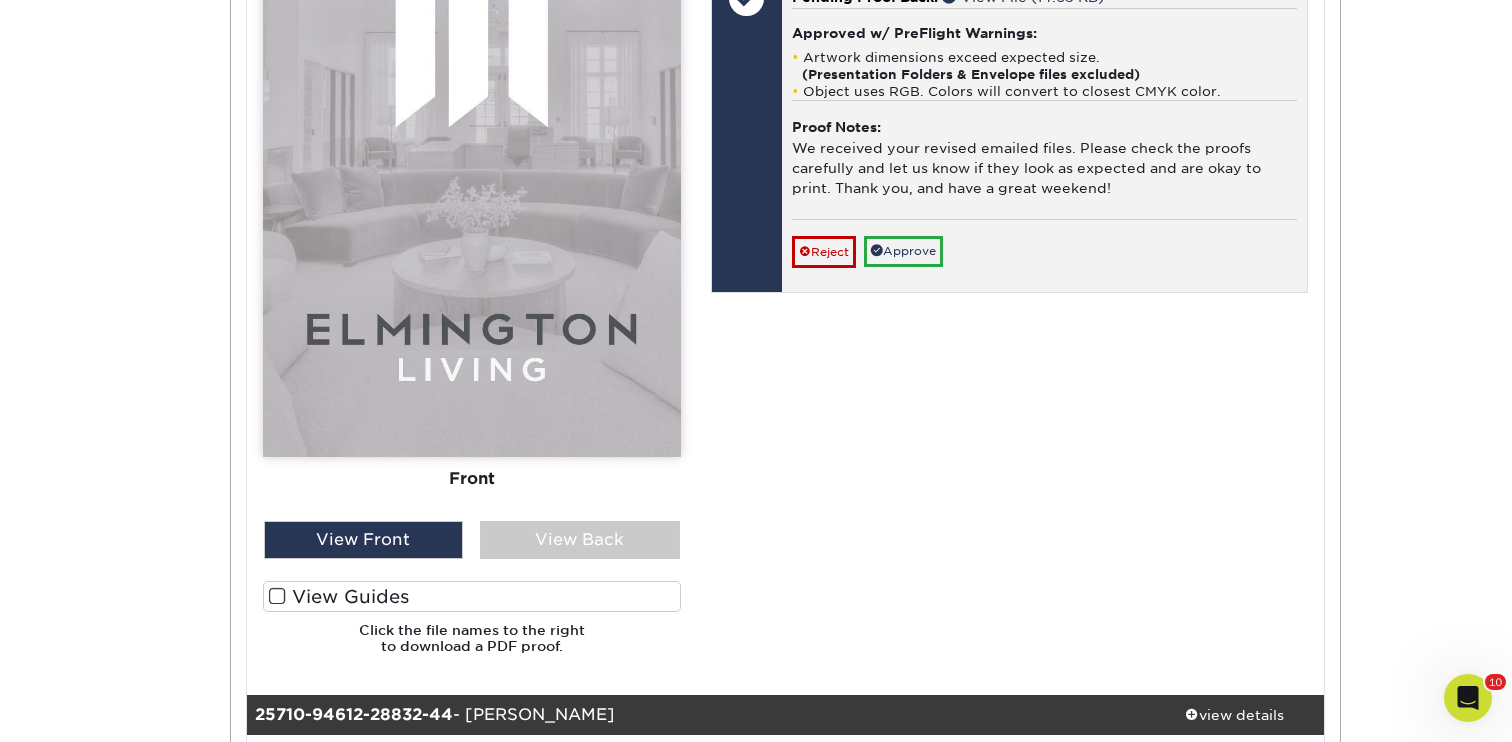 scroll, scrollTop: 7633, scrollLeft: 0, axis: vertical 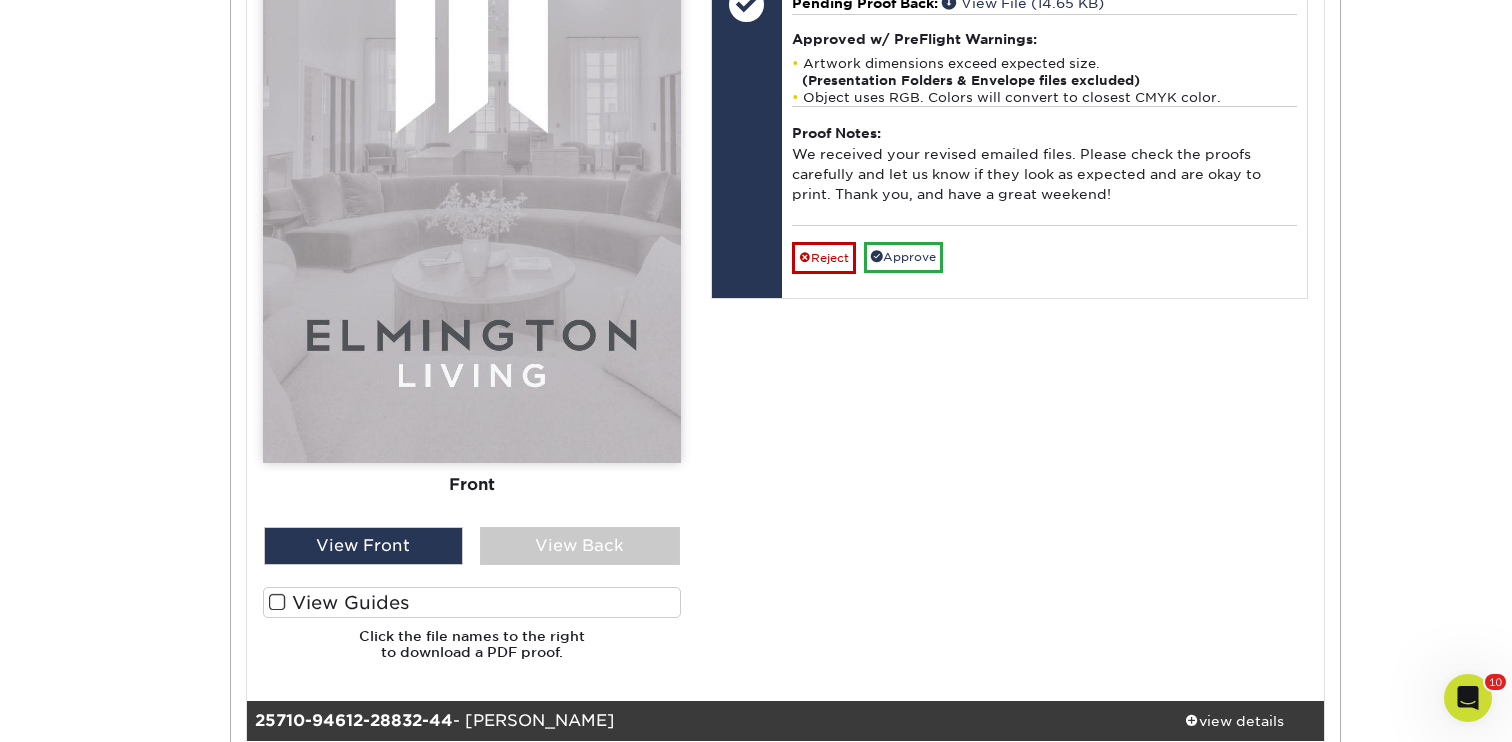 click on "Front Back" at bounding box center [472, 138] 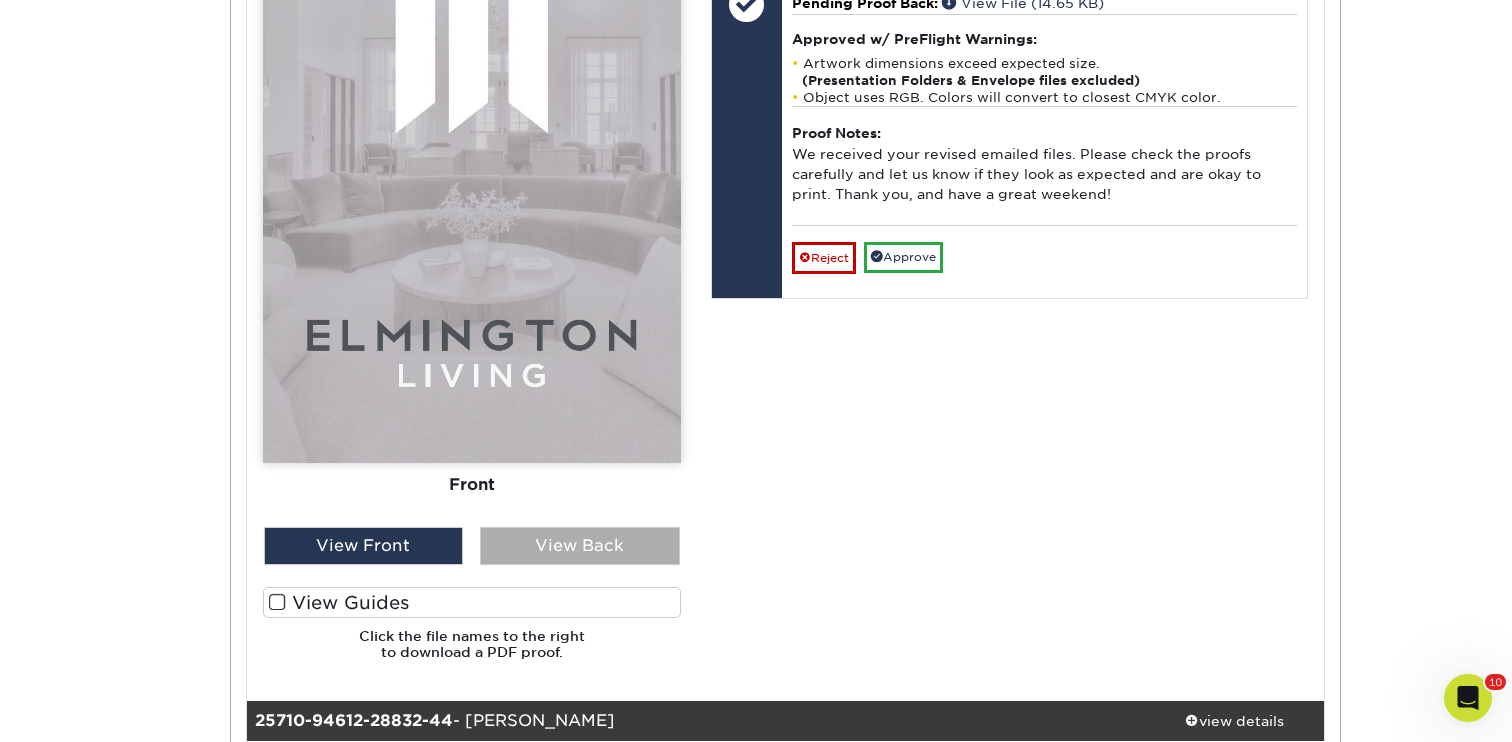 click on "View Back" at bounding box center [580, 546] 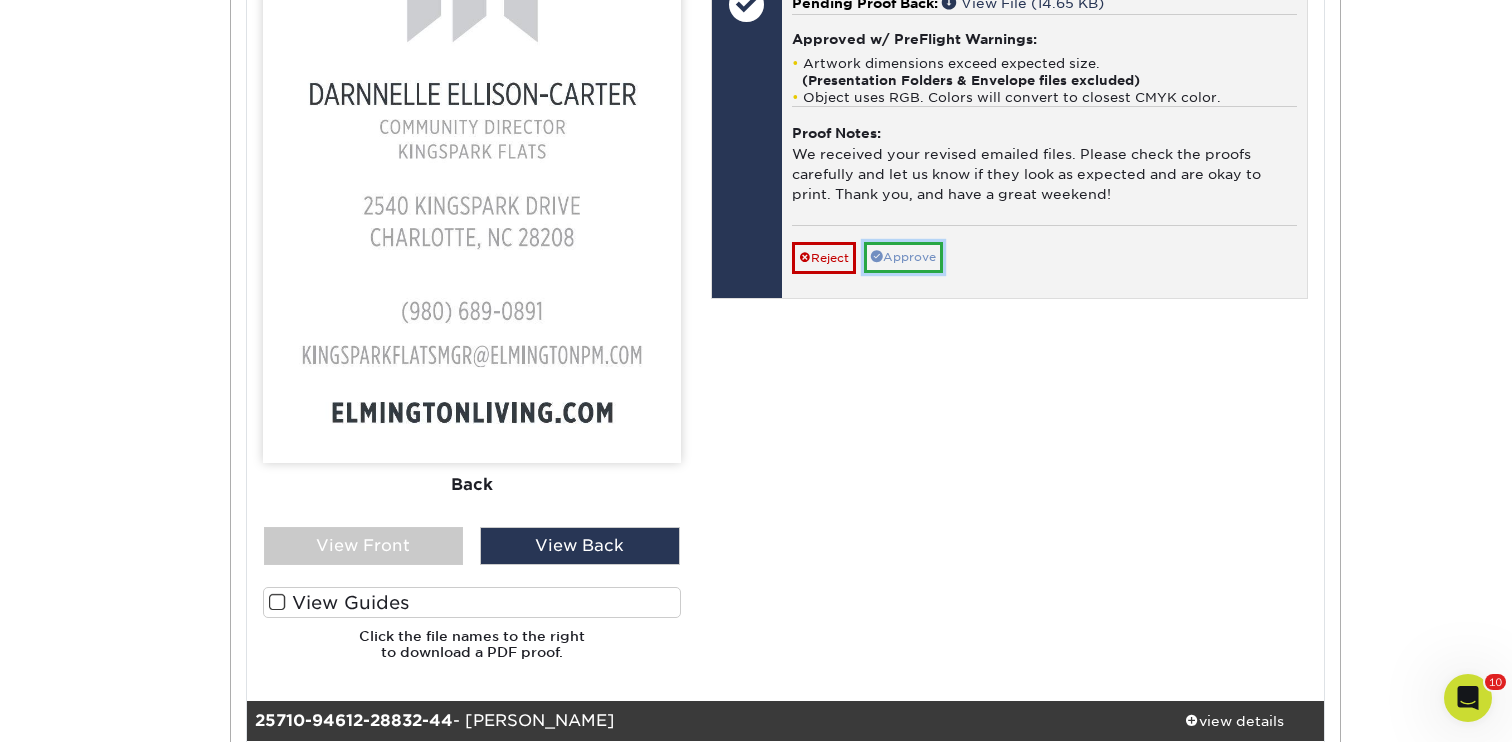 click on "Approve" at bounding box center (903, 257) 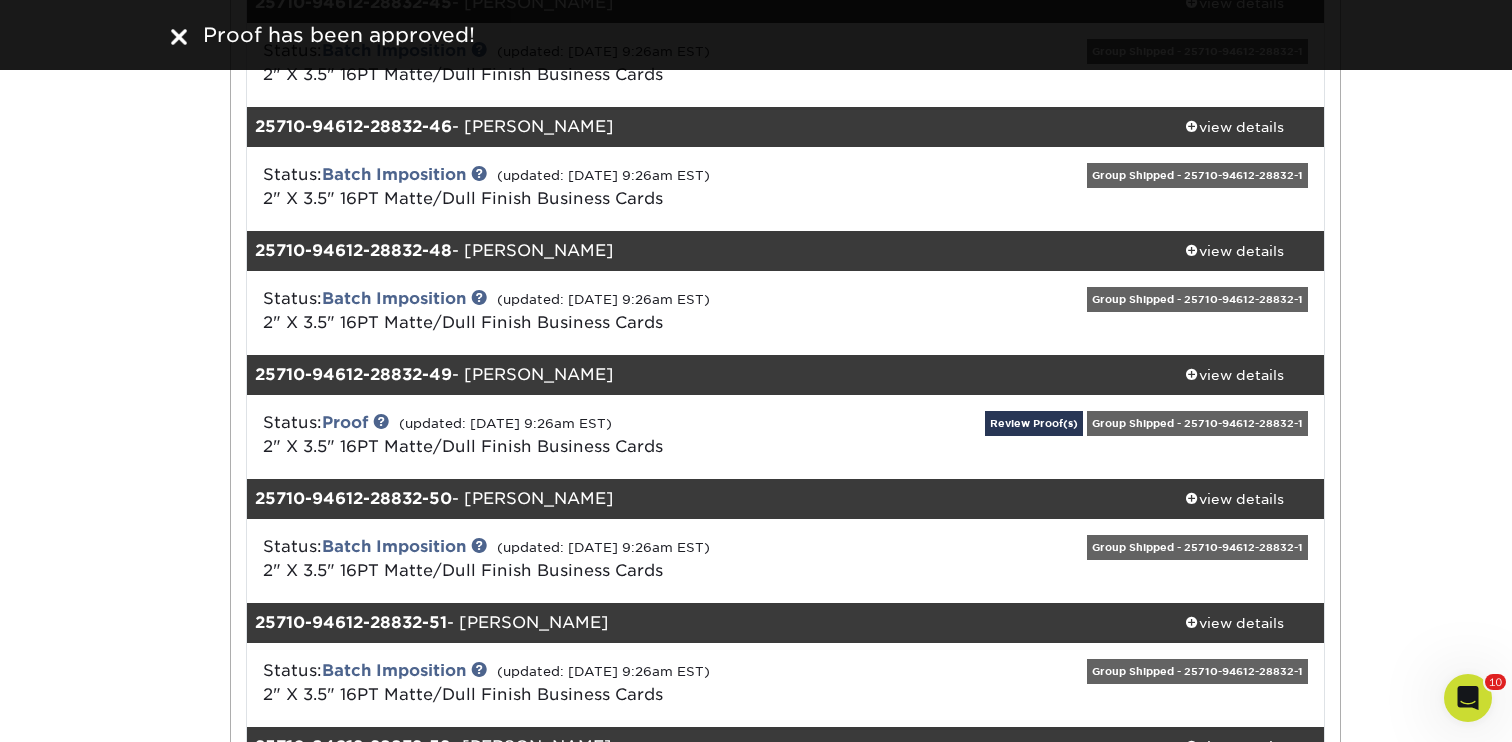 scroll, scrollTop: 8471, scrollLeft: 0, axis: vertical 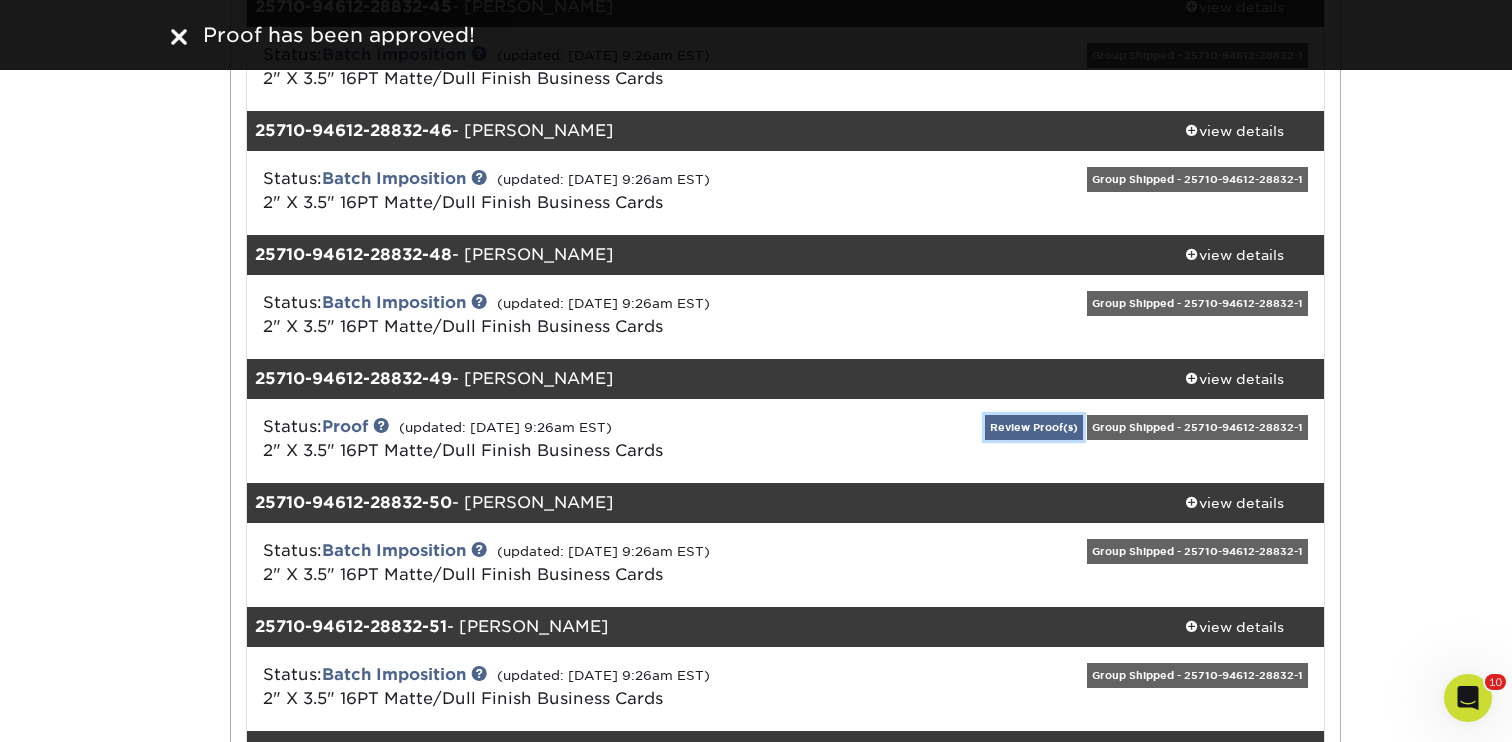 click on "Review Proof(s)" at bounding box center [1034, 427] 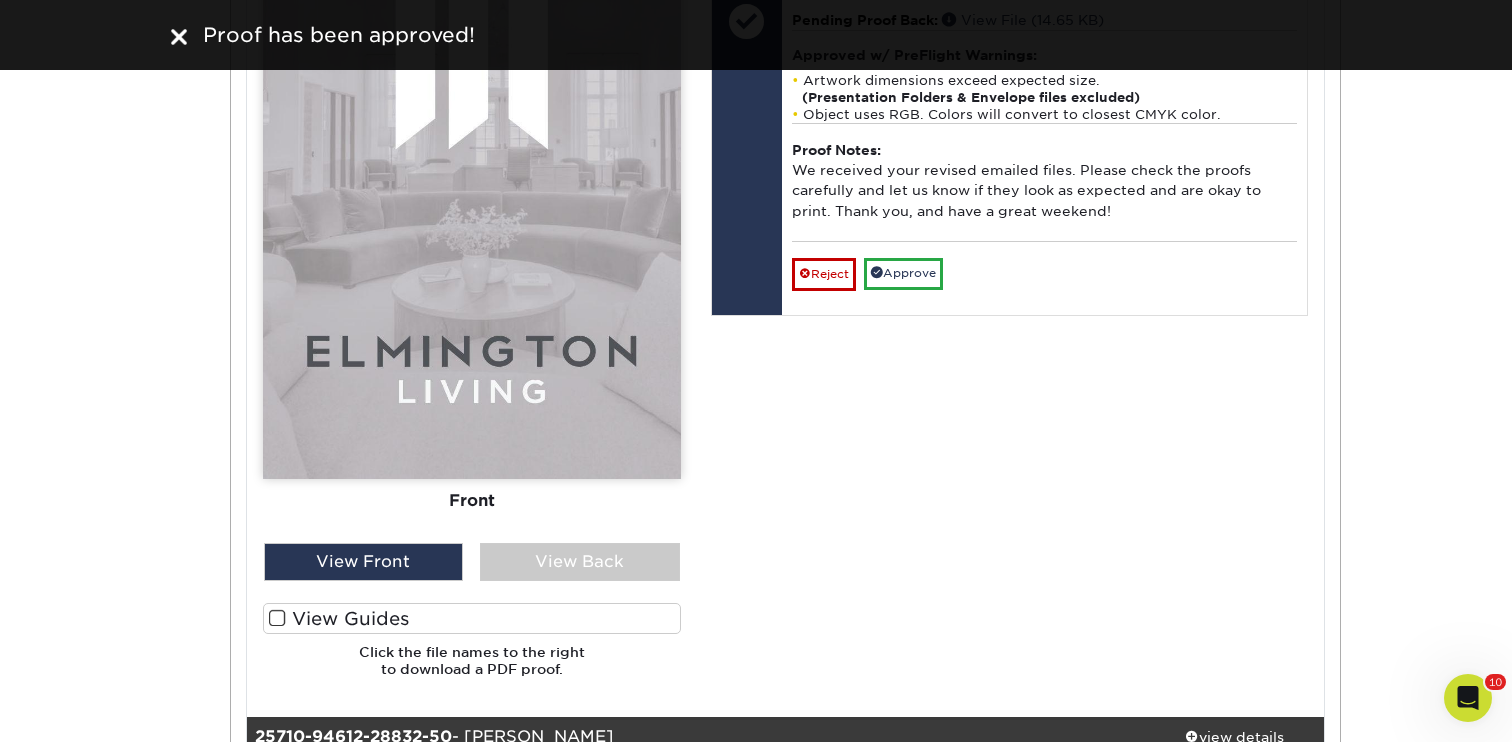 scroll, scrollTop: 9590, scrollLeft: 0, axis: vertical 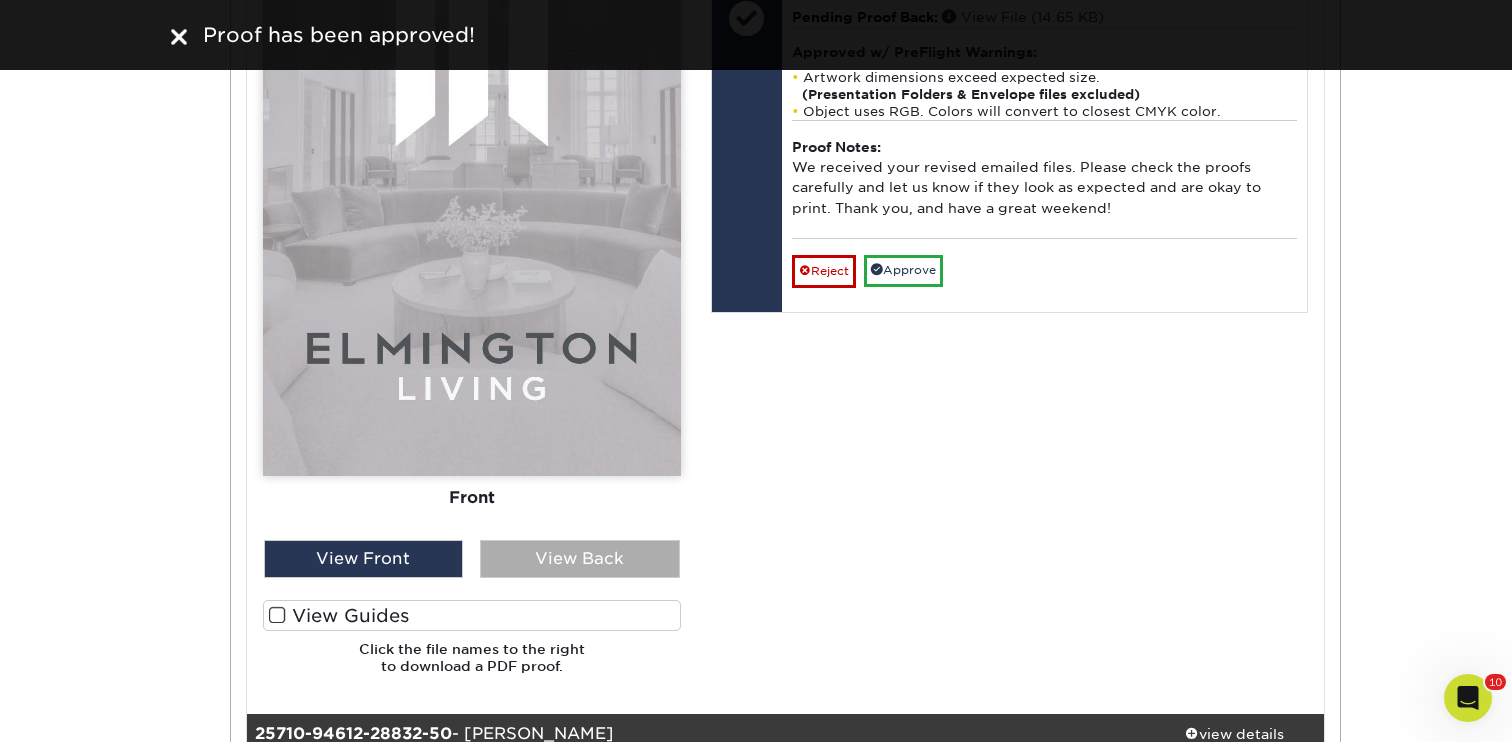 click on "View Back" at bounding box center (580, 559) 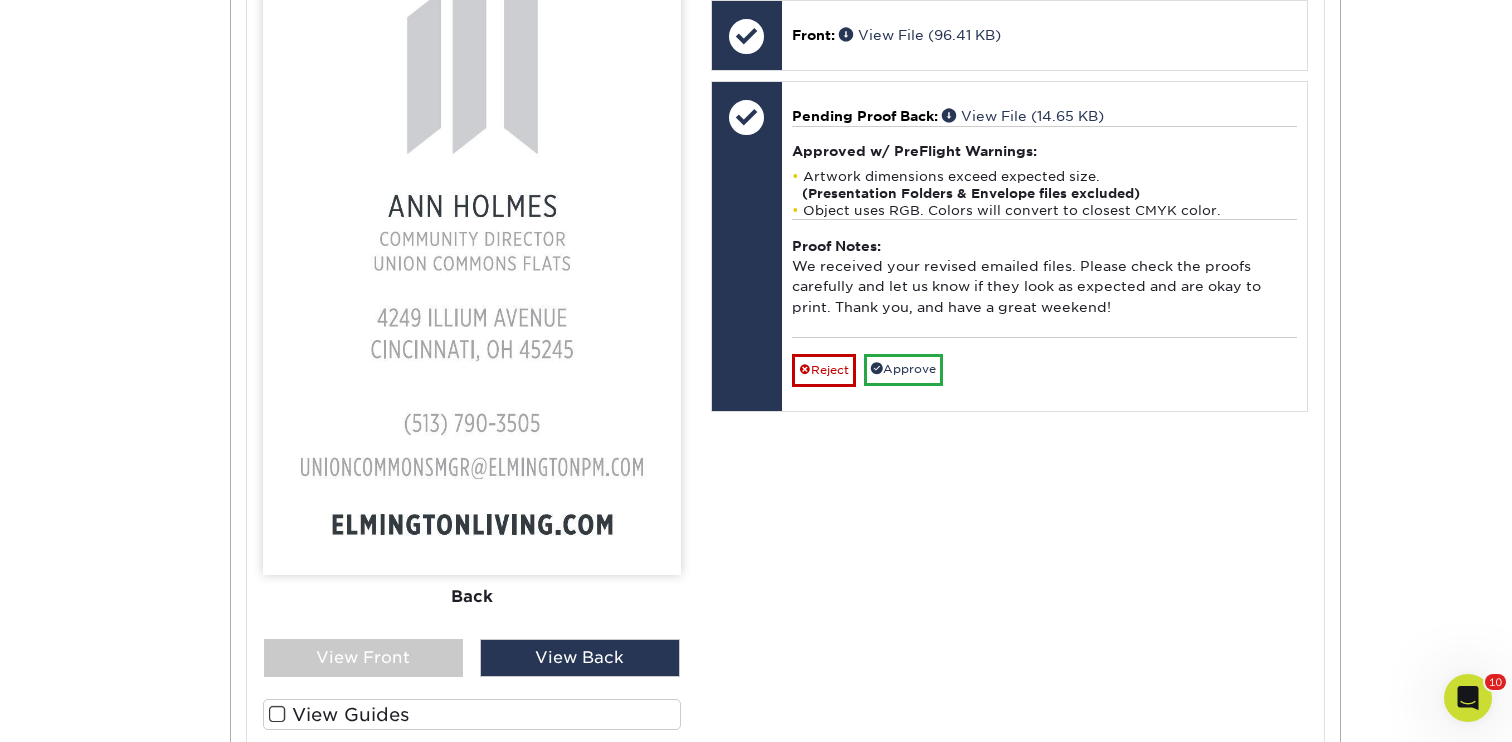 scroll, scrollTop: 9492, scrollLeft: 0, axis: vertical 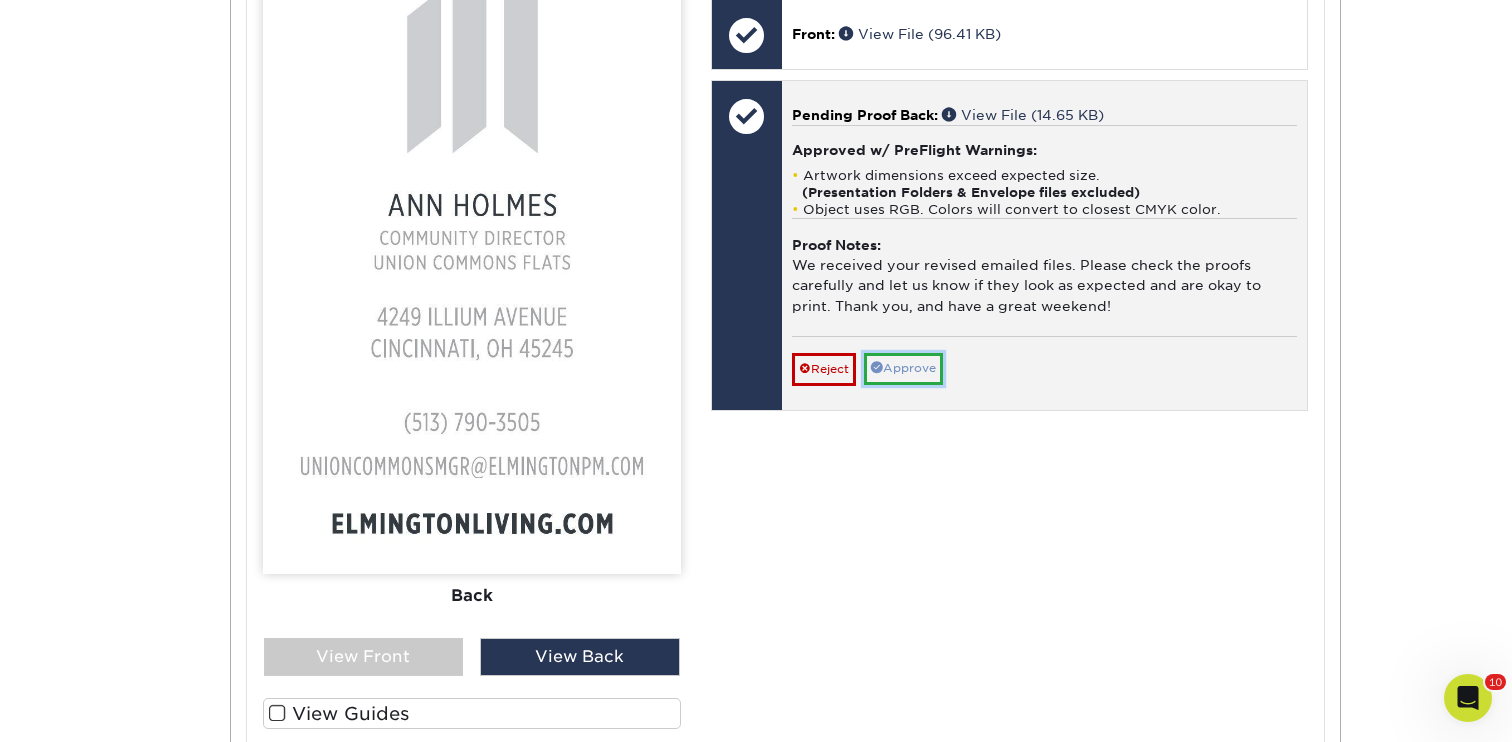 click on "Approve" at bounding box center [903, 368] 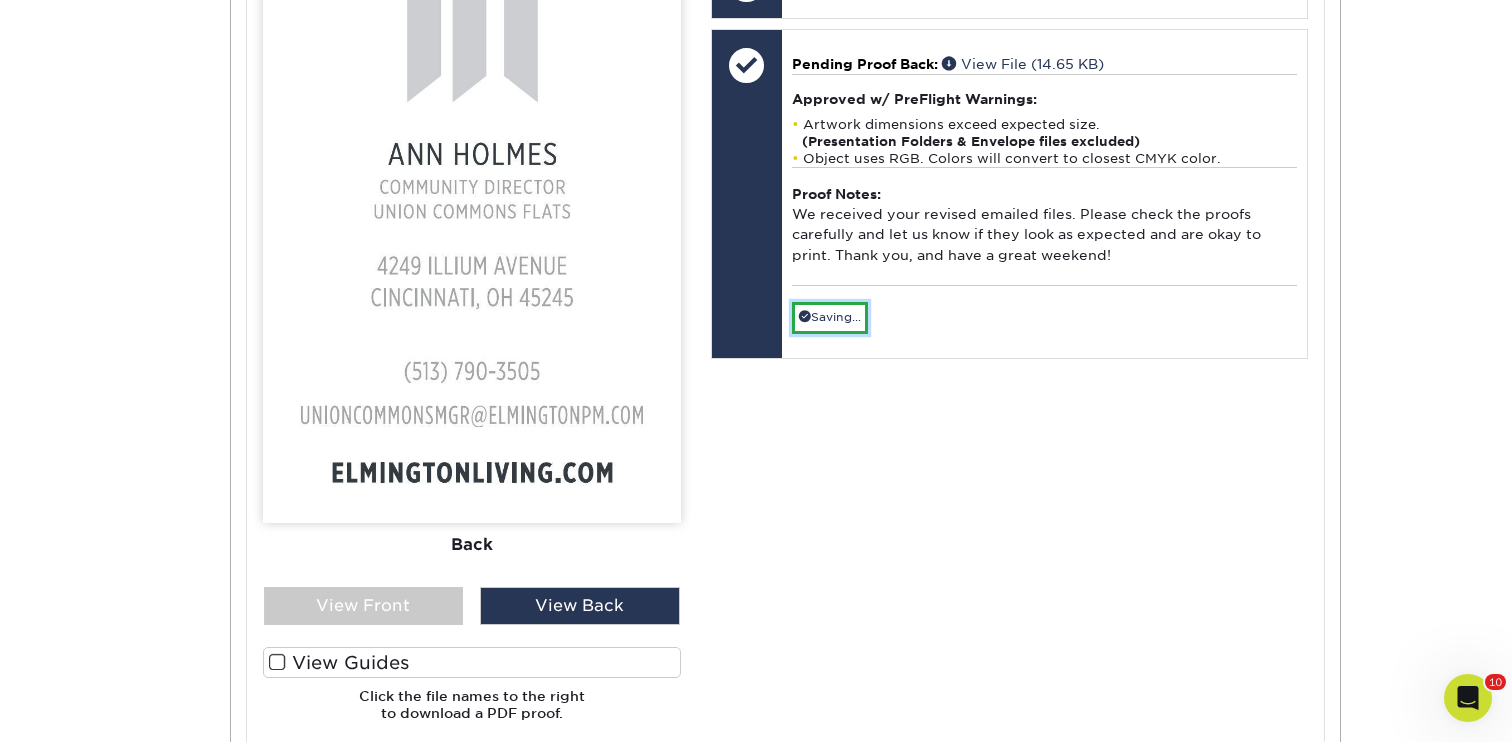 scroll, scrollTop: 9542, scrollLeft: 0, axis: vertical 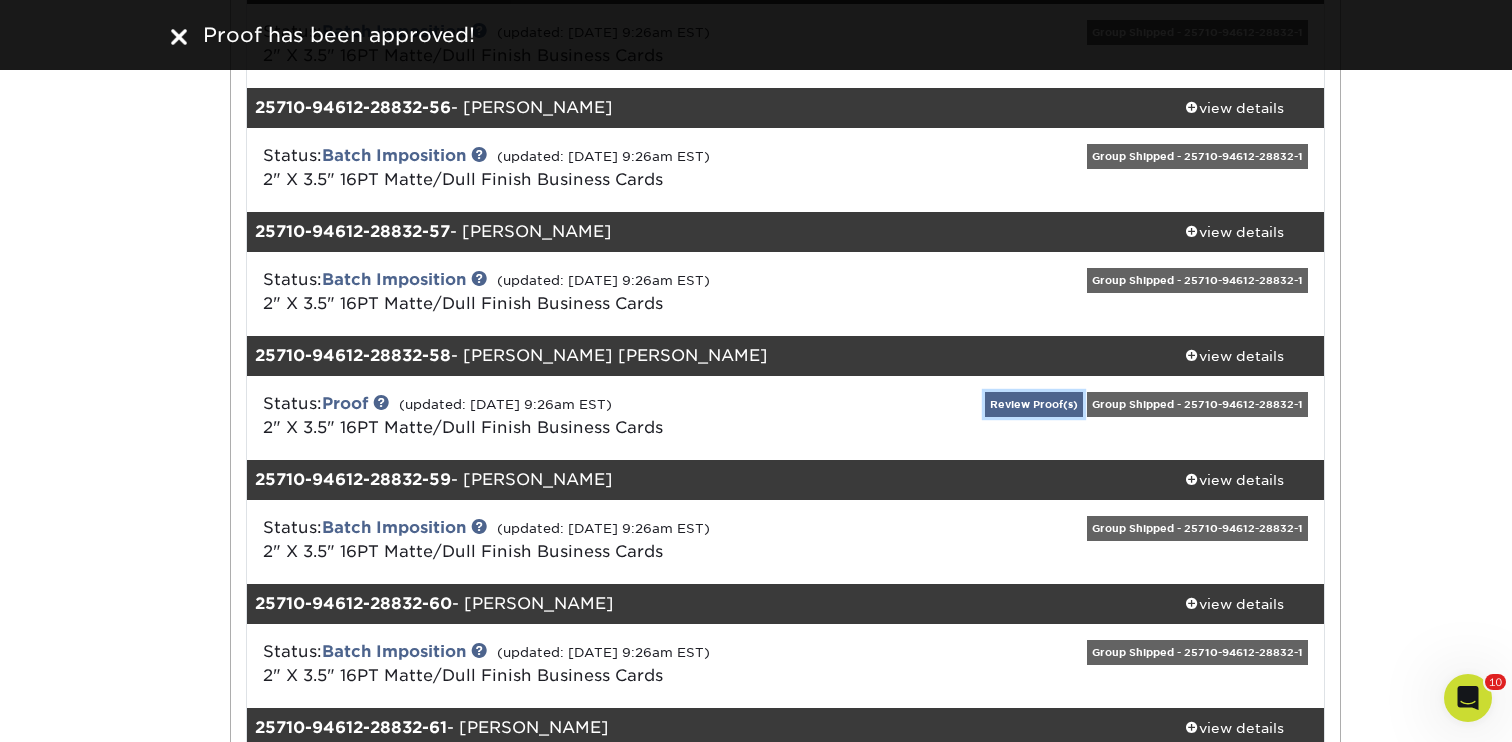 click on "Review Proof(s)" at bounding box center [1034, 404] 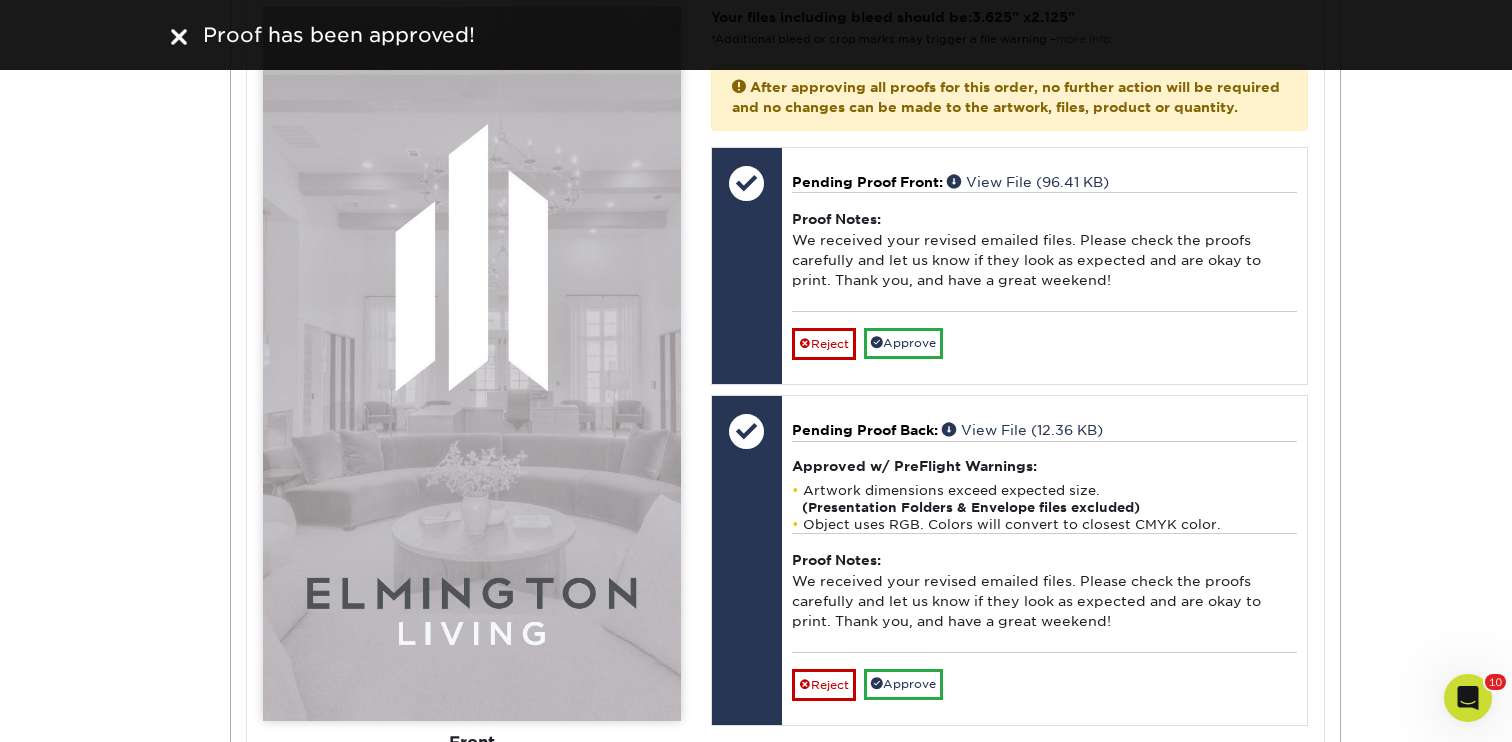 scroll, scrollTop: 11826, scrollLeft: 0, axis: vertical 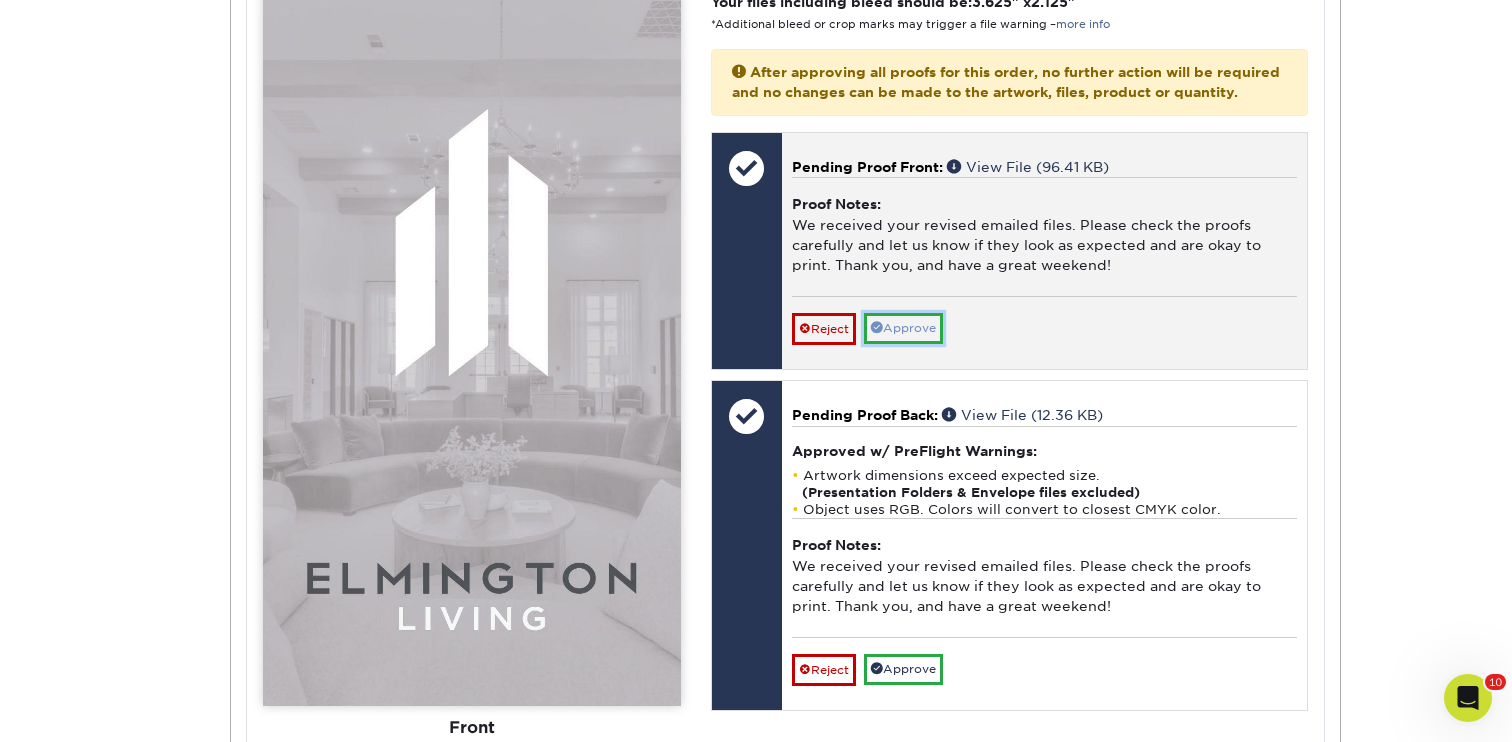 click on "Approve" at bounding box center [903, 328] 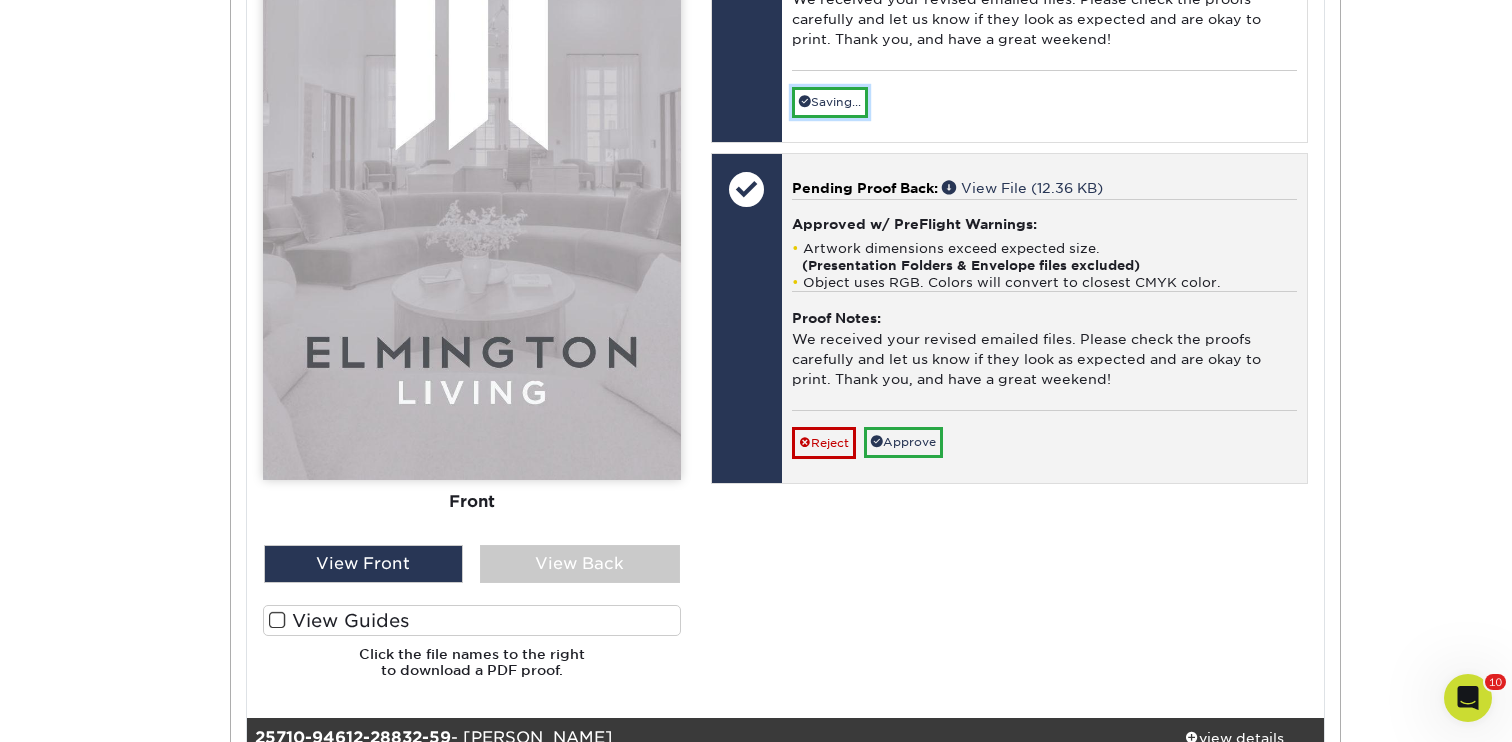 scroll, scrollTop: 12050, scrollLeft: 0, axis: vertical 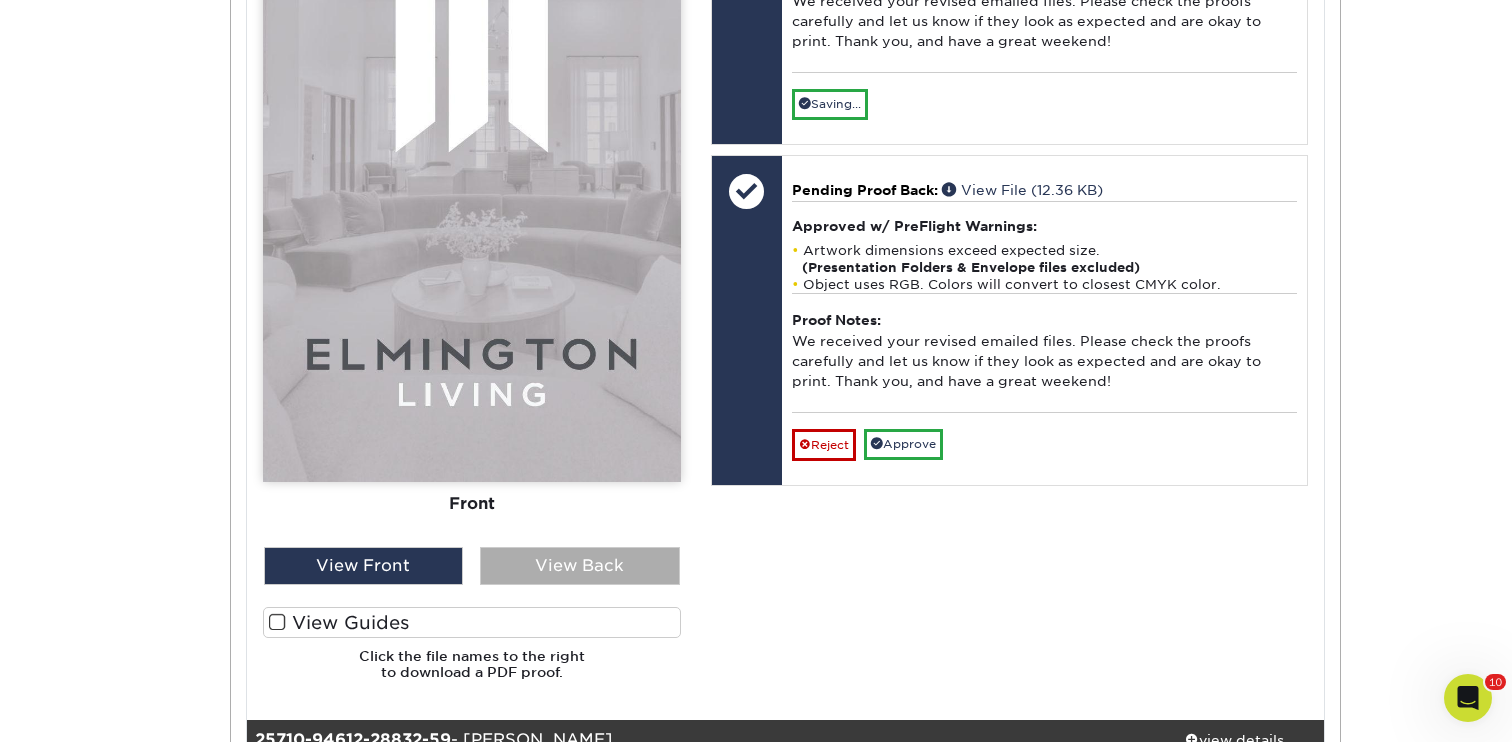 click on "View Back" at bounding box center (580, 566) 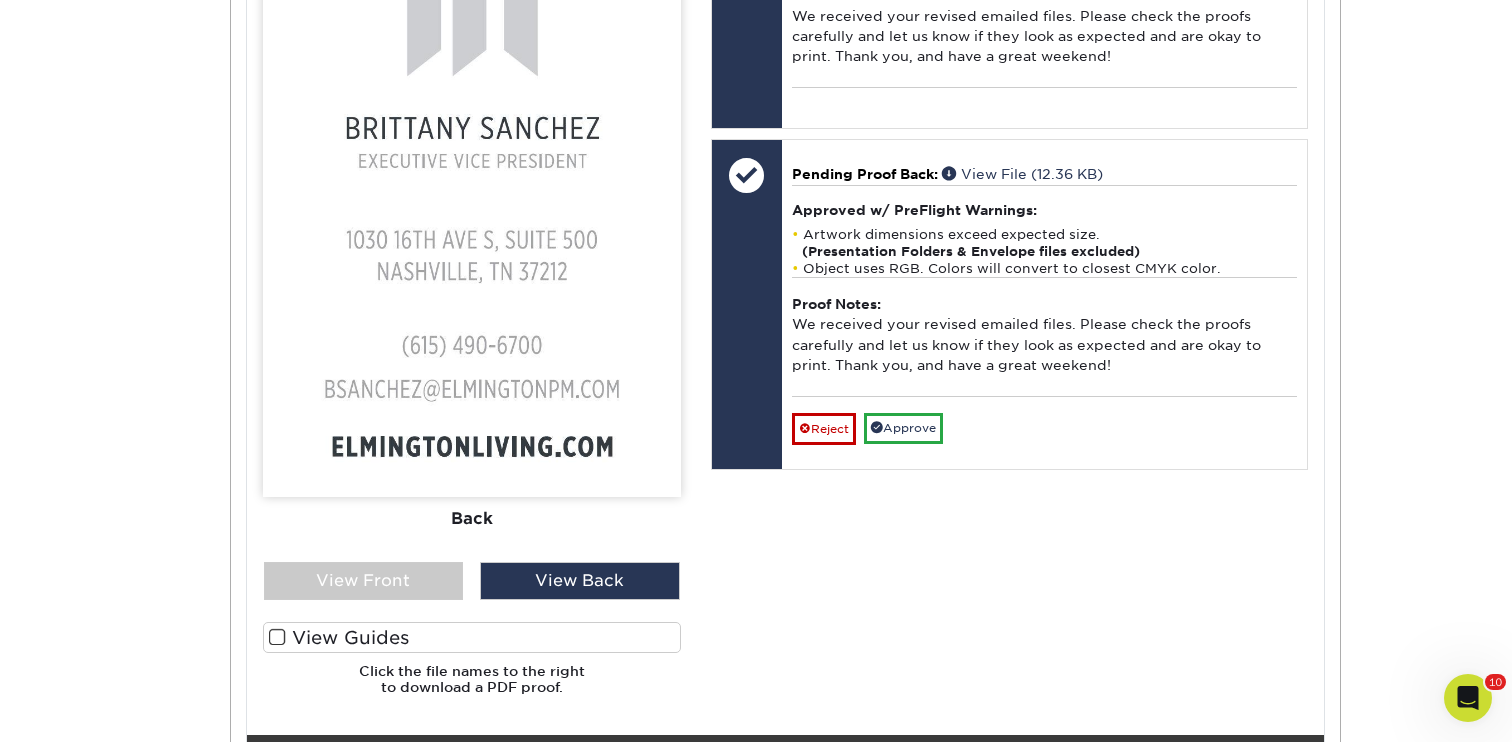 scroll, scrollTop: 12044, scrollLeft: 0, axis: vertical 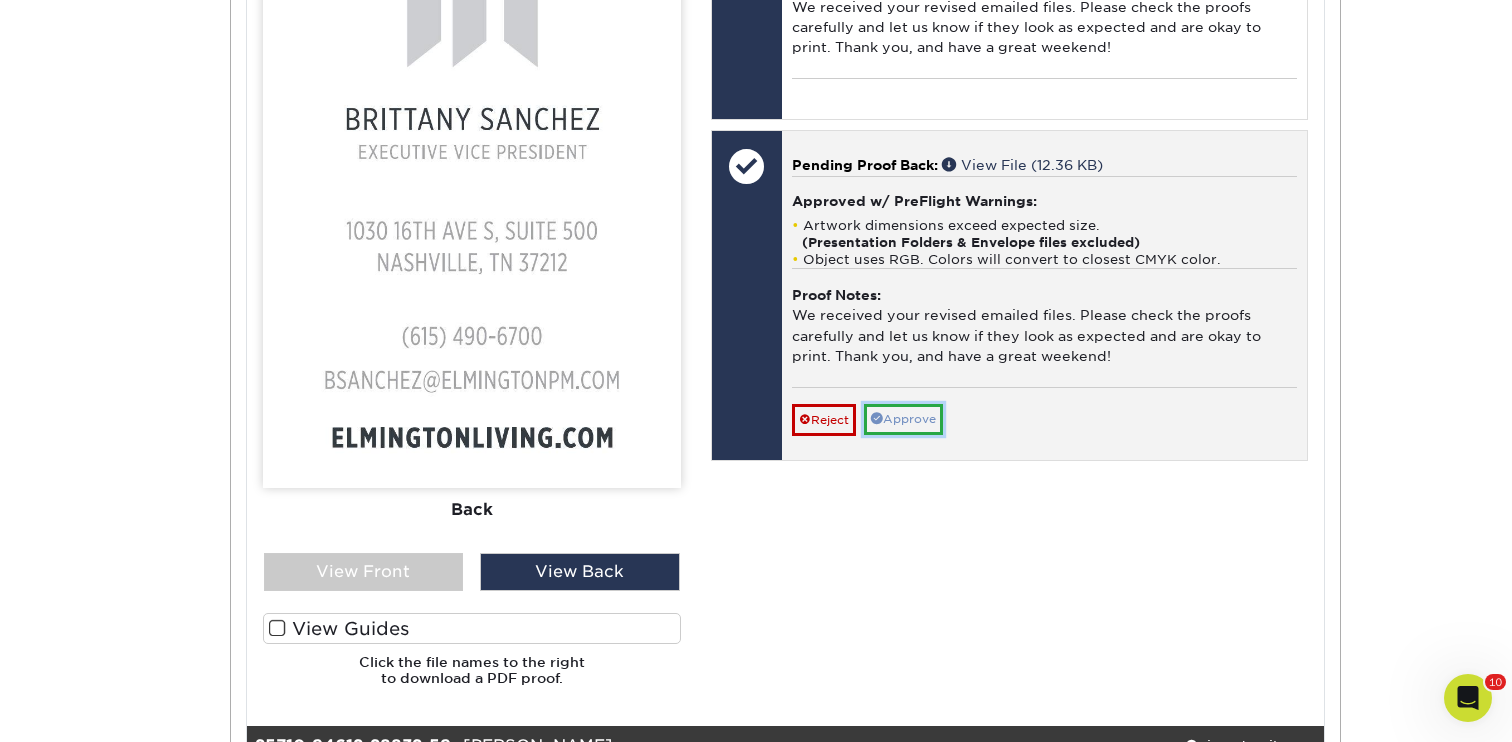 click on "Approve" at bounding box center (903, 419) 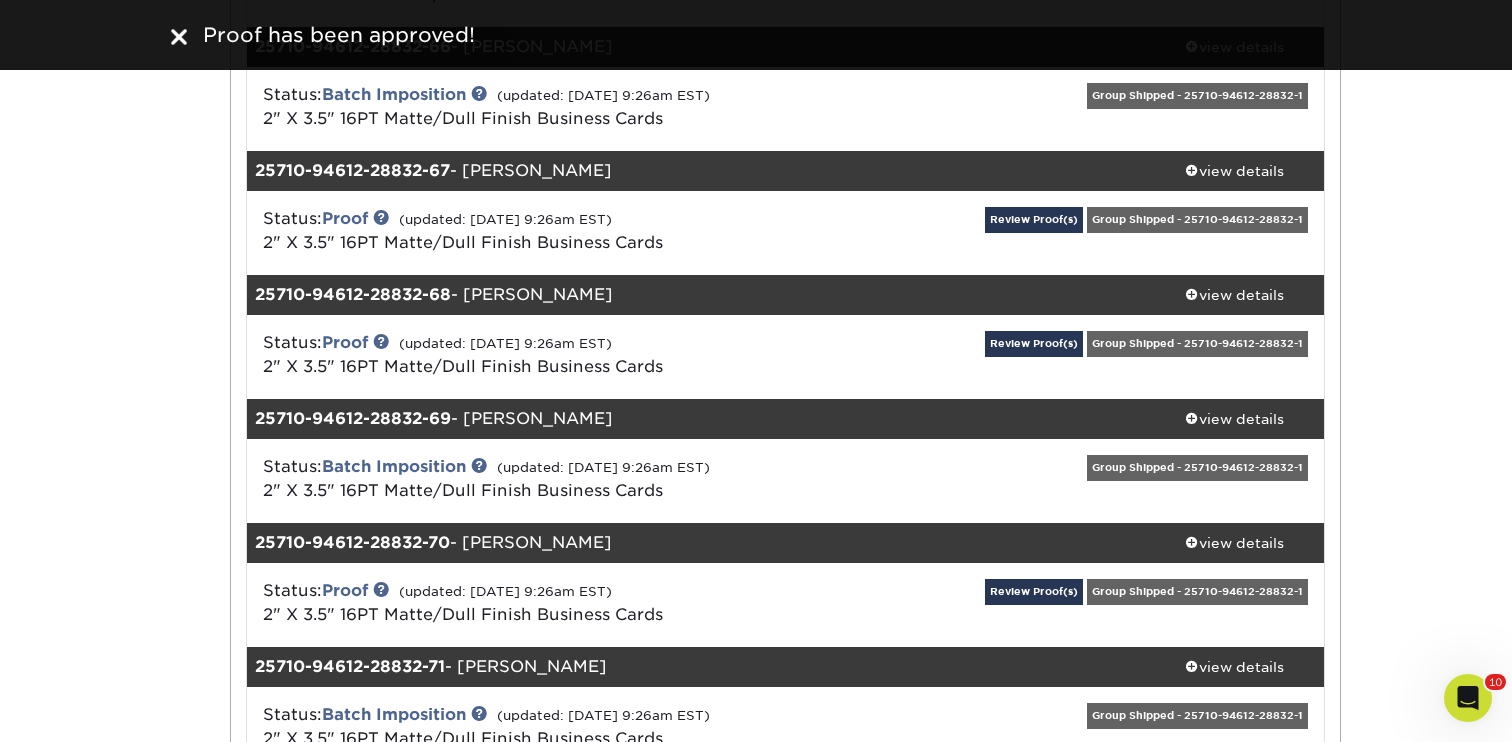 scroll, scrollTop: 13606, scrollLeft: 0, axis: vertical 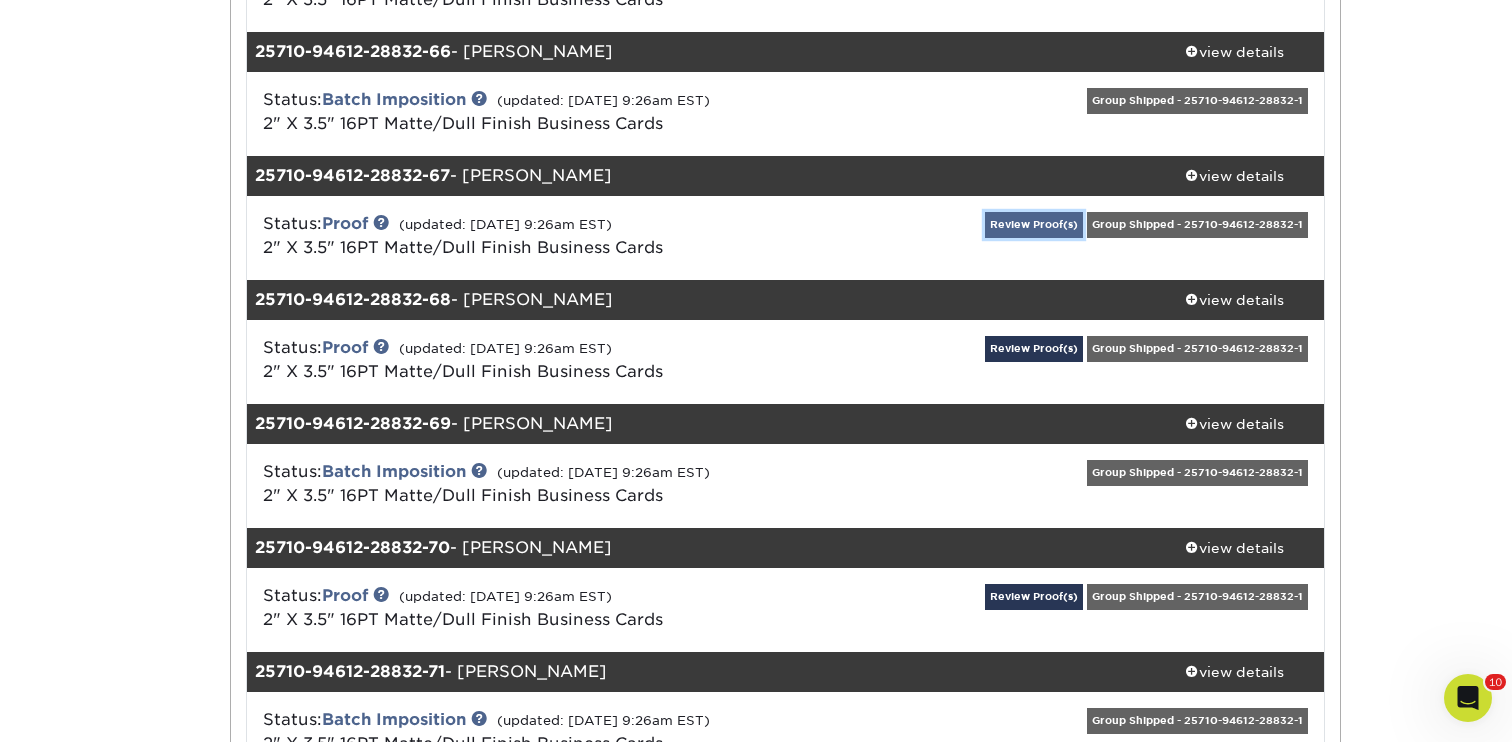 click on "Review Proof(s)" at bounding box center (1034, 224) 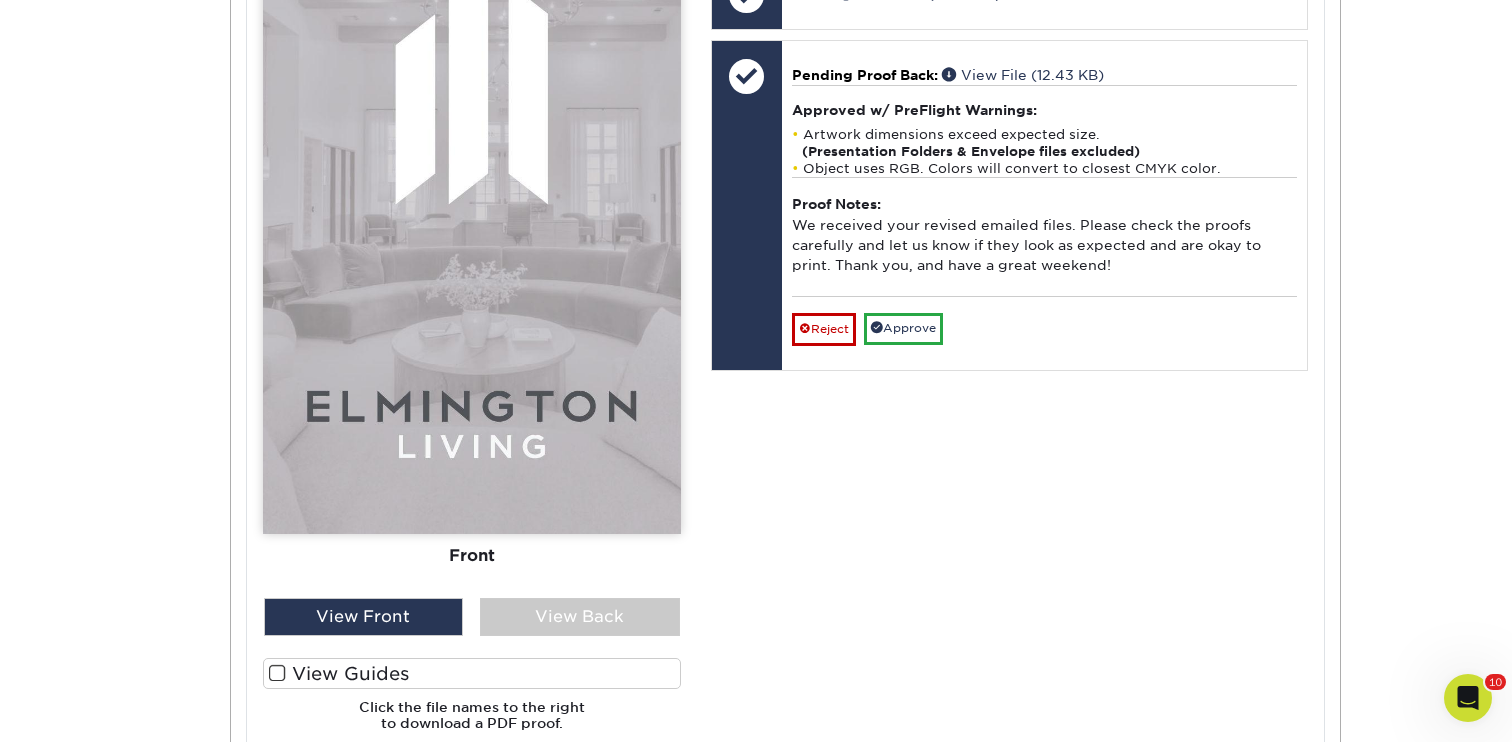 scroll, scrollTop: 14470, scrollLeft: 0, axis: vertical 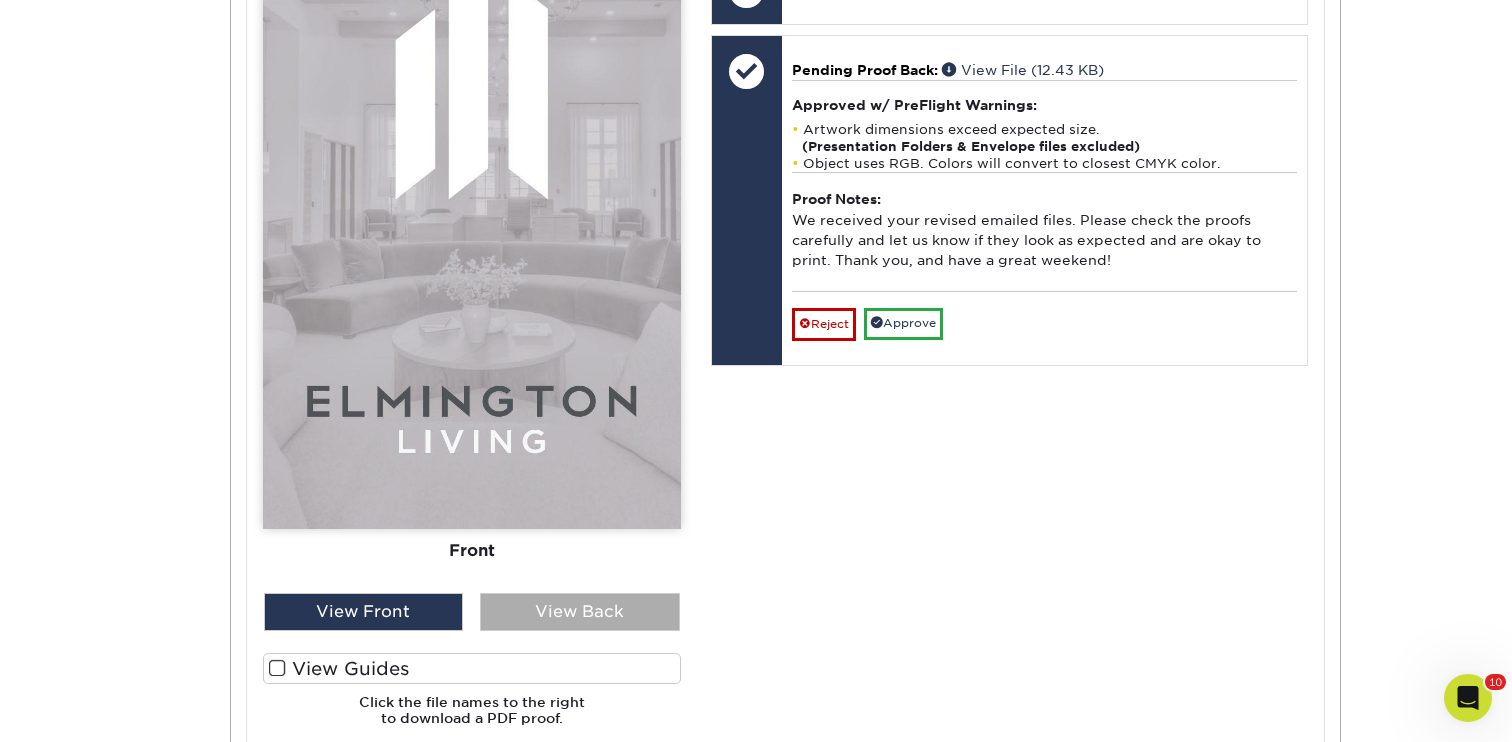 click on "View Back" at bounding box center [580, 612] 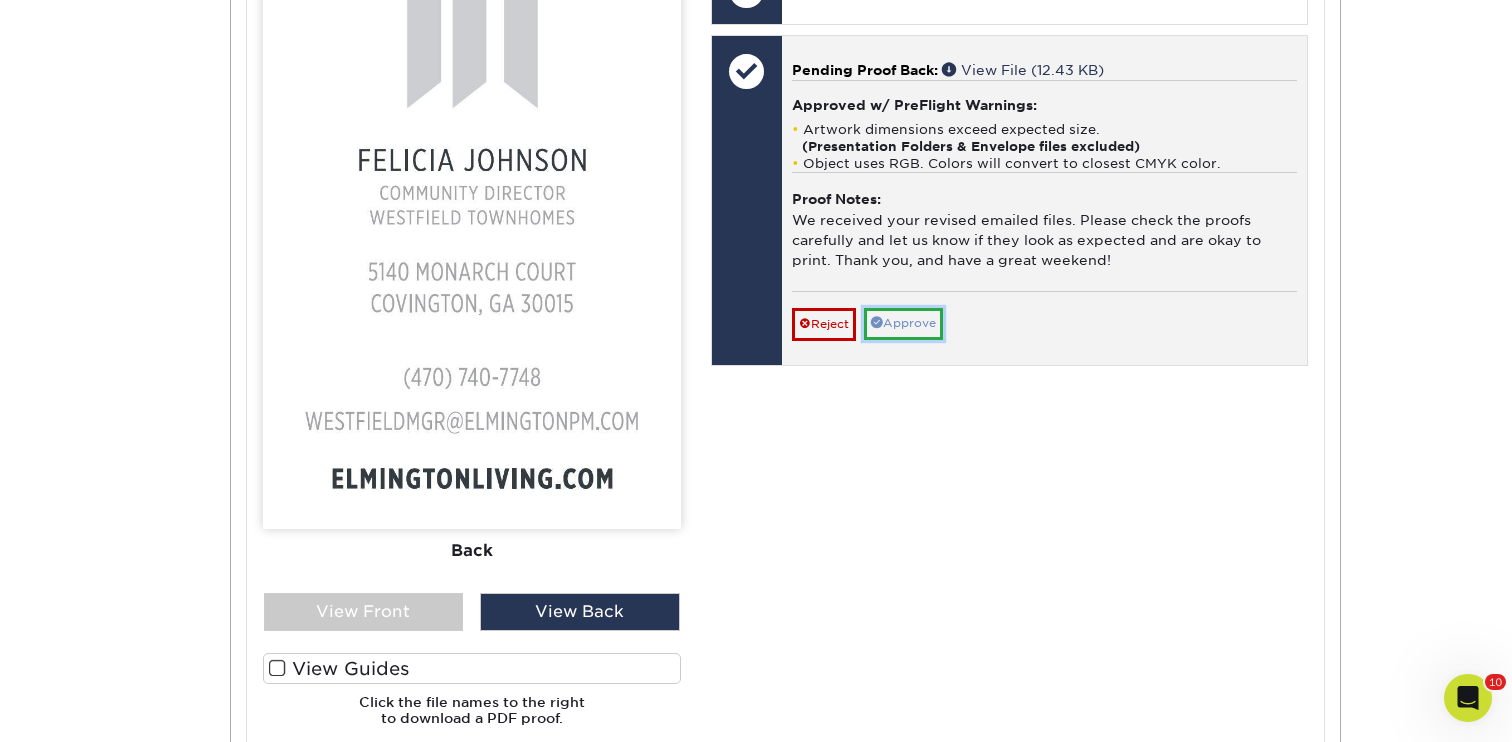 click on "Approve" at bounding box center (903, 323) 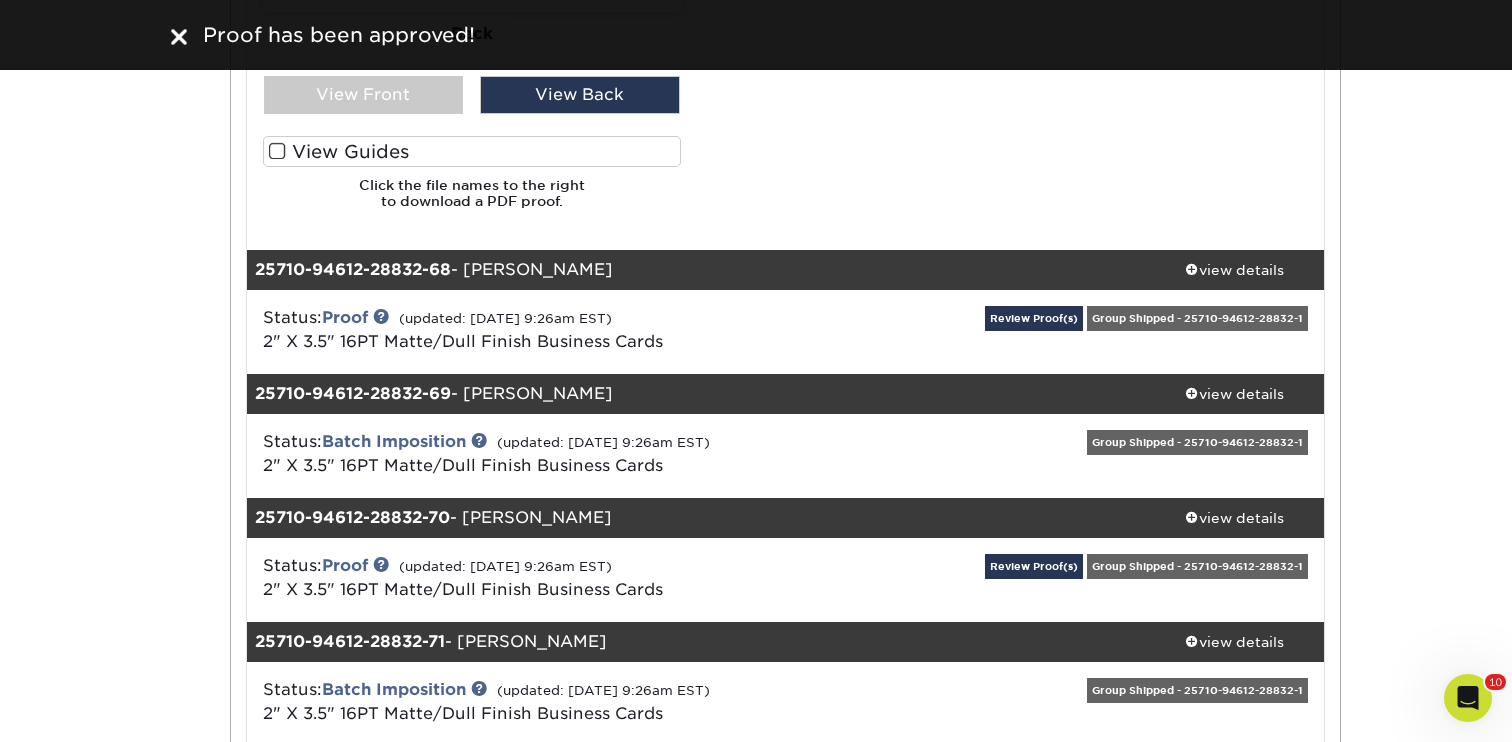 scroll, scrollTop: 14983, scrollLeft: 0, axis: vertical 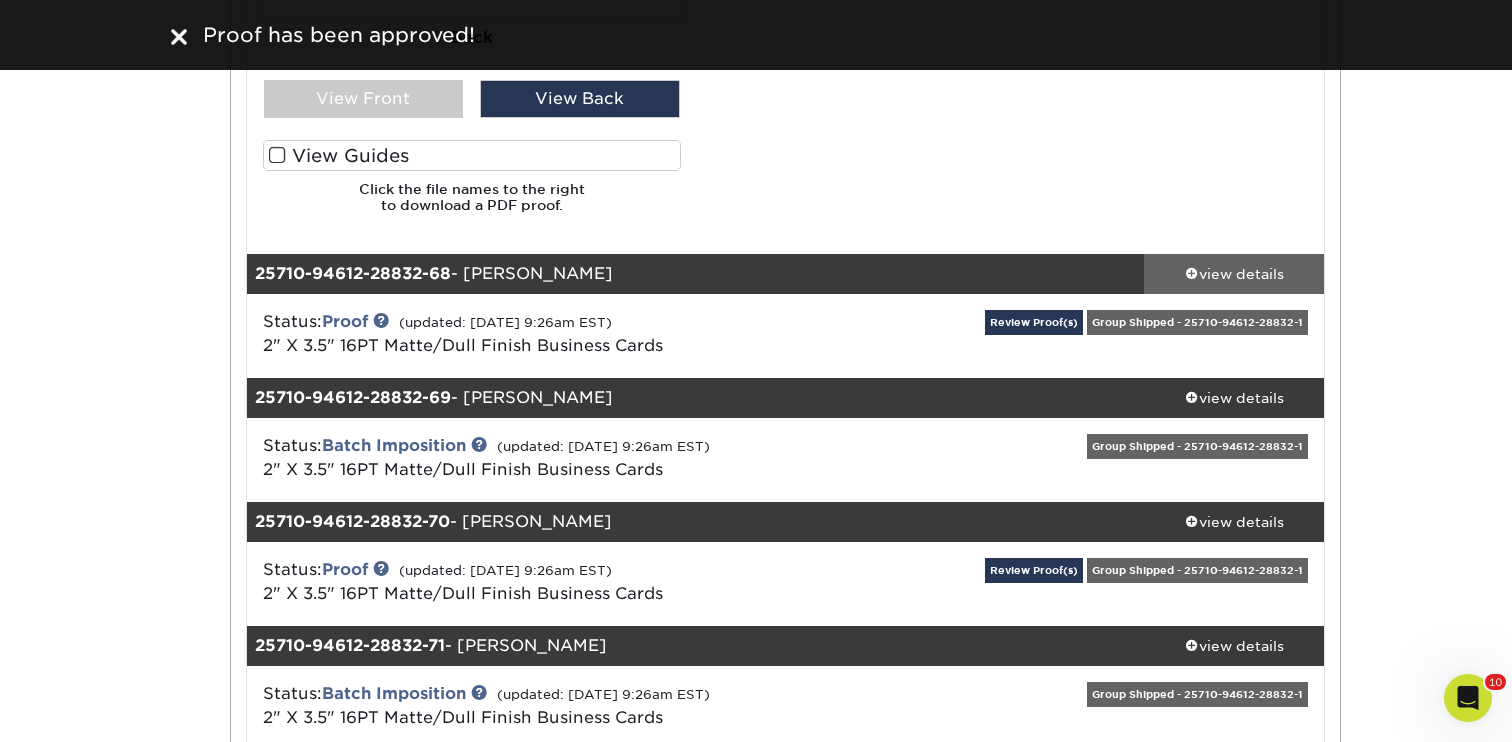 click on "view details" at bounding box center (1234, 273) 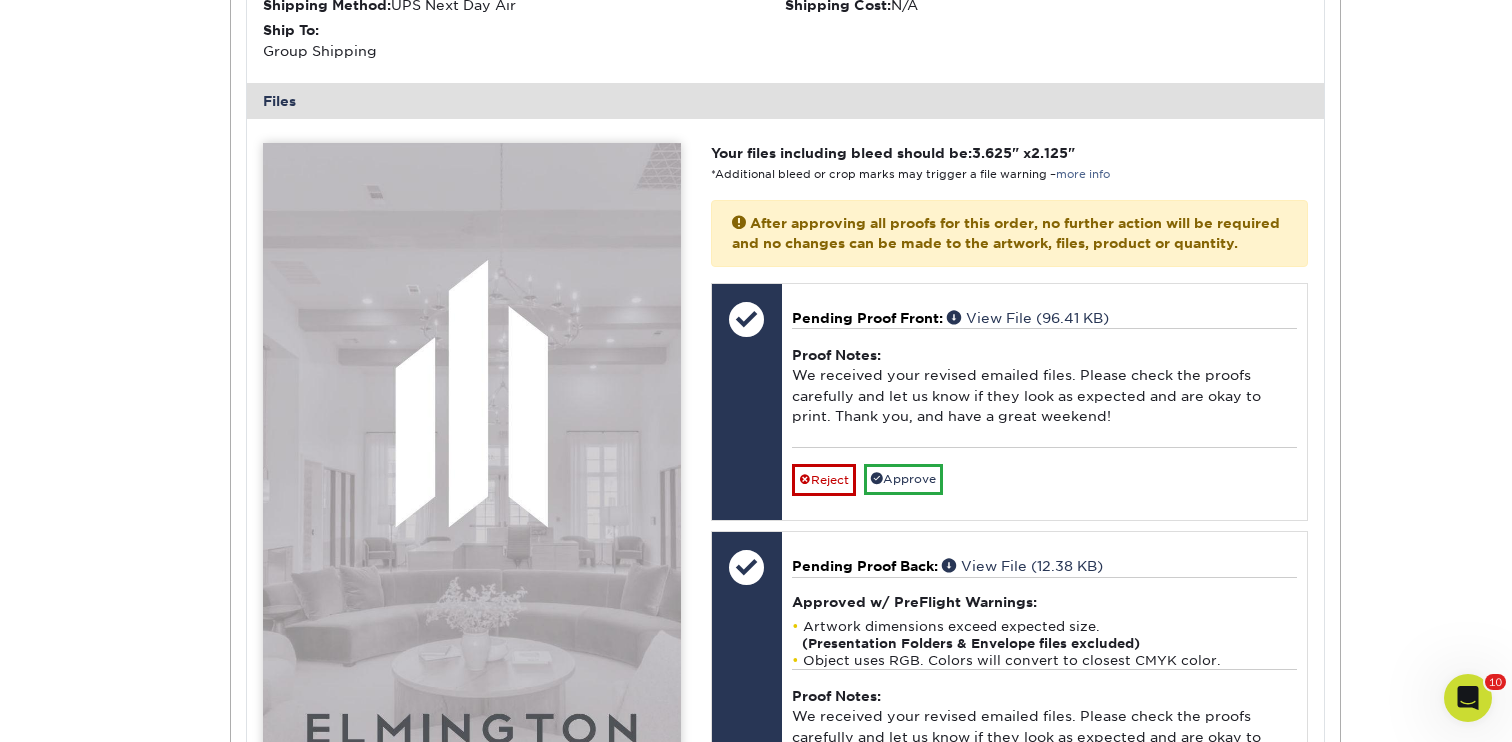 scroll, scrollTop: 15821, scrollLeft: 0, axis: vertical 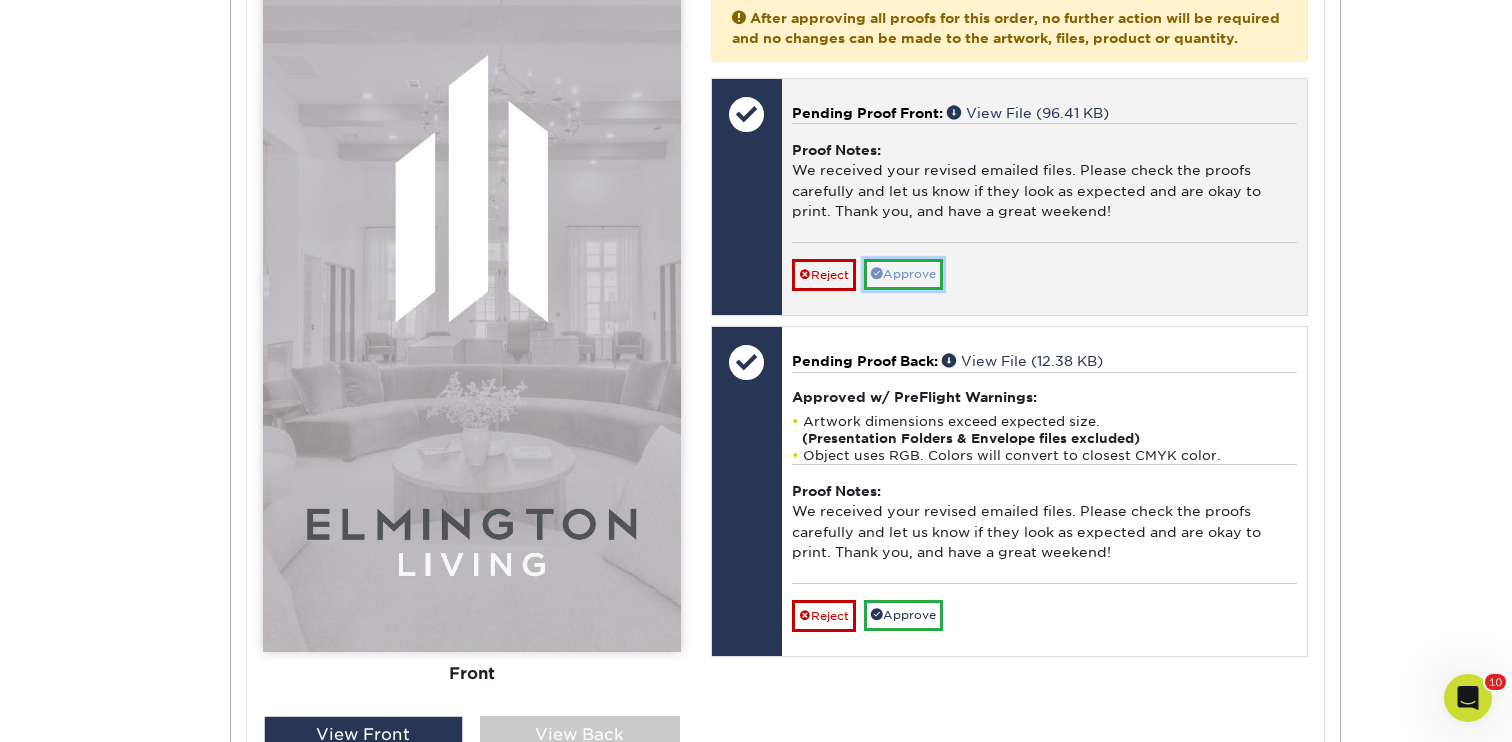 click on "Approve" at bounding box center [903, 274] 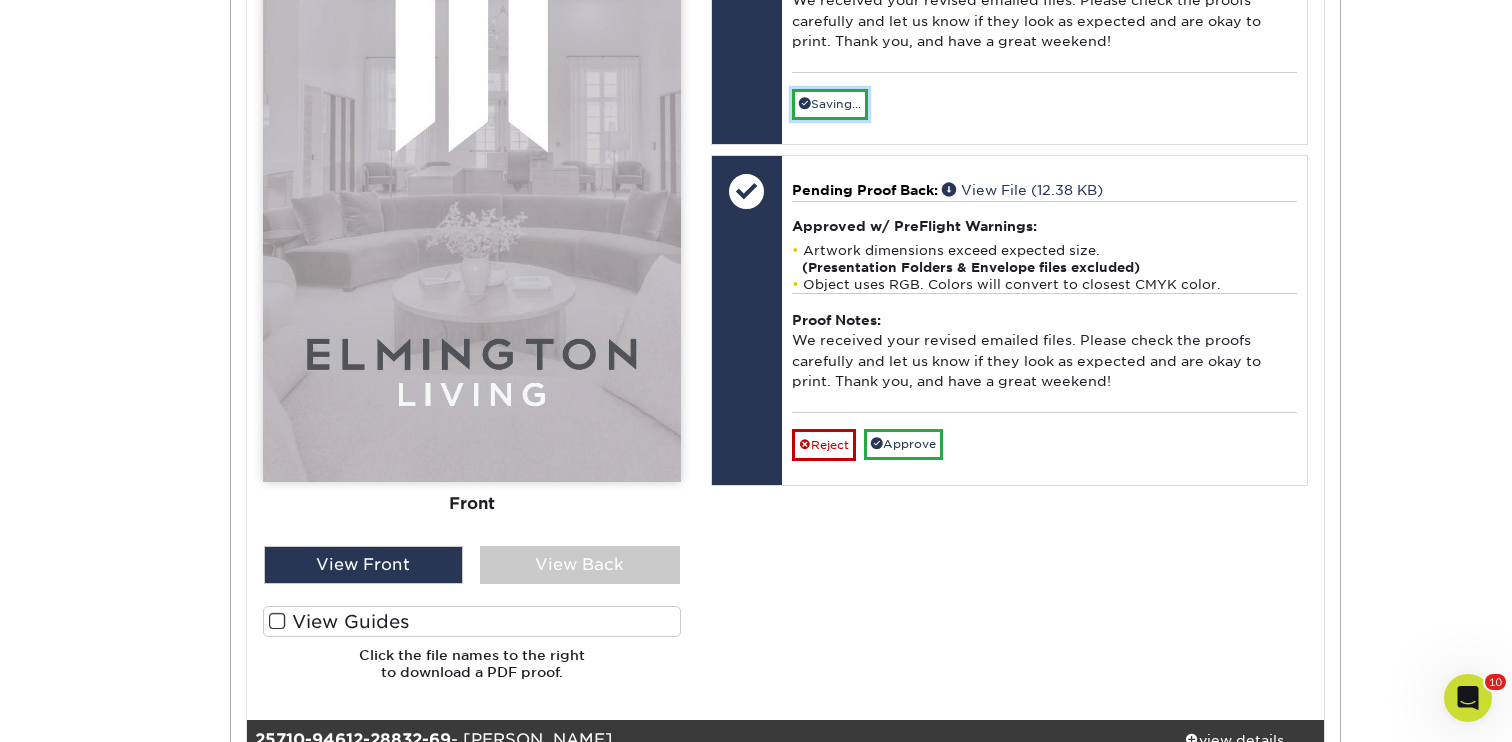scroll, scrollTop: 15993, scrollLeft: 0, axis: vertical 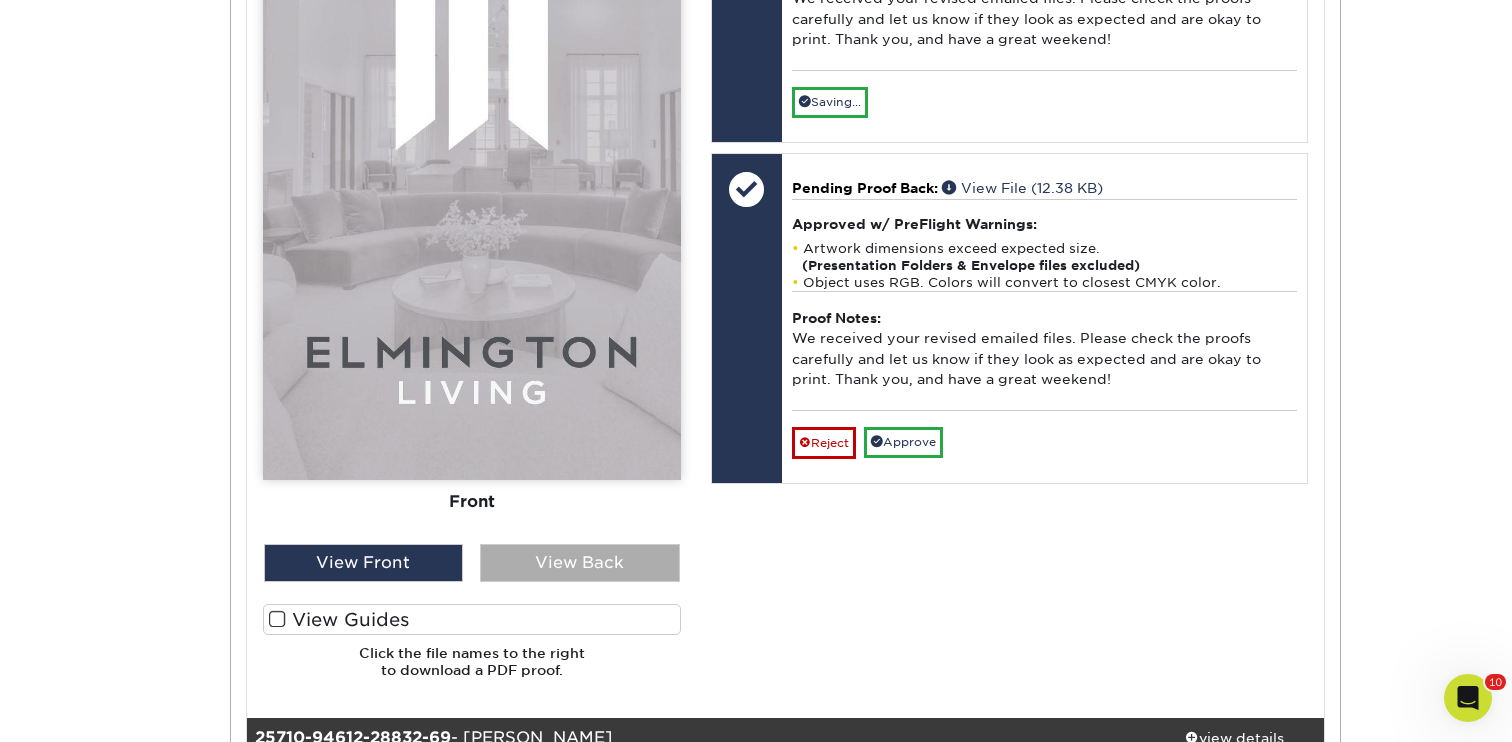 click on "View Back" at bounding box center (580, 563) 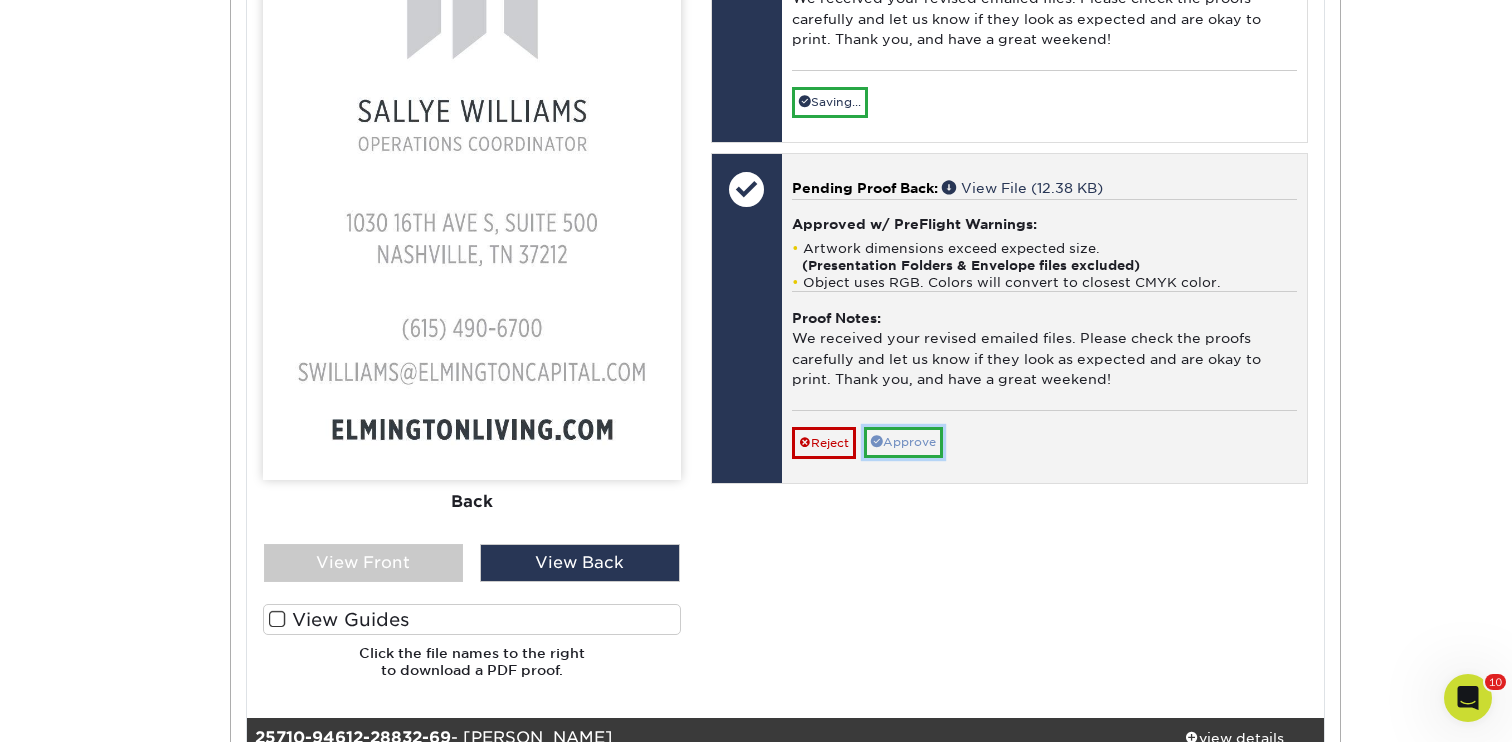 click on "Approve" at bounding box center [903, 442] 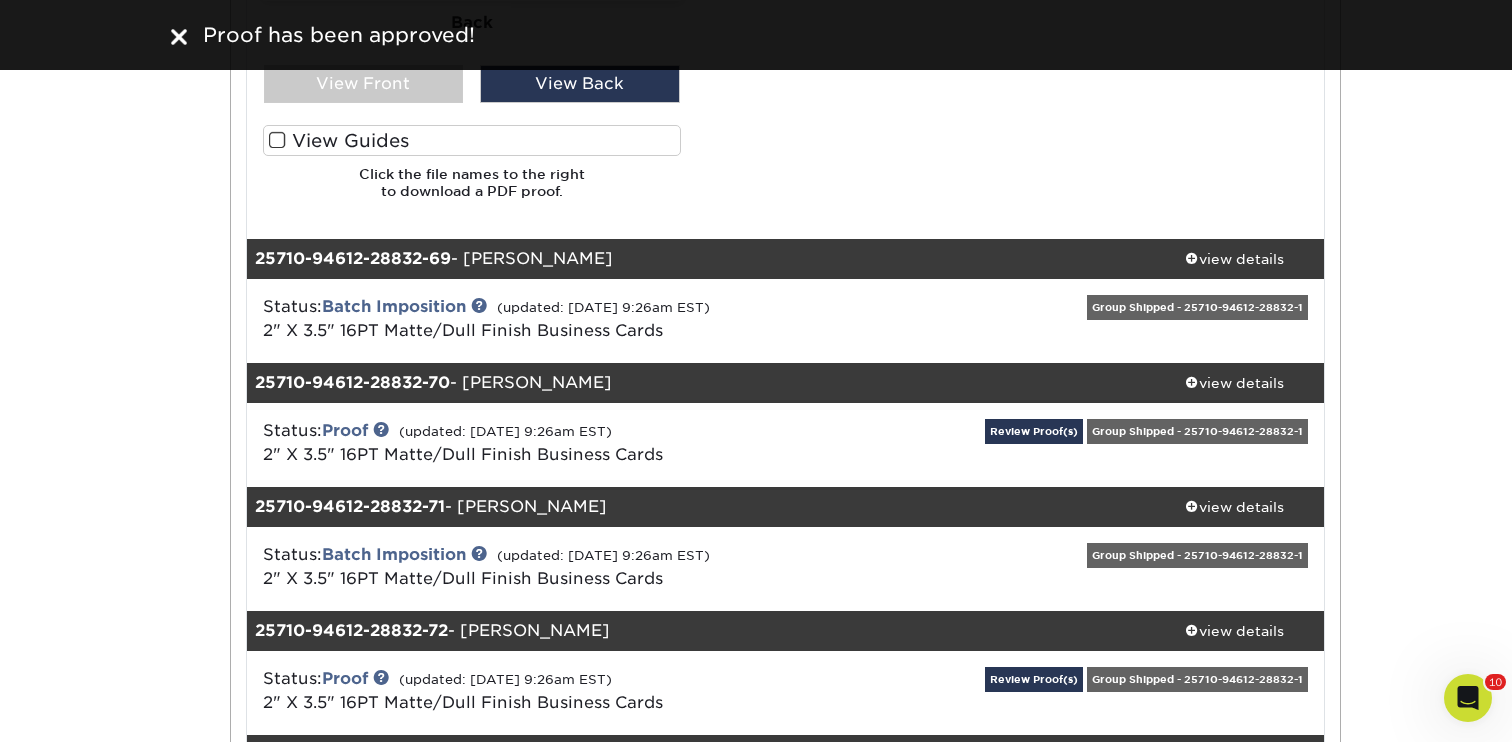 scroll, scrollTop: 16541, scrollLeft: 0, axis: vertical 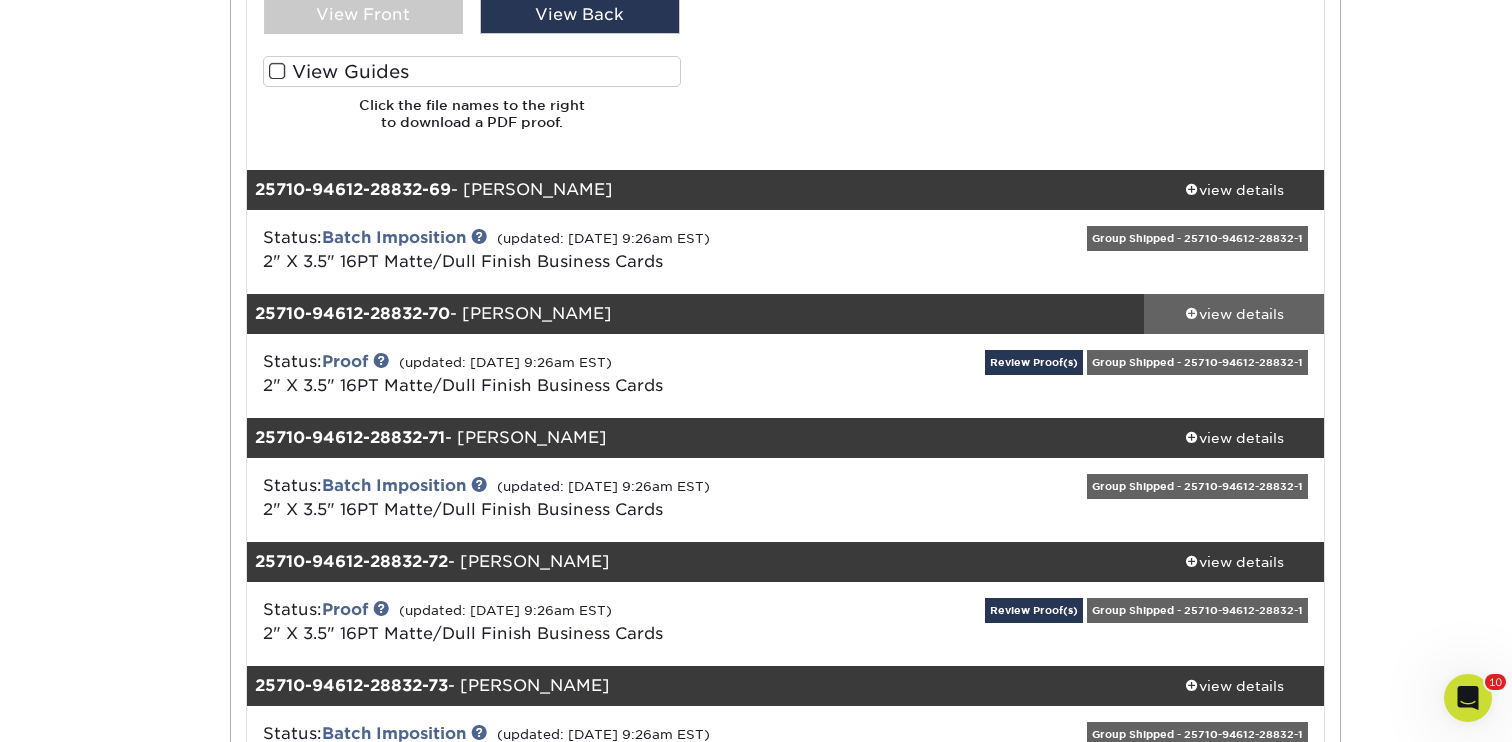 click on "view details" at bounding box center (1234, 314) 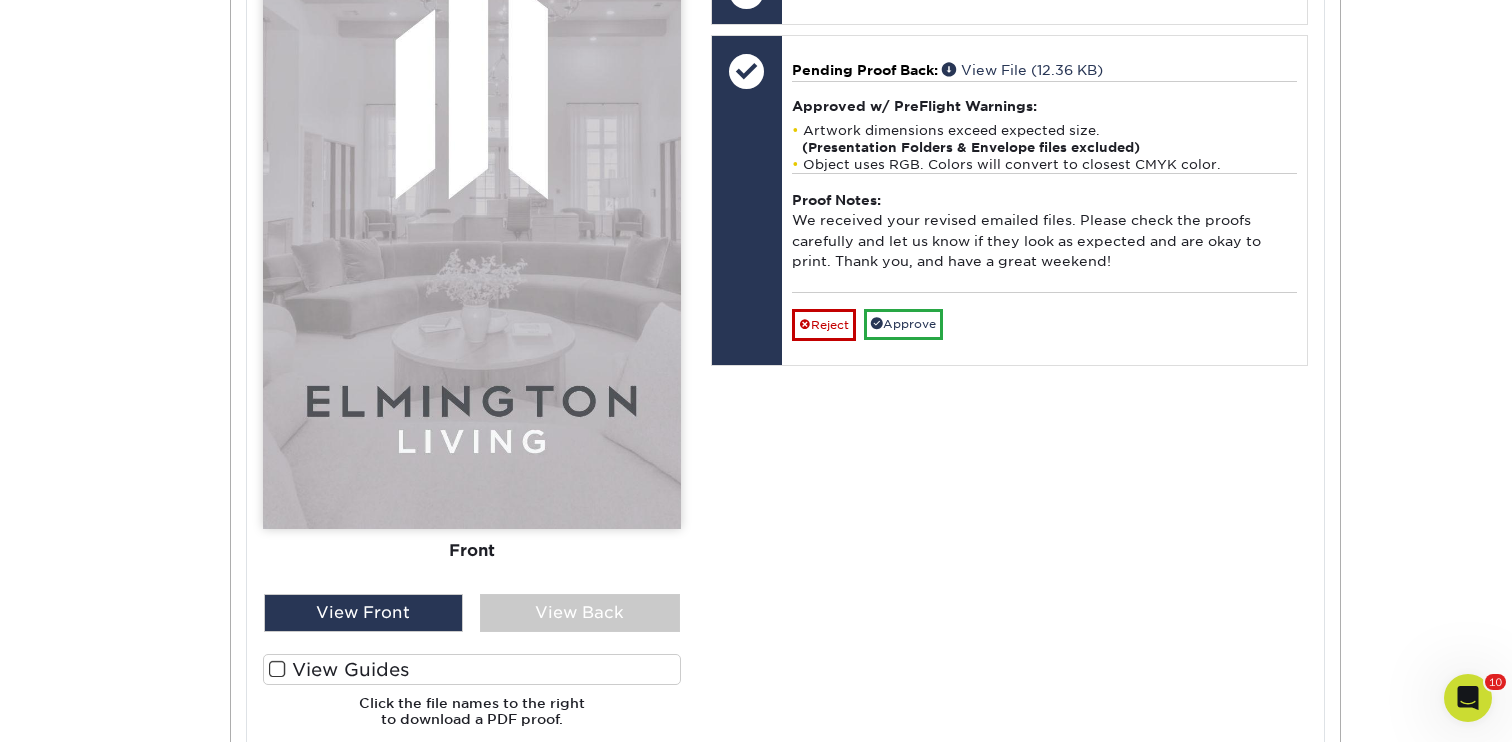 scroll, scrollTop: 17557, scrollLeft: 0, axis: vertical 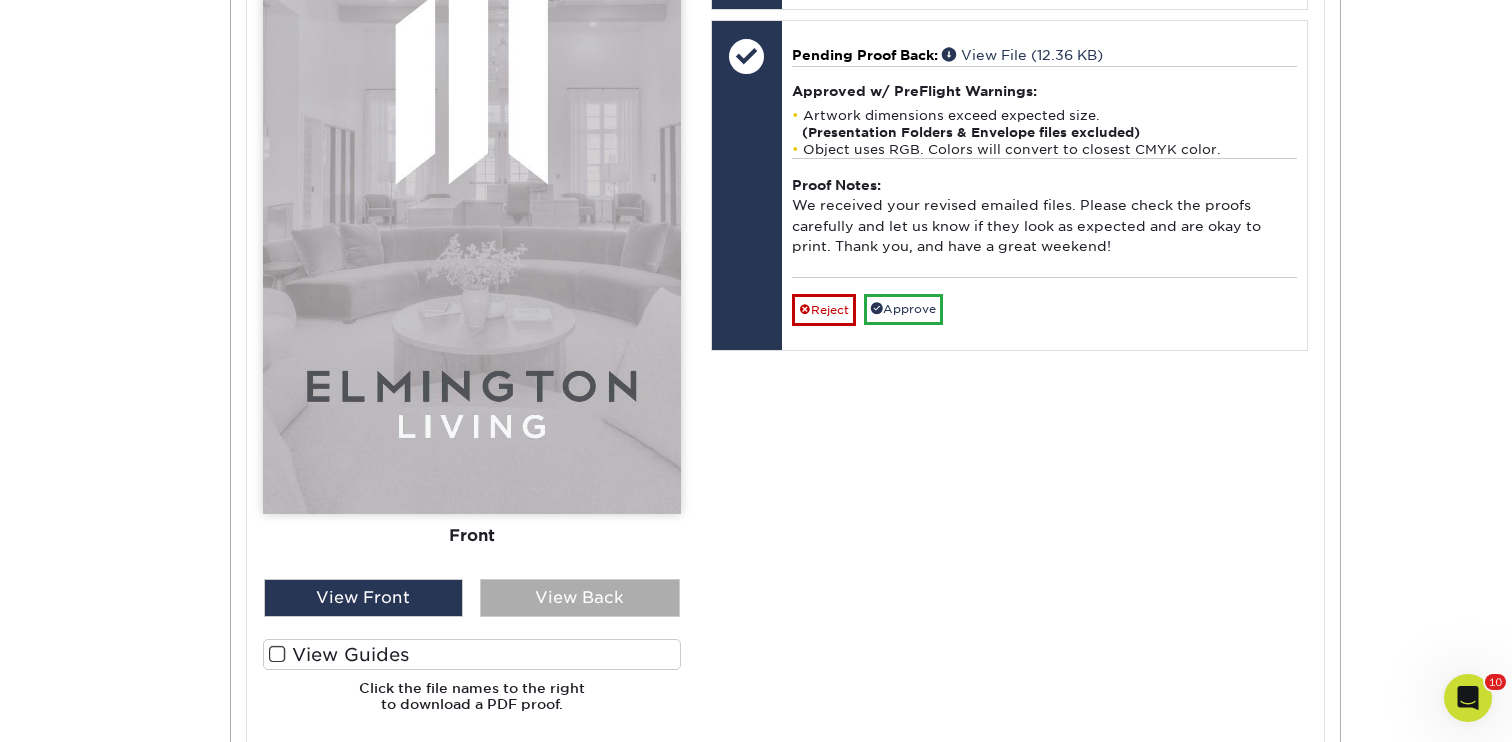 click on "View Back" at bounding box center (580, 598) 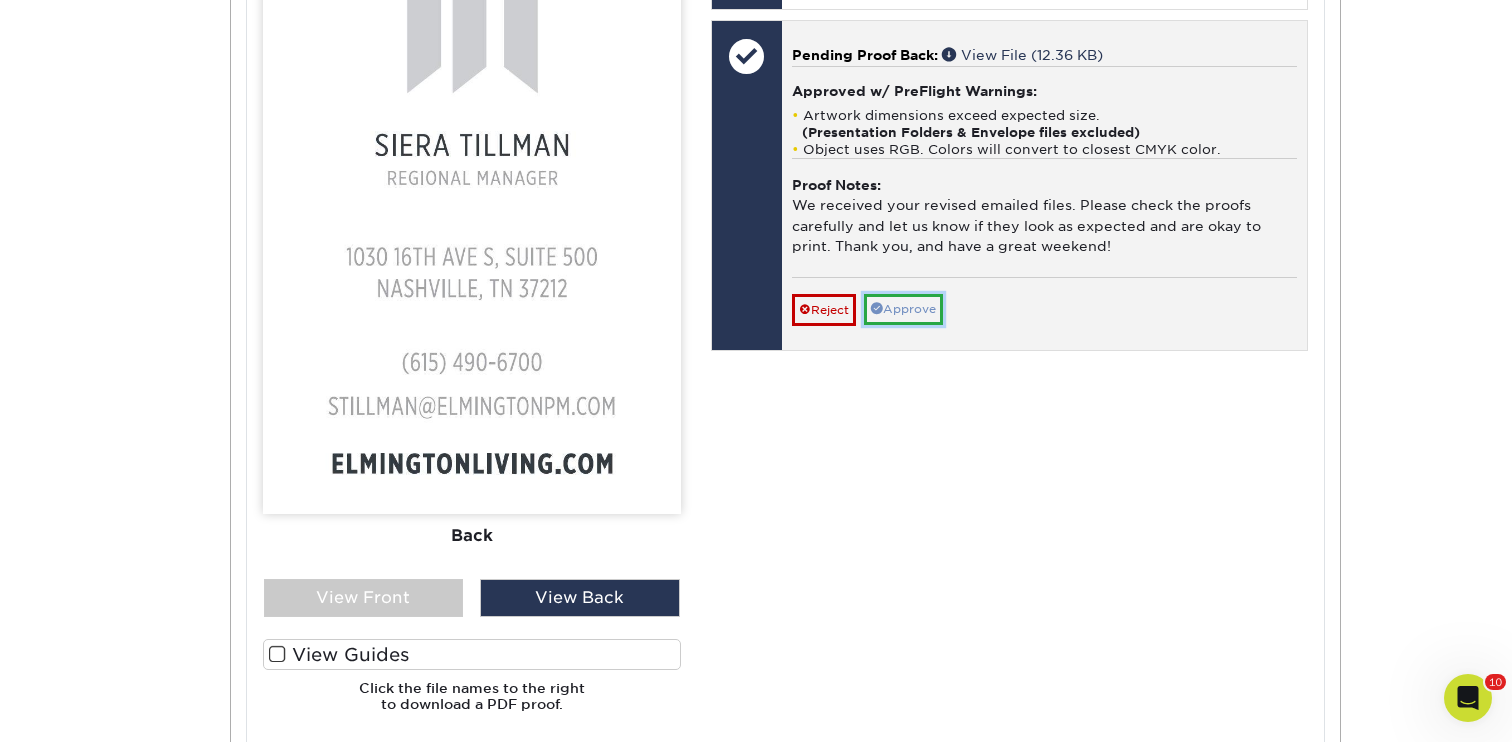 click on "Approve" at bounding box center (903, 309) 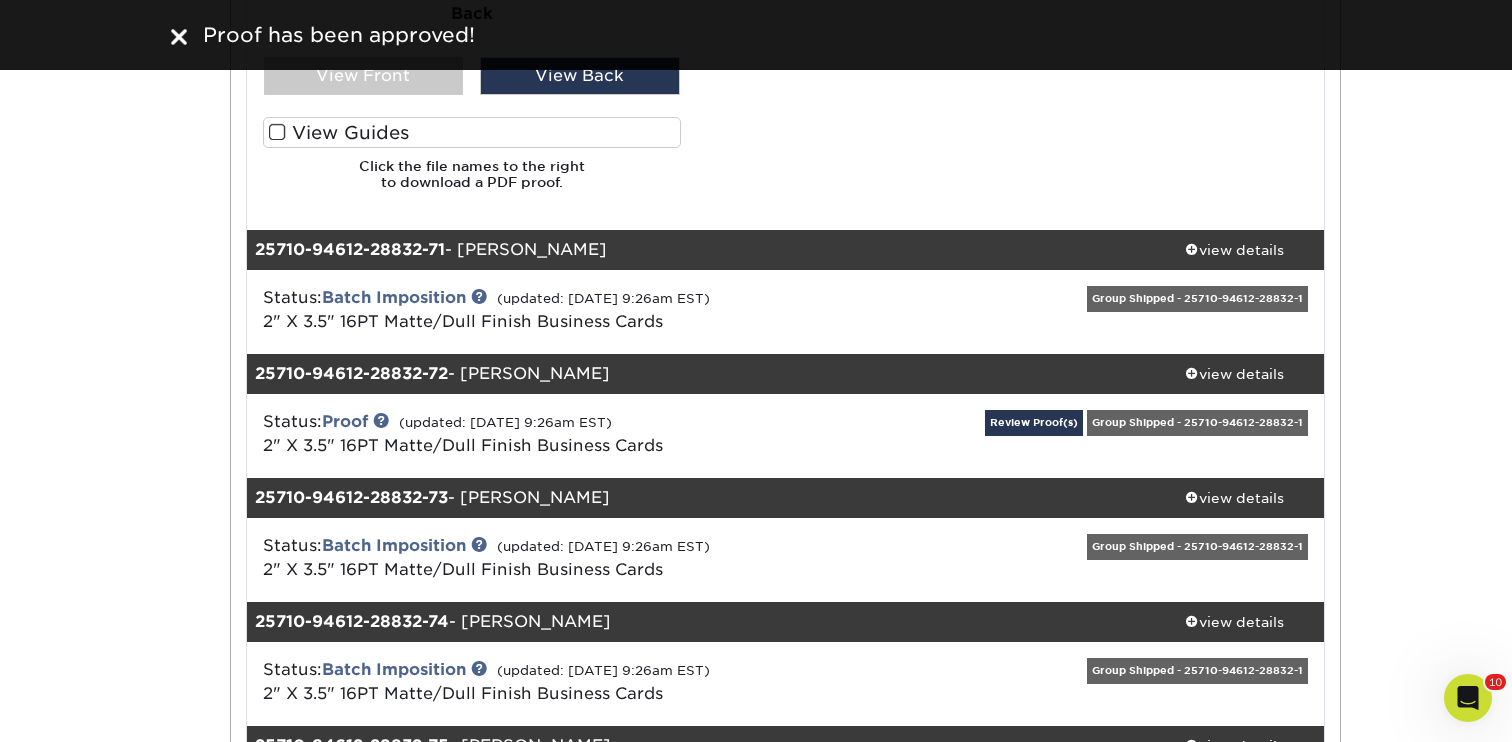 scroll, scrollTop: 18081, scrollLeft: 0, axis: vertical 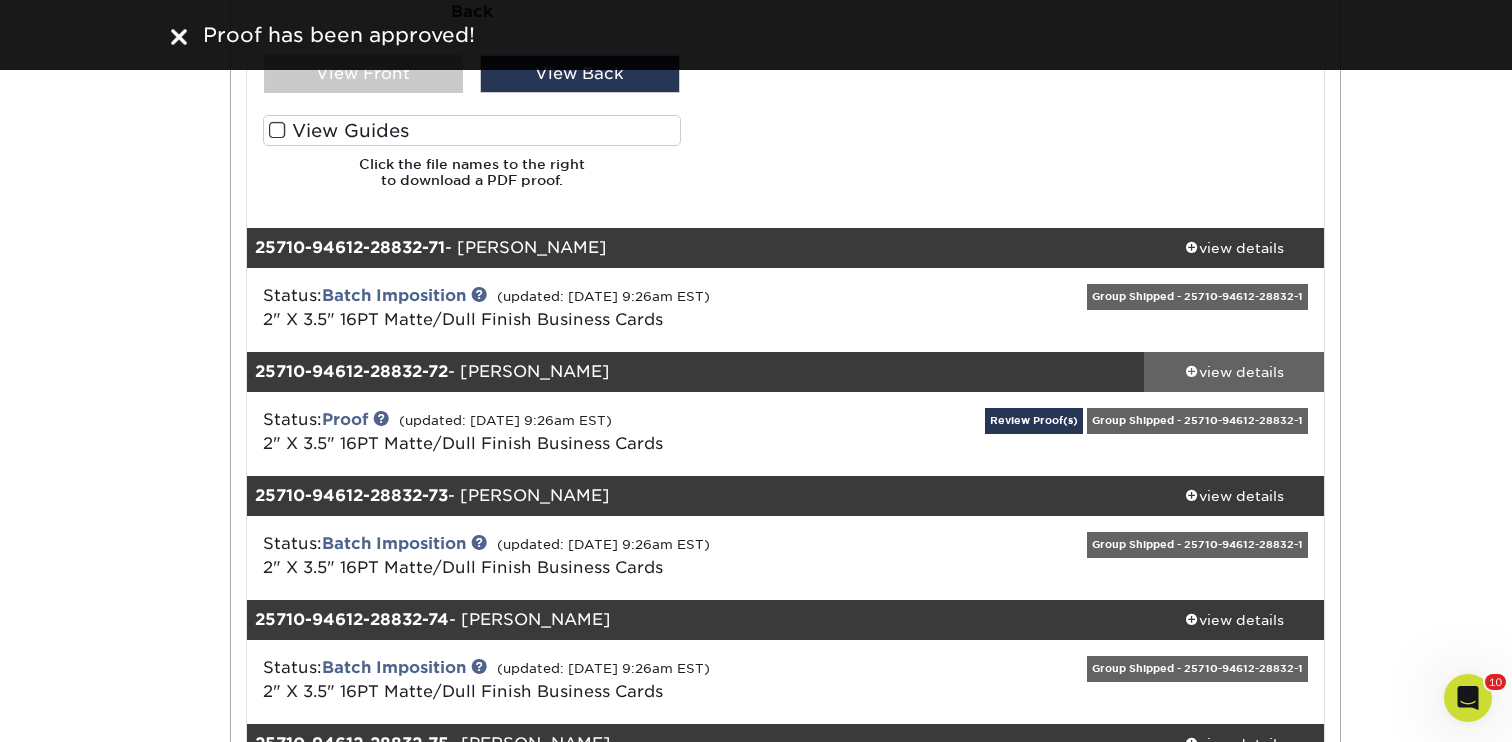 click on "view details" at bounding box center [1234, 372] 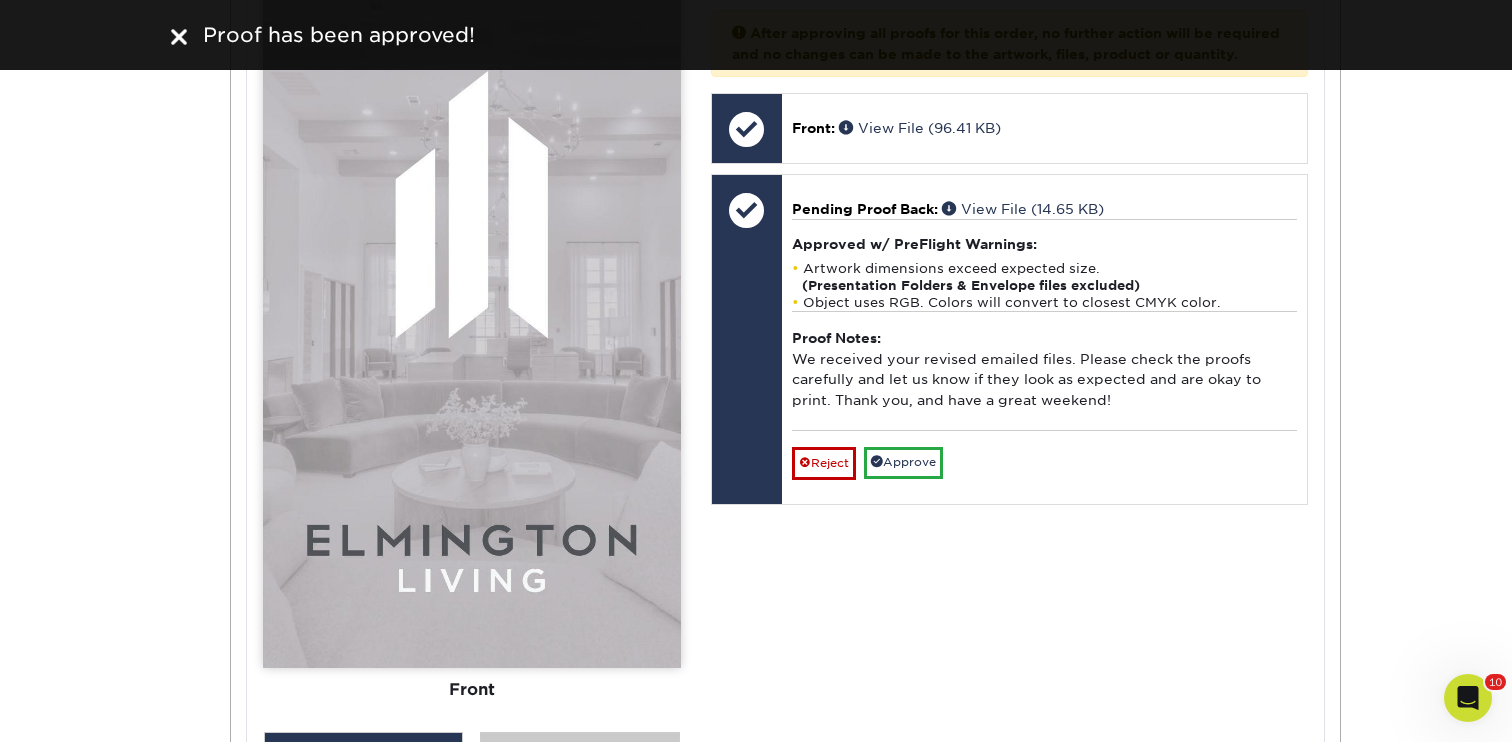 scroll, scrollTop: 19090, scrollLeft: 0, axis: vertical 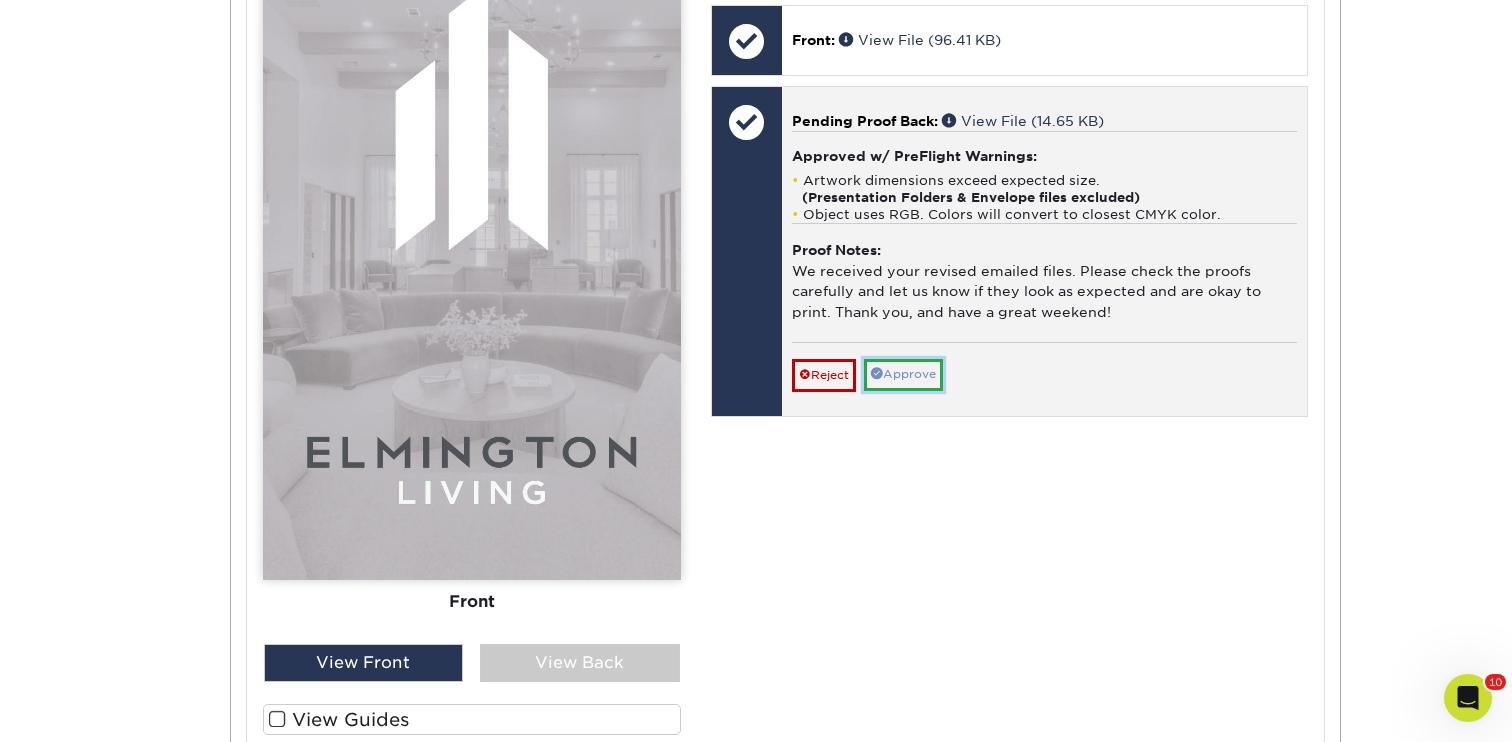 click on "Approve" at bounding box center (903, 374) 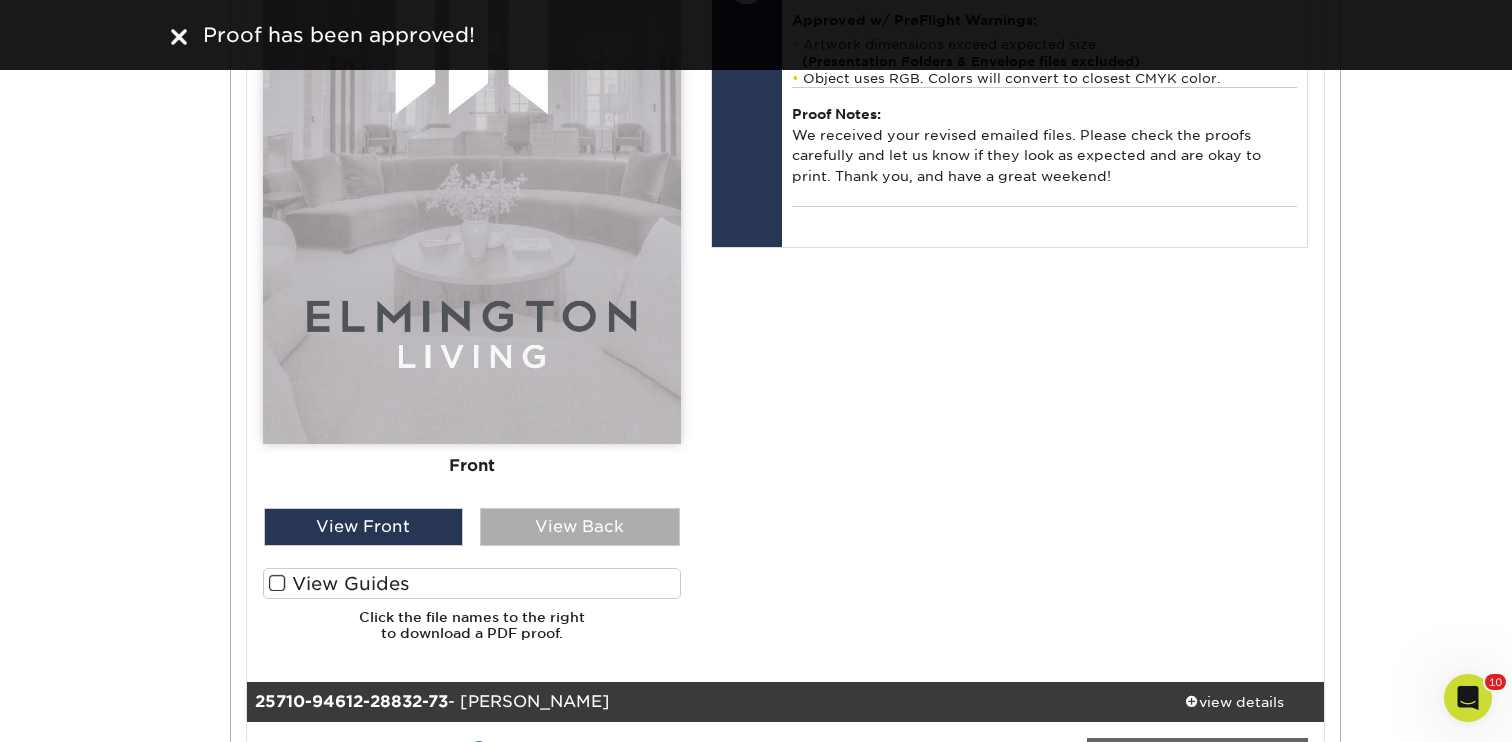 click on "View Back" at bounding box center [580, 527] 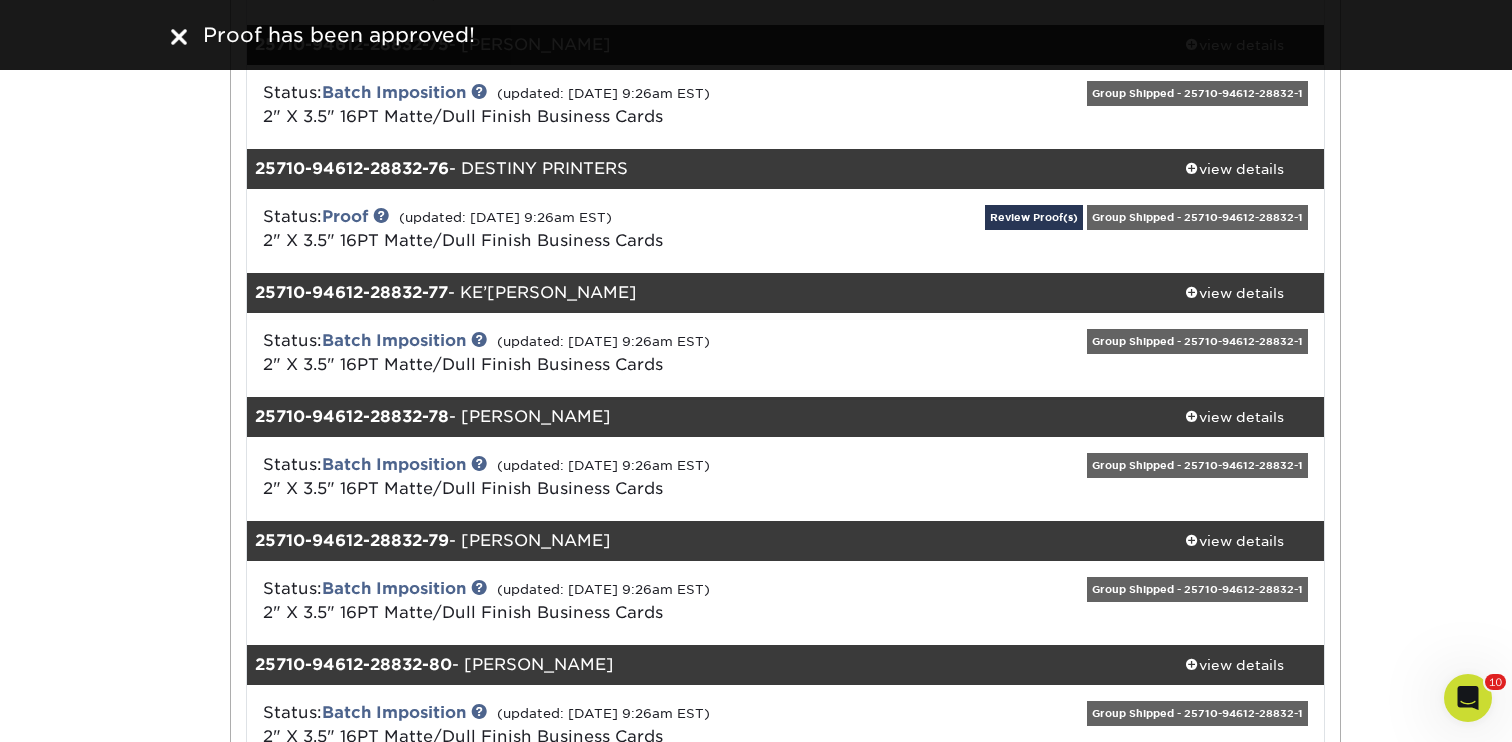 scroll, scrollTop: 20119, scrollLeft: 0, axis: vertical 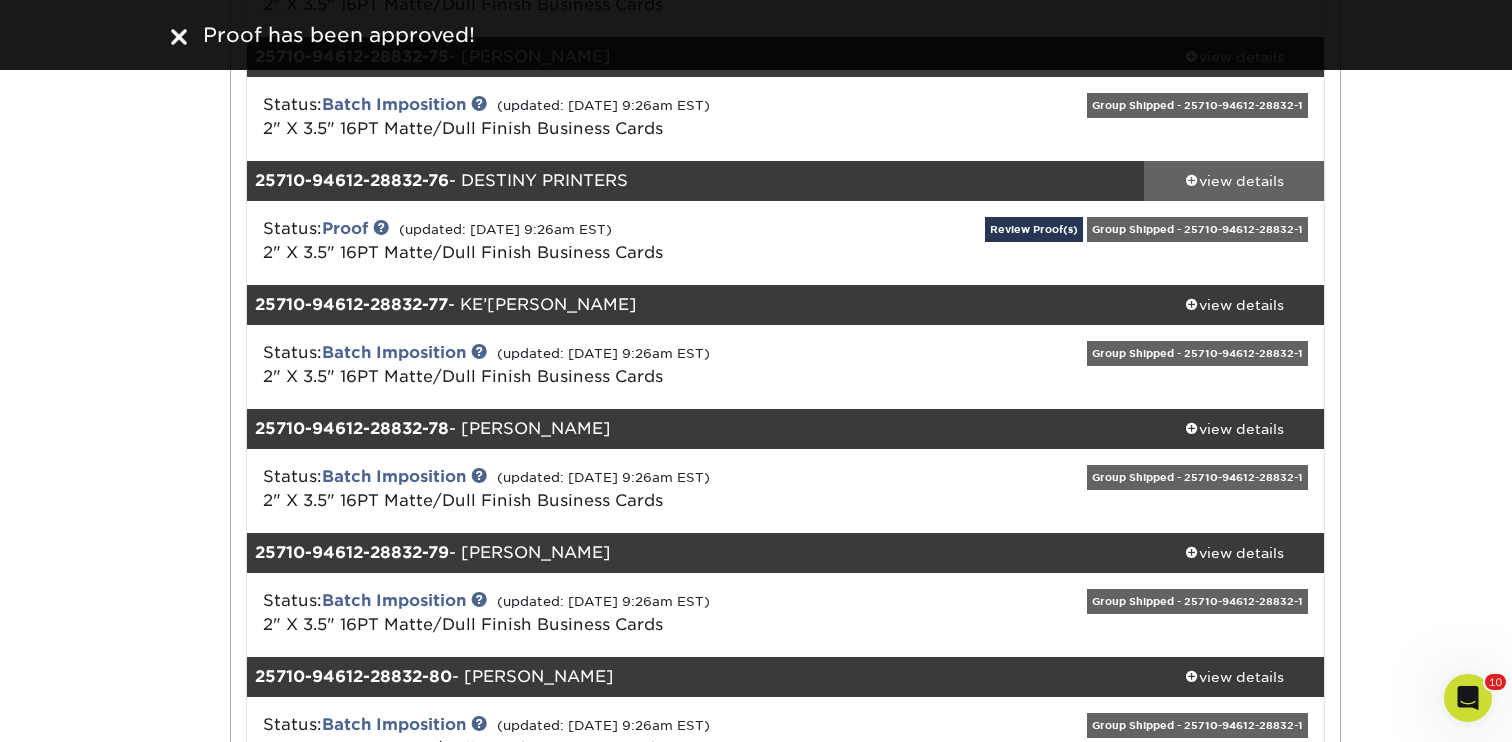 click on "view details" at bounding box center (1234, 180) 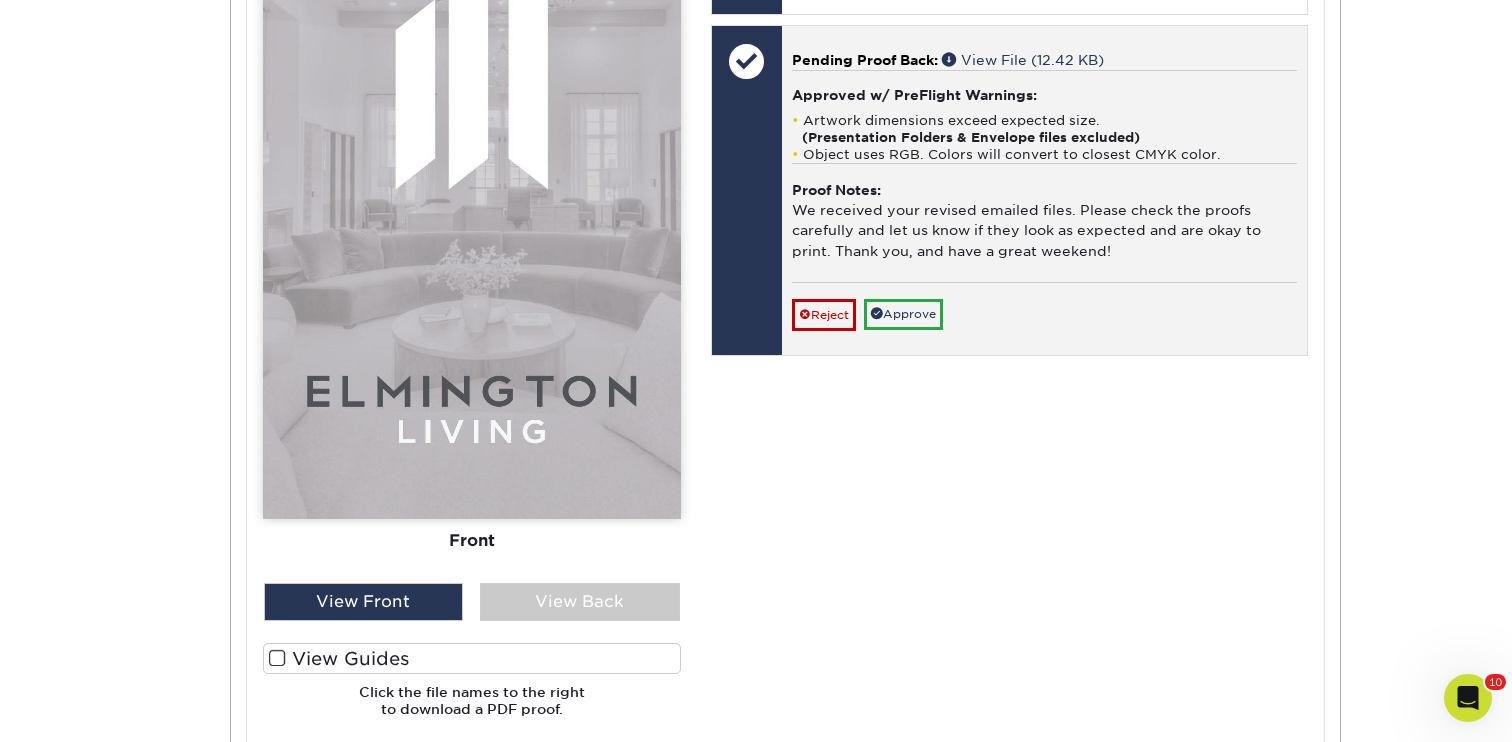 scroll, scrollTop: 21003, scrollLeft: 0, axis: vertical 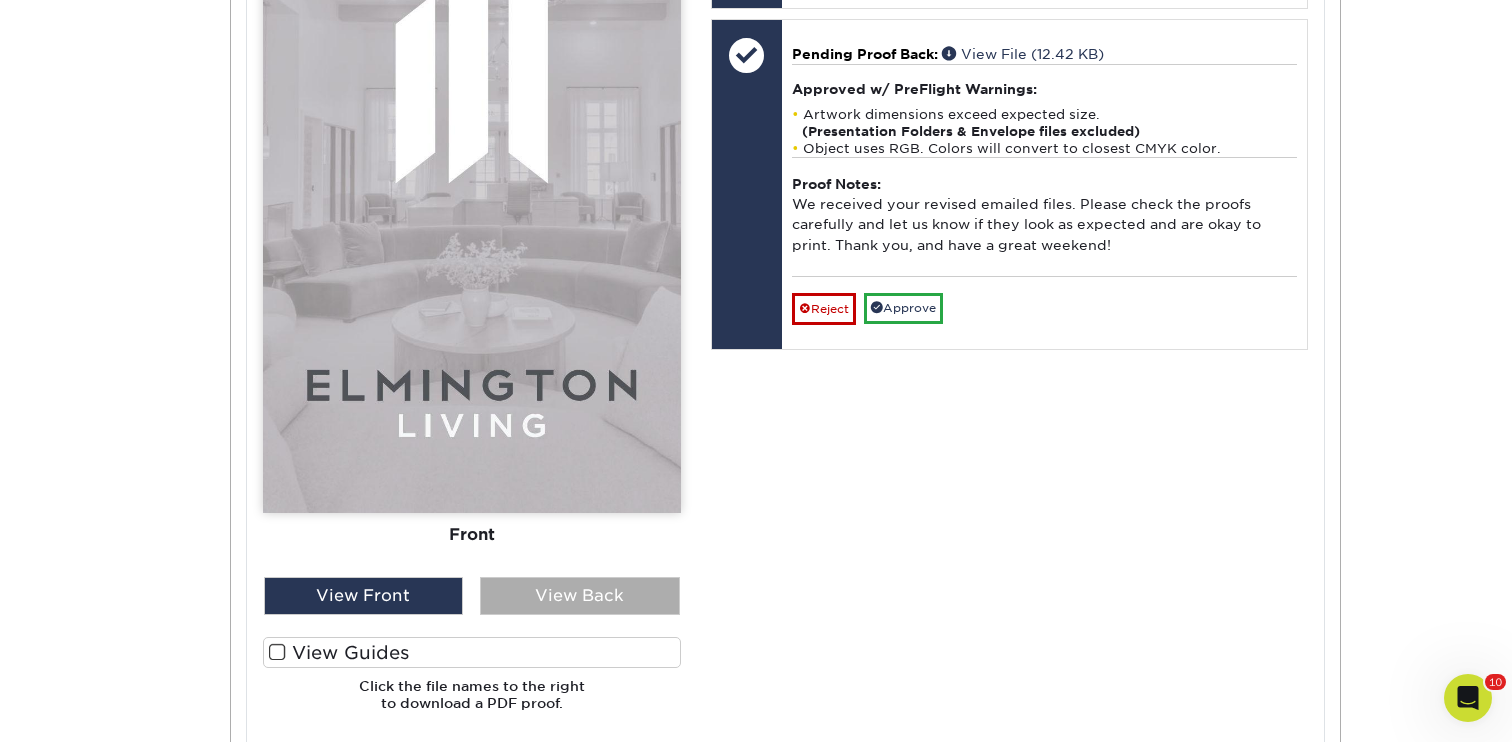 click on "View Back" at bounding box center [580, 596] 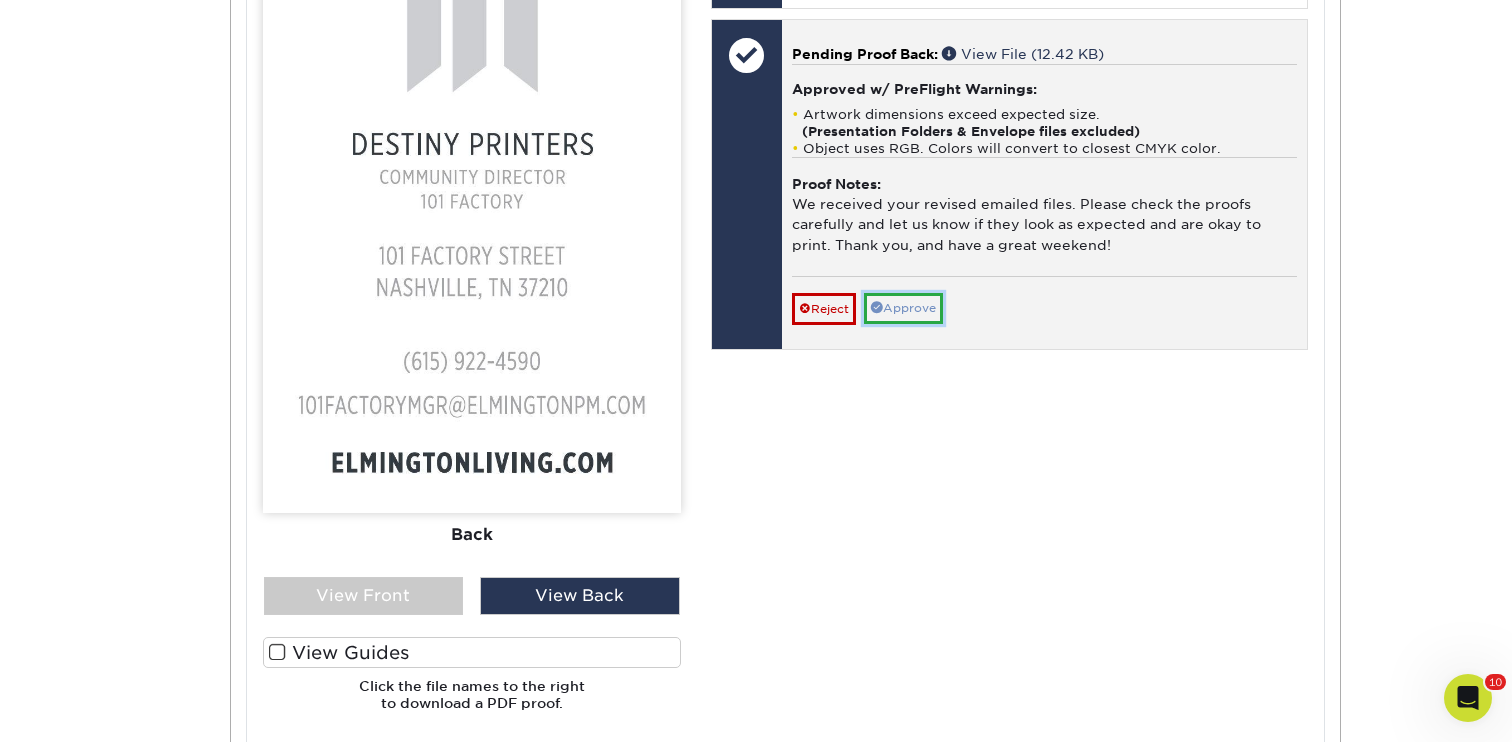 click on "Approve" at bounding box center (903, 308) 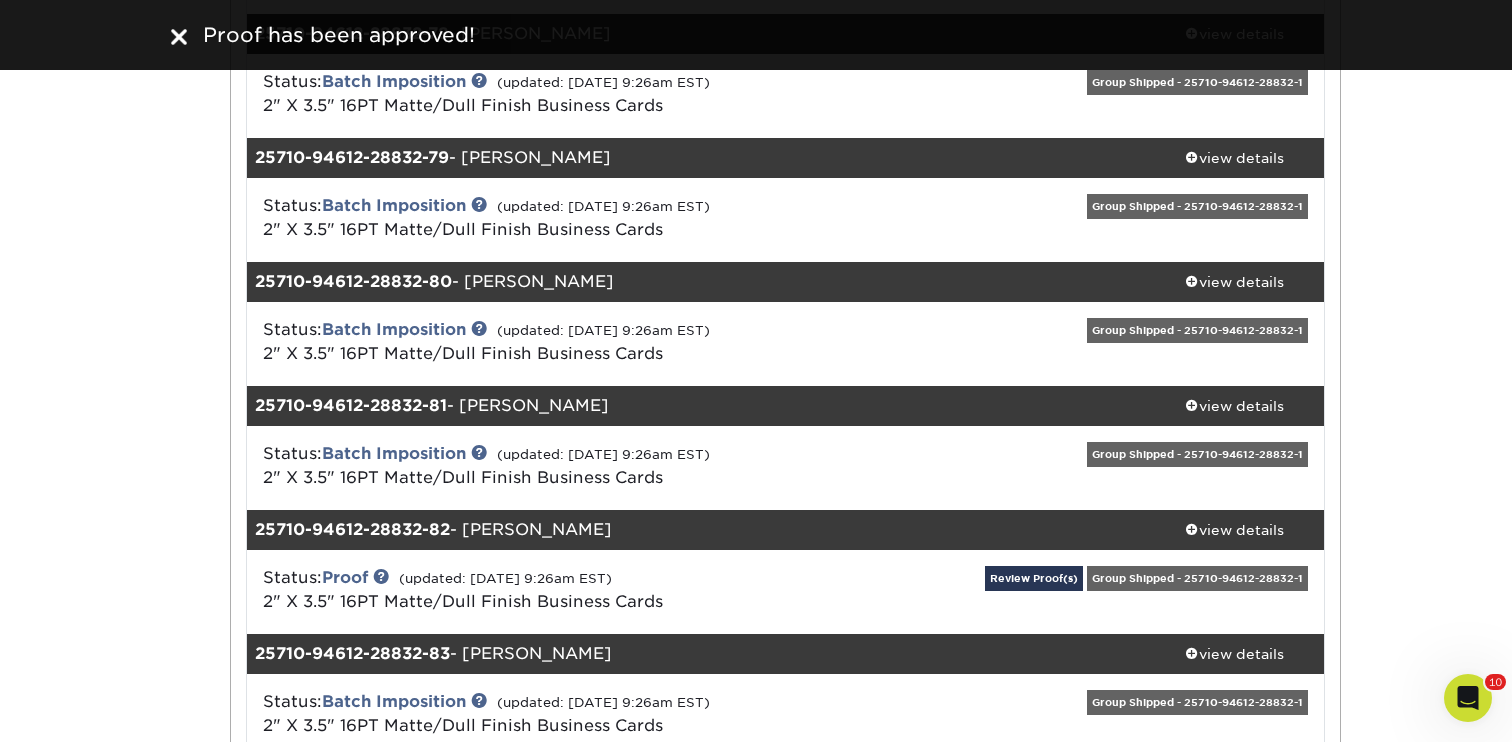 scroll, scrollTop: 21867, scrollLeft: 0, axis: vertical 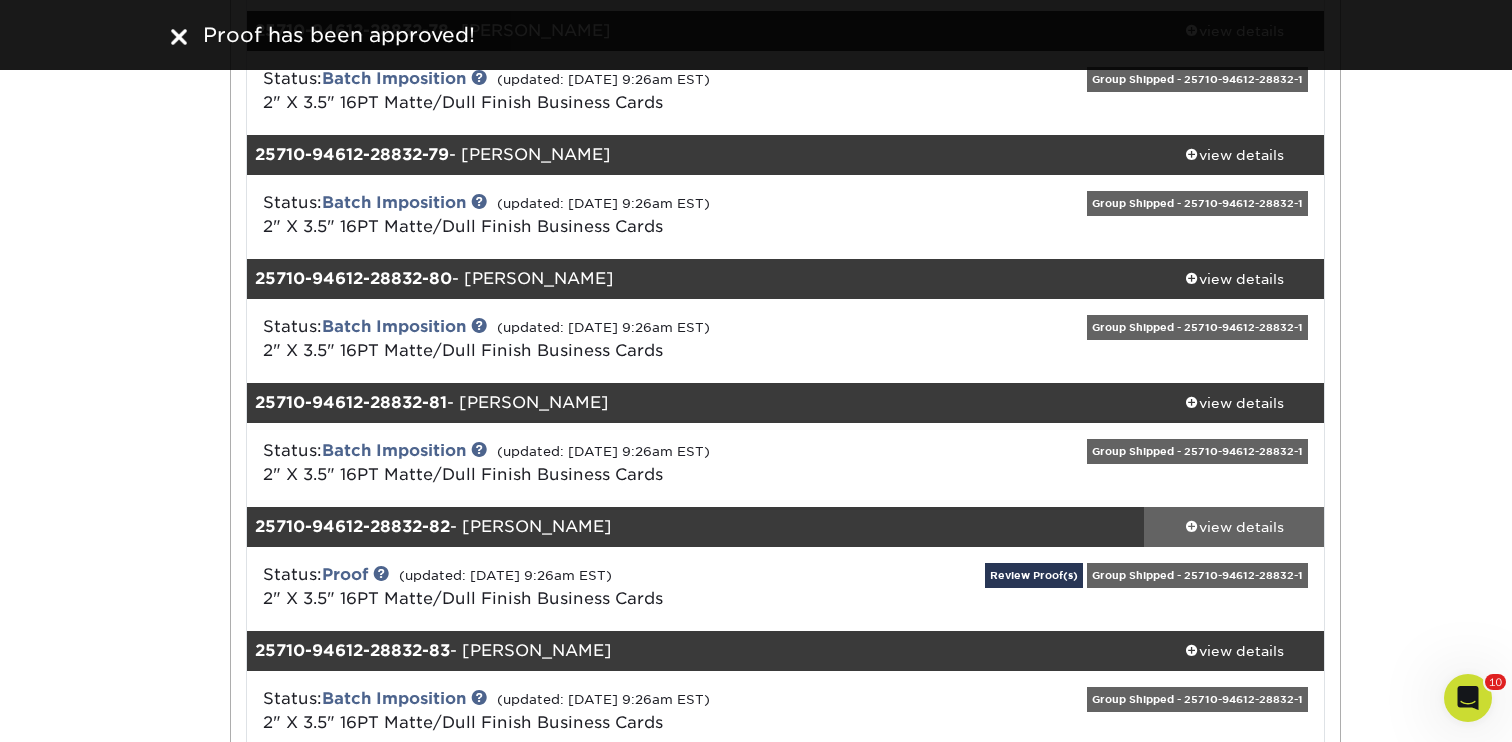 click on "view details" at bounding box center [1234, 527] 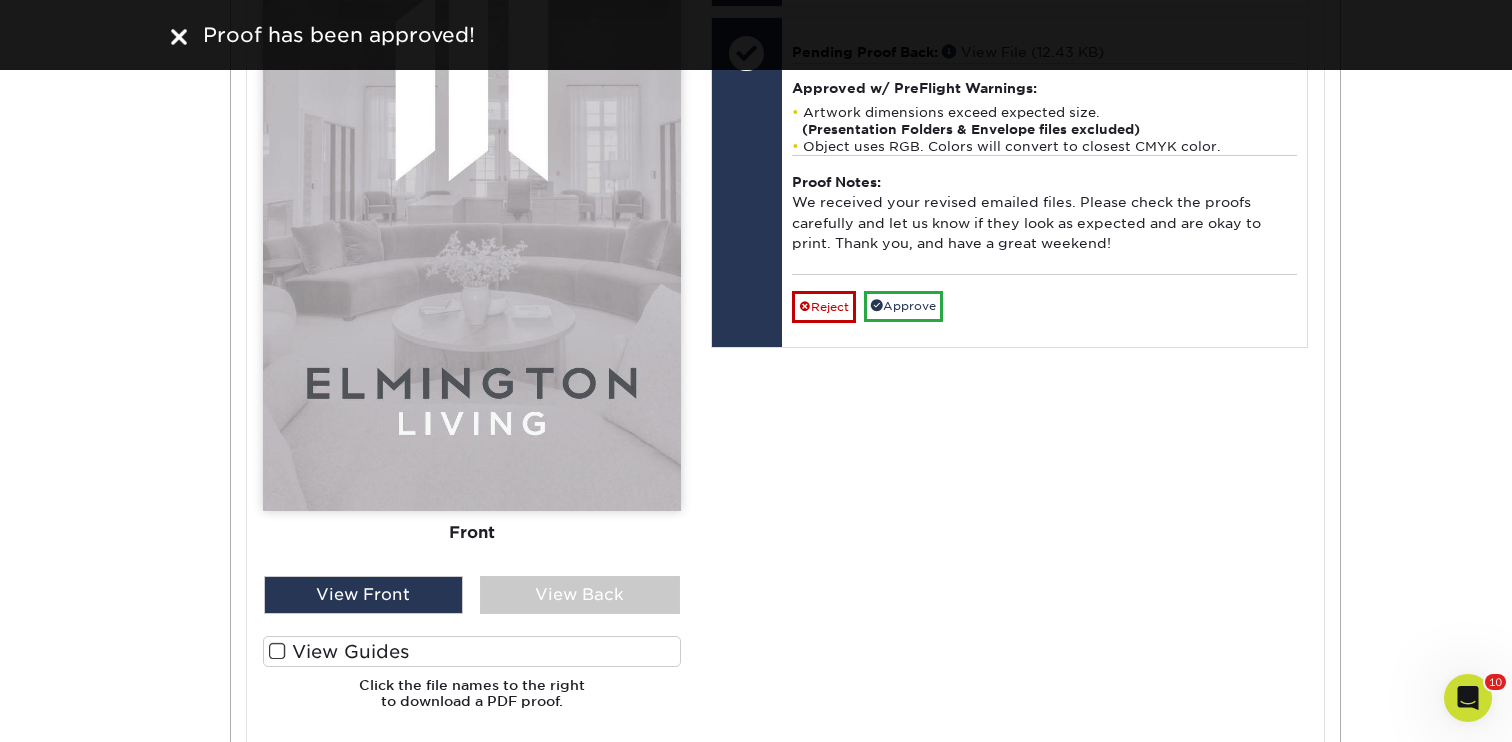 scroll, scrollTop: 23140, scrollLeft: 0, axis: vertical 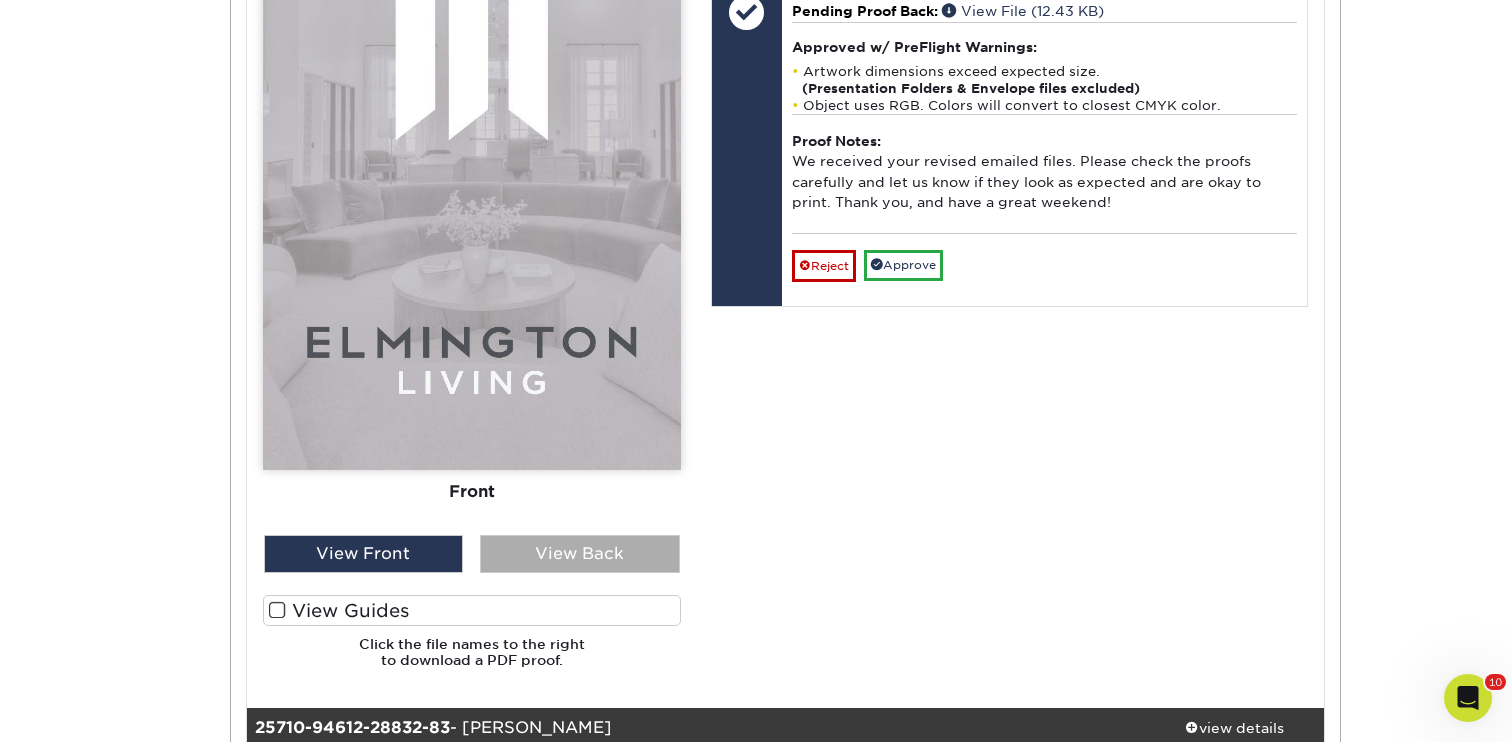 click on "View Back" at bounding box center [580, 554] 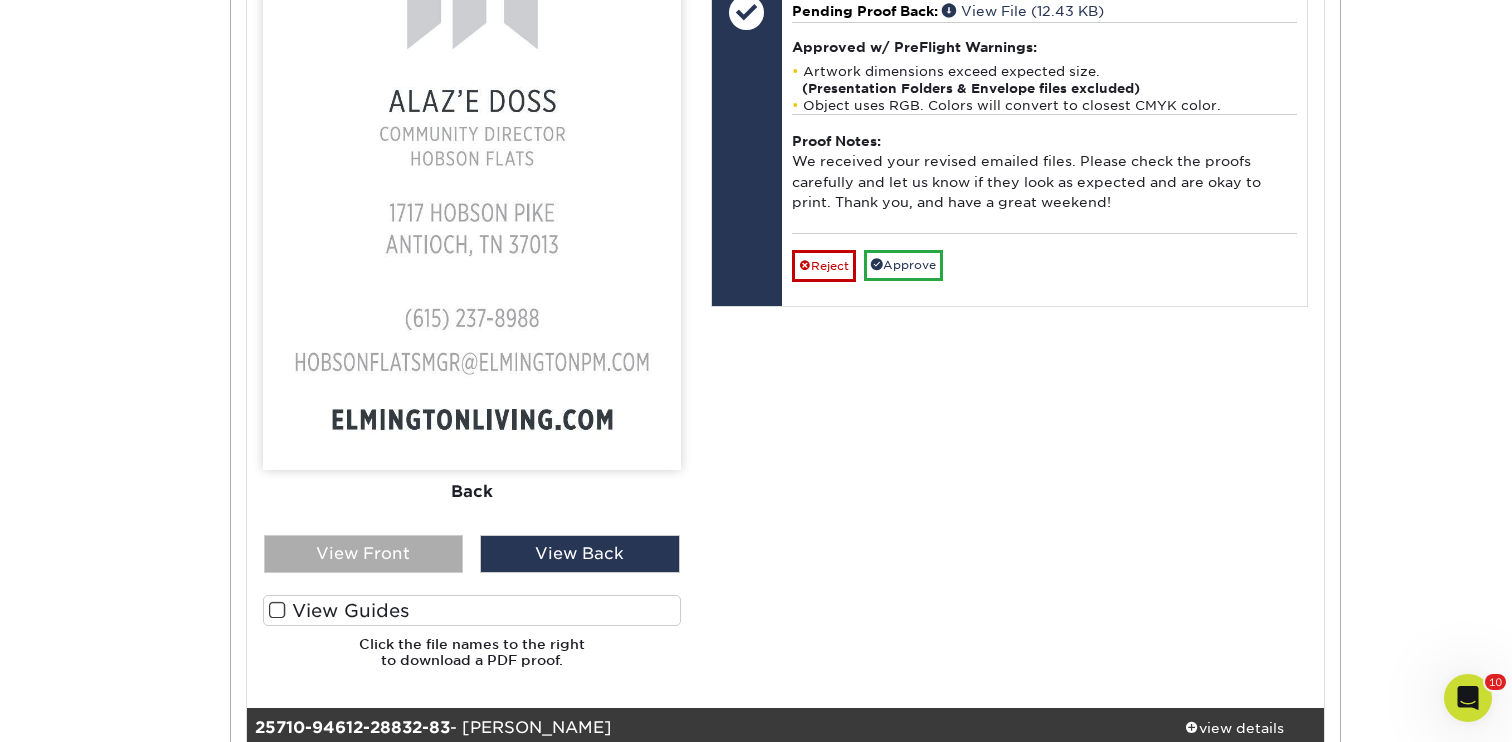 click on "View Front" at bounding box center (364, 554) 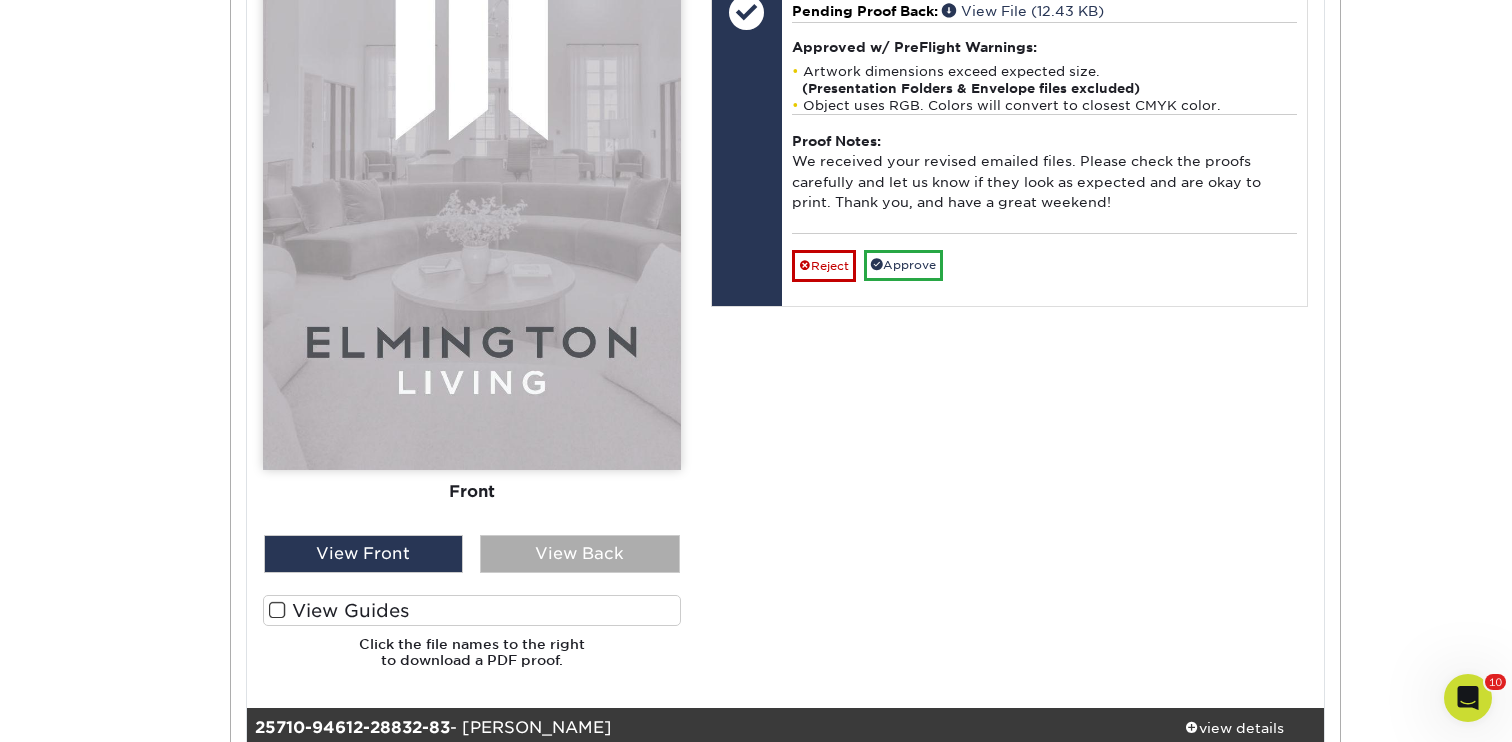 click on "View Back" at bounding box center [580, 554] 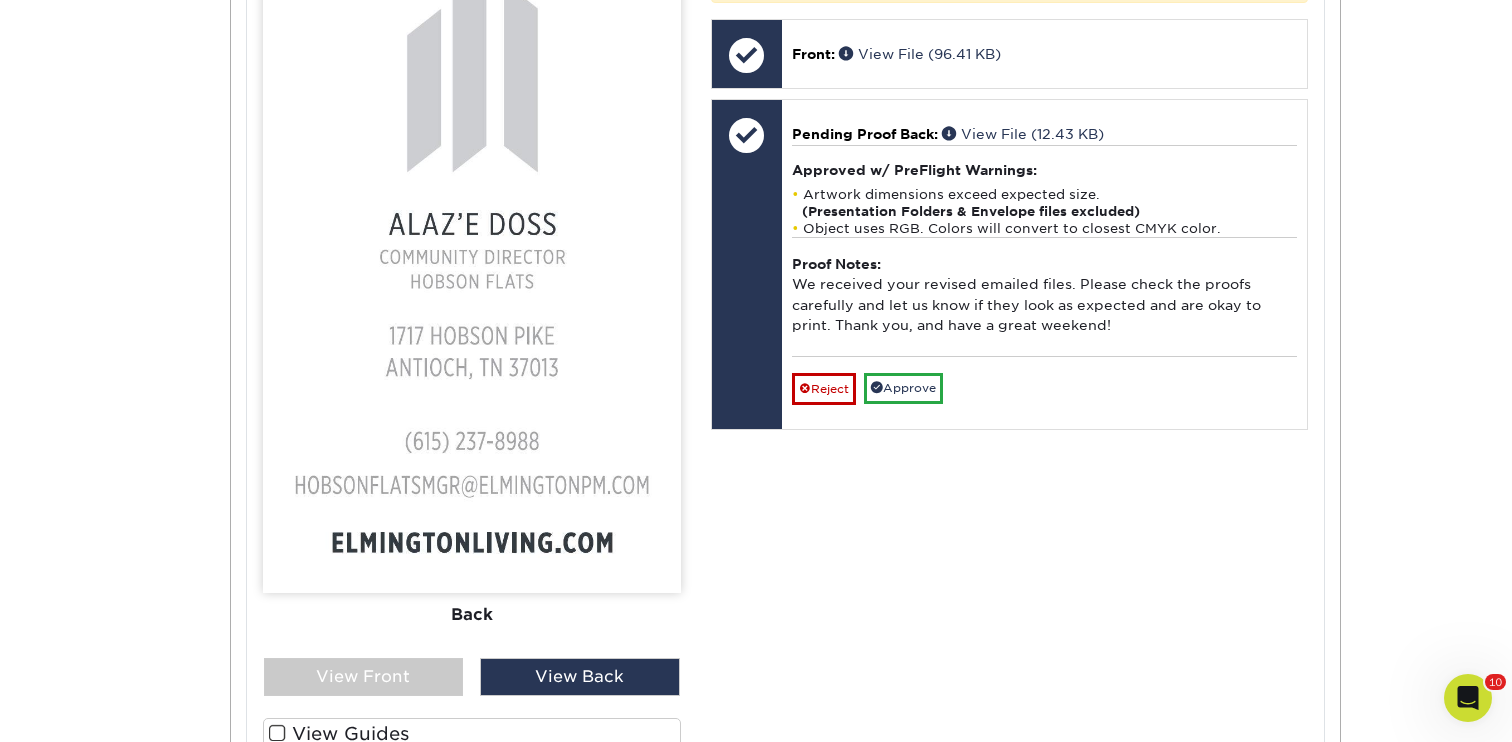 scroll, scrollTop: 23022, scrollLeft: 0, axis: vertical 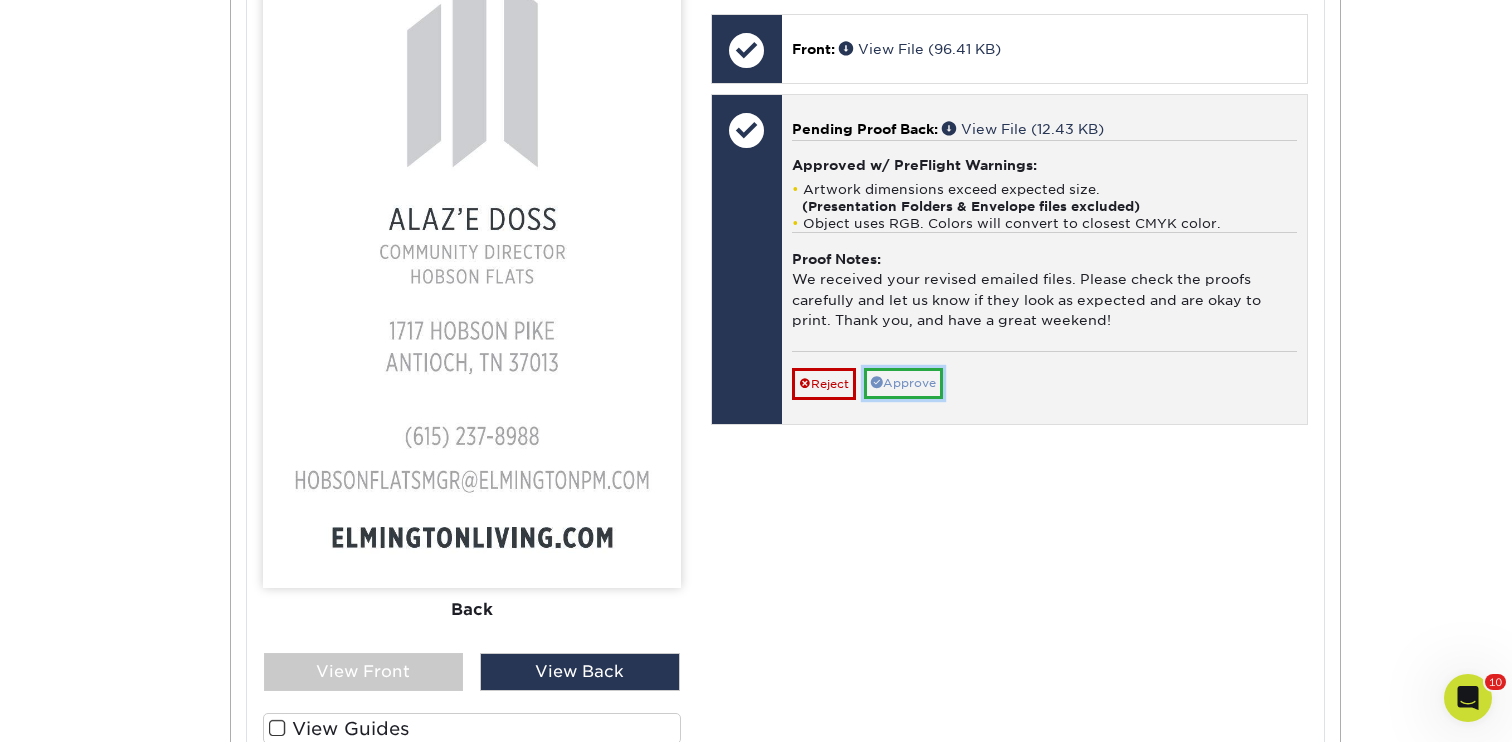 click on "Approve" at bounding box center [903, 383] 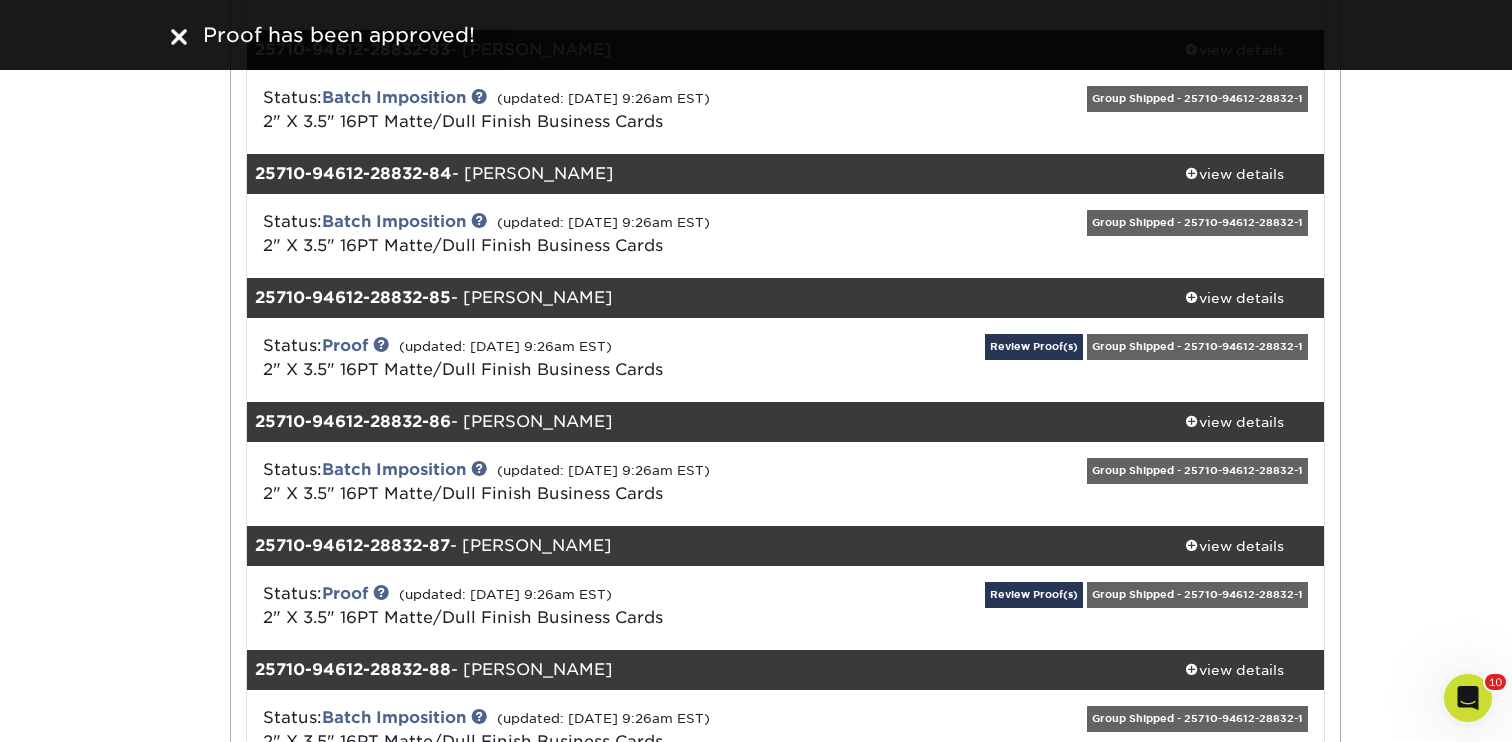 scroll, scrollTop: 23833, scrollLeft: 0, axis: vertical 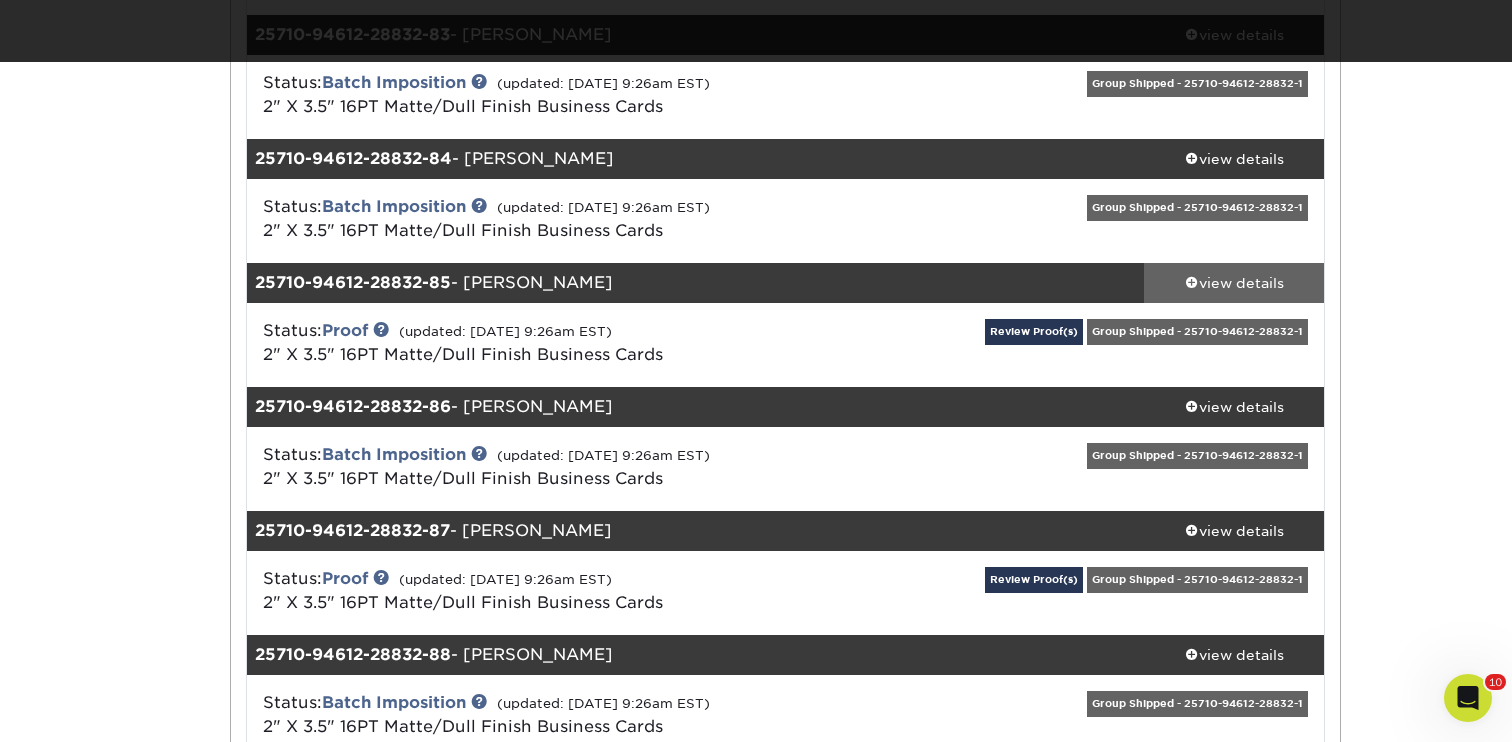 click on "view details" at bounding box center [1234, 283] 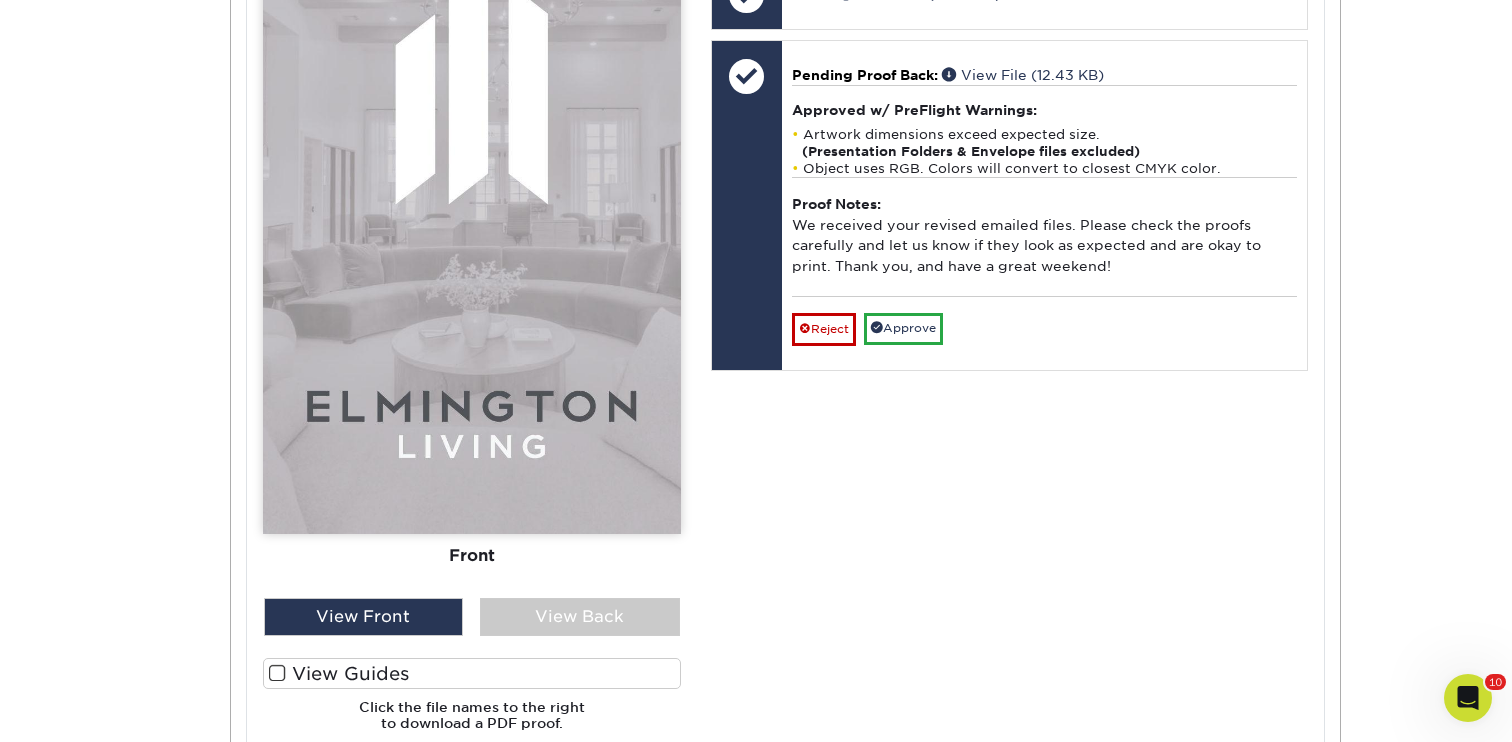 scroll, scrollTop: 24815, scrollLeft: 0, axis: vertical 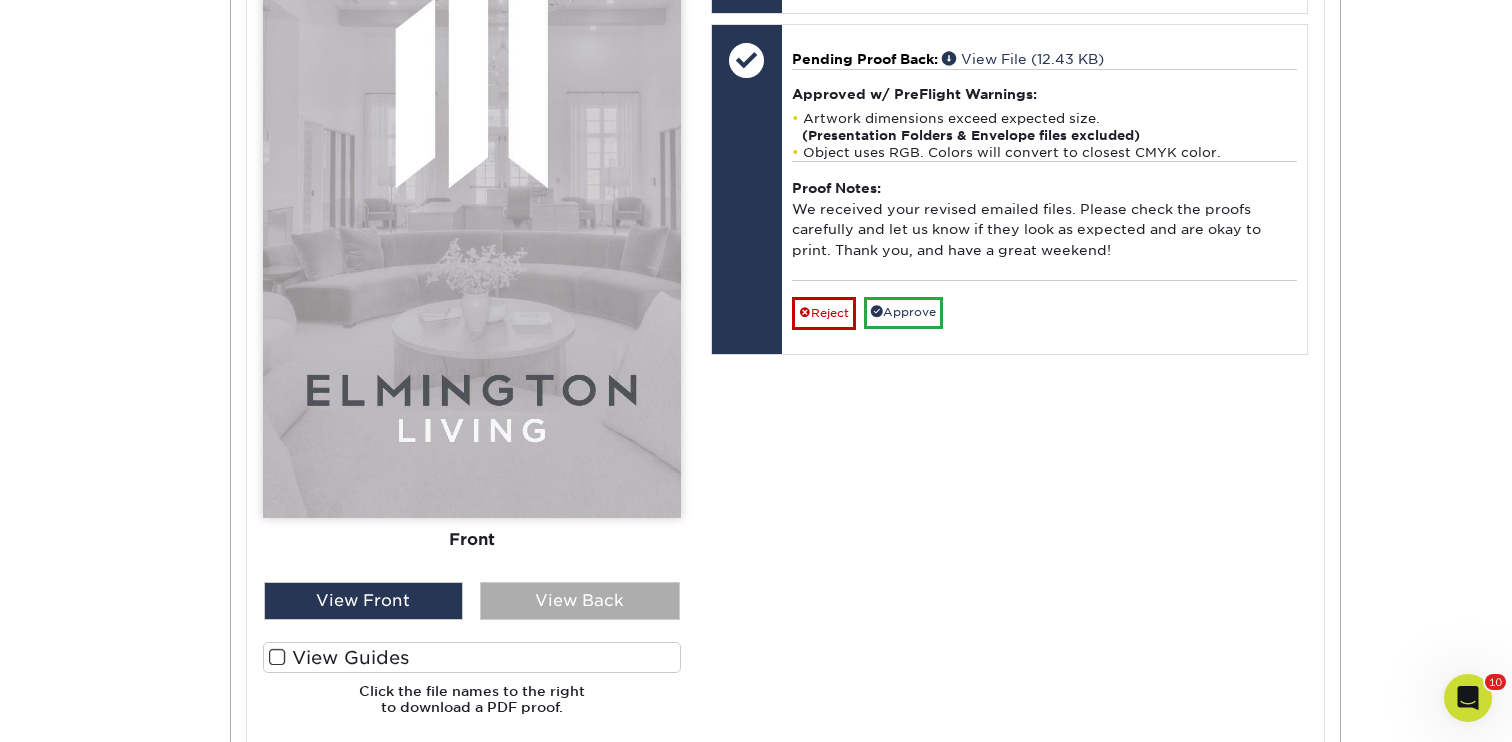 click on "Front Back View Front View Back" at bounding box center [472, 212] 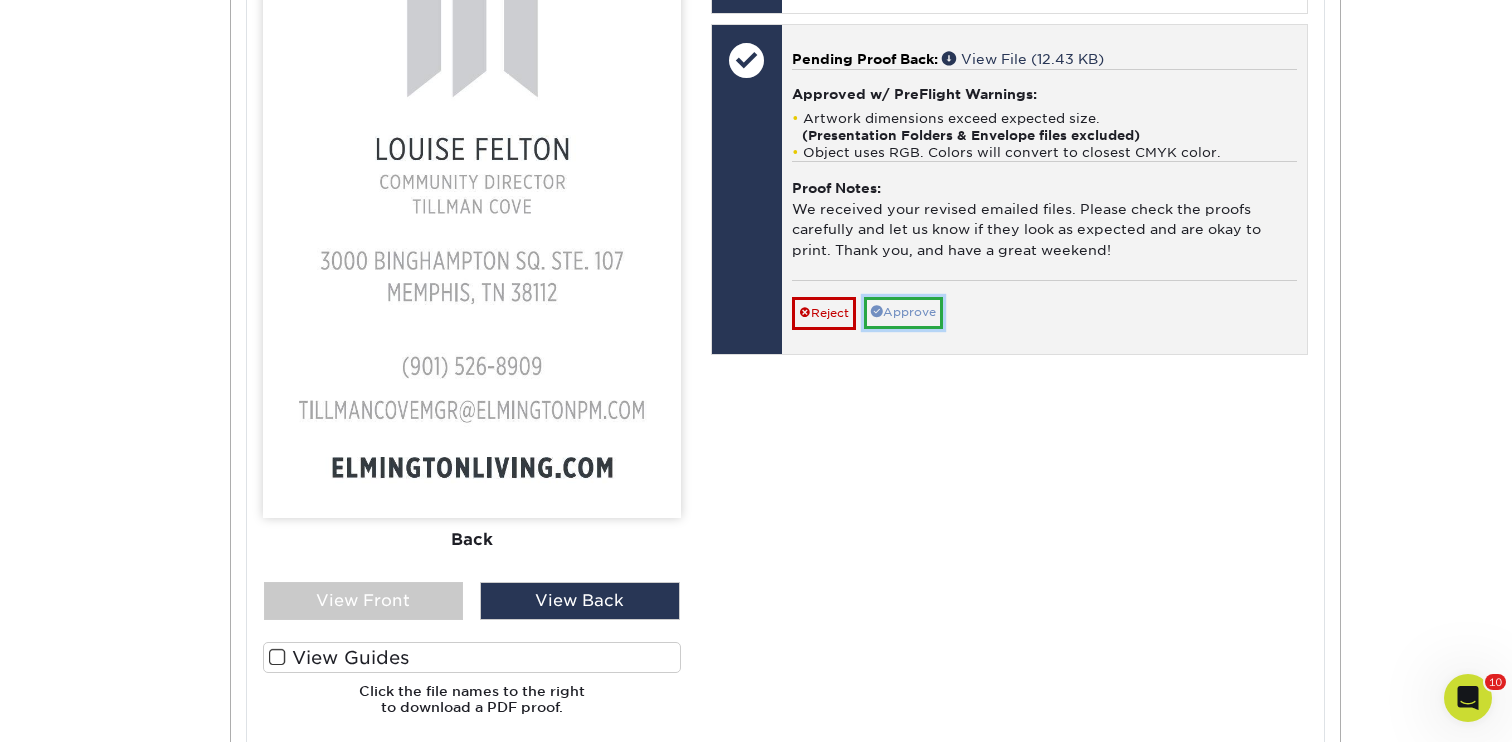 click on "Approve" at bounding box center (903, 312) 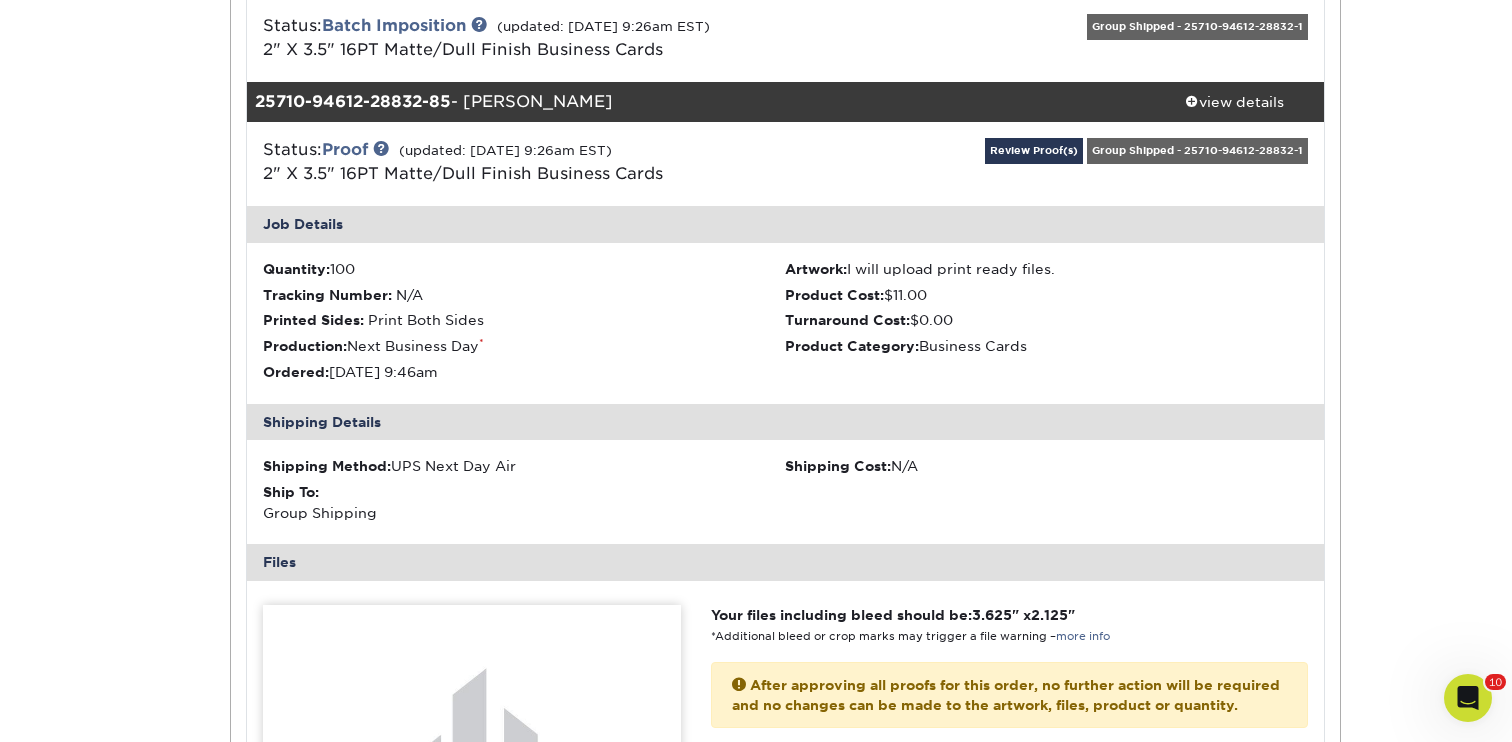 scroll, scrollTop: 23837, scrollLeft: 0, axis: vertical 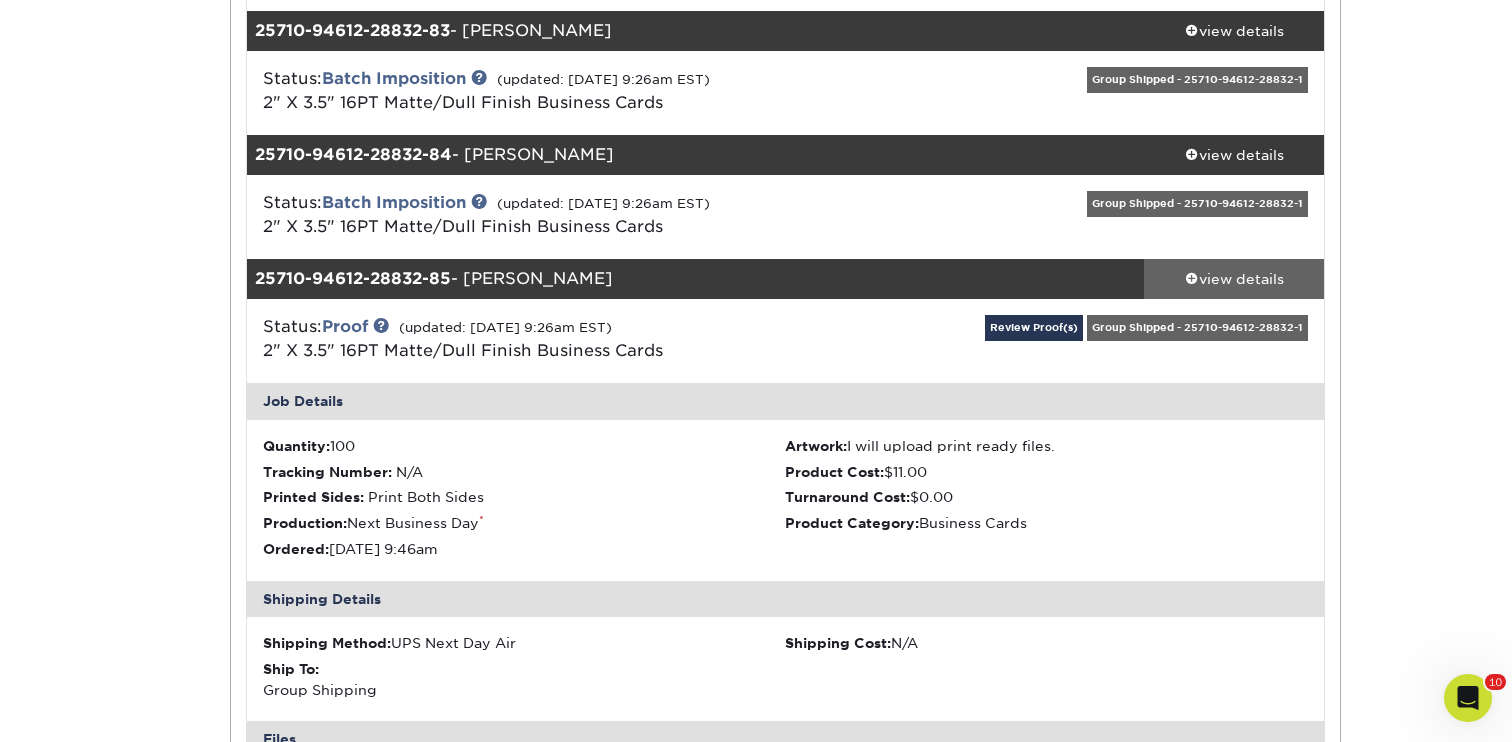 click on "view details" at bounding box center (1234, 279) 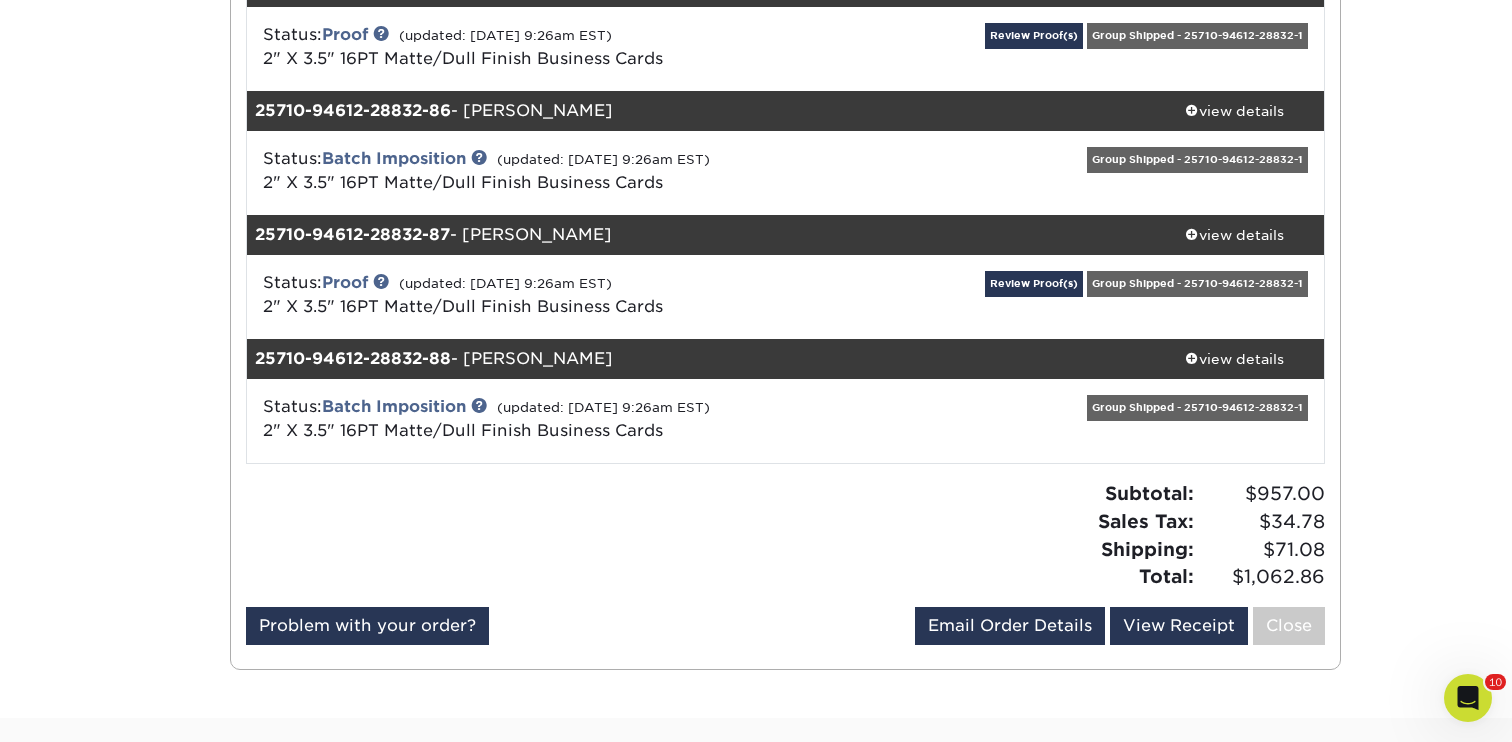 scroll, scrollTop: 24128, scrollLeft: 0, axis: vertical 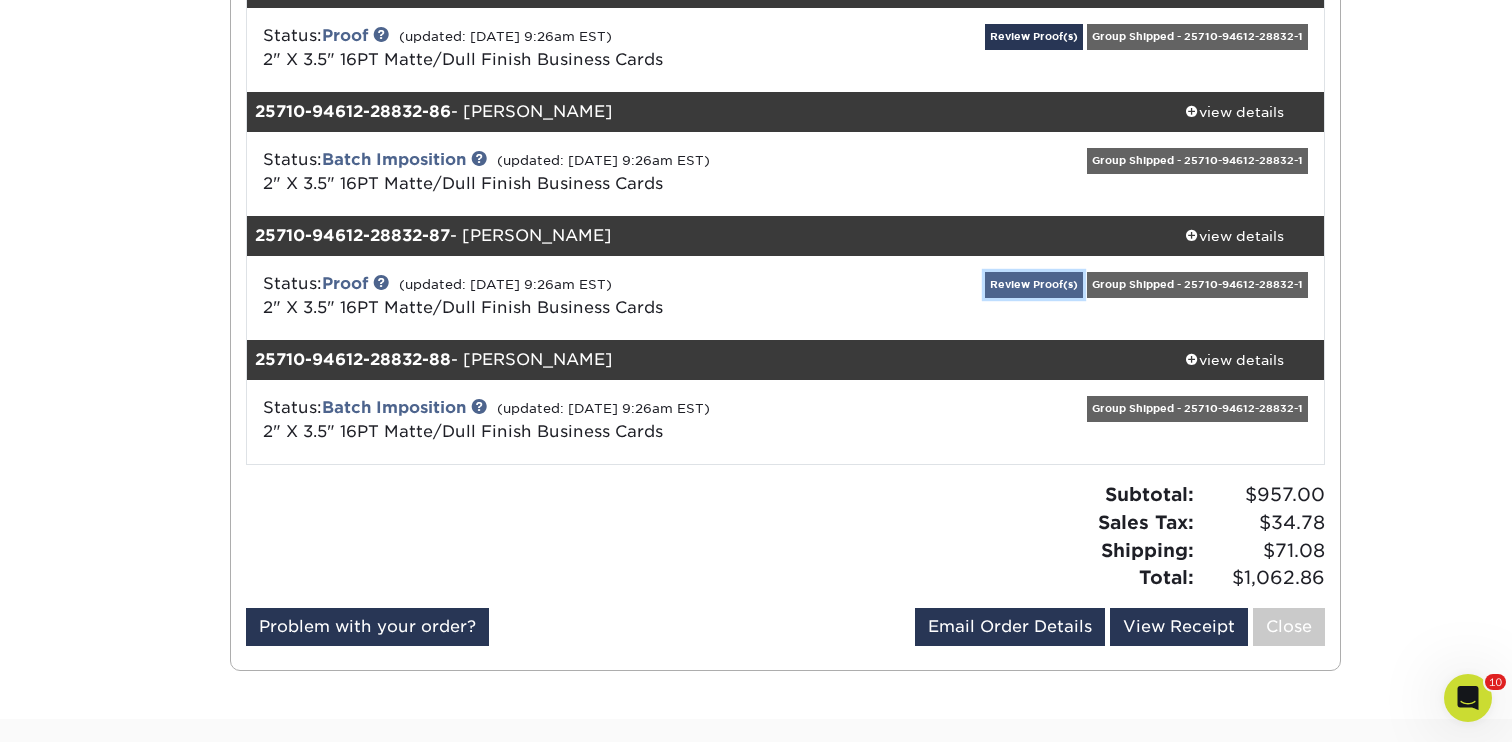 click on "Review Proof(s)" at bounding box center [1034, 284] 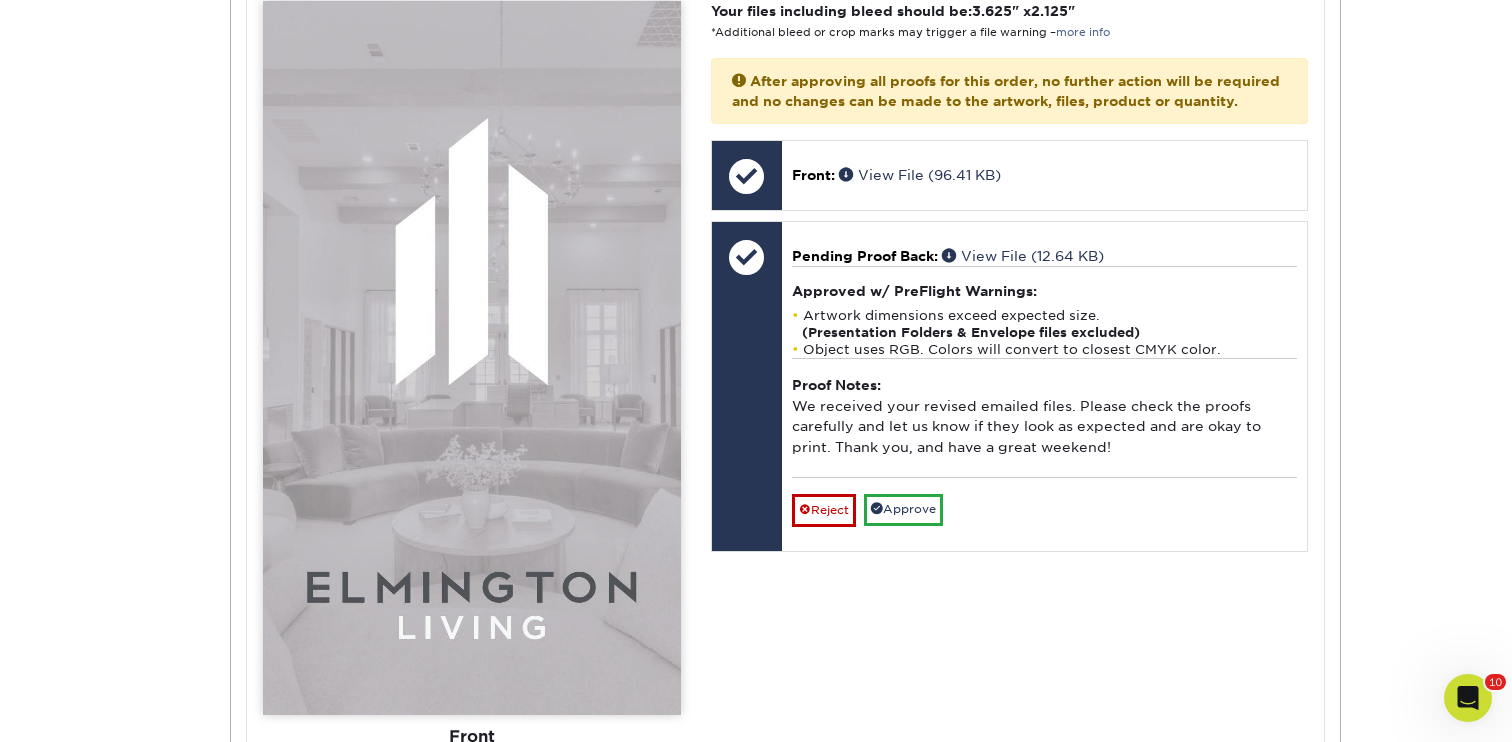 scroll, scrollTop: 25045, scrollLeft: 0, axis: vertical 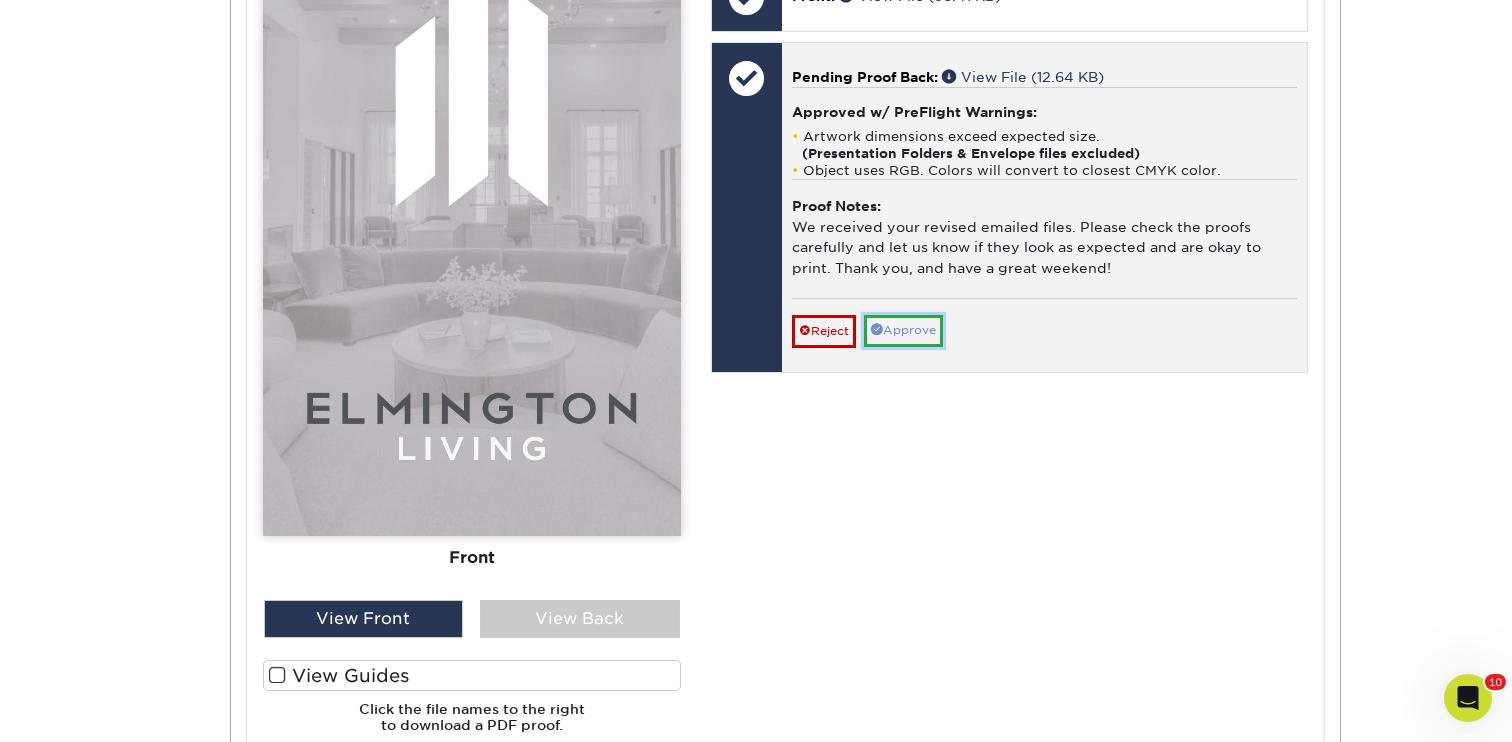 click on "Approve" at bounding box center (903, 330) 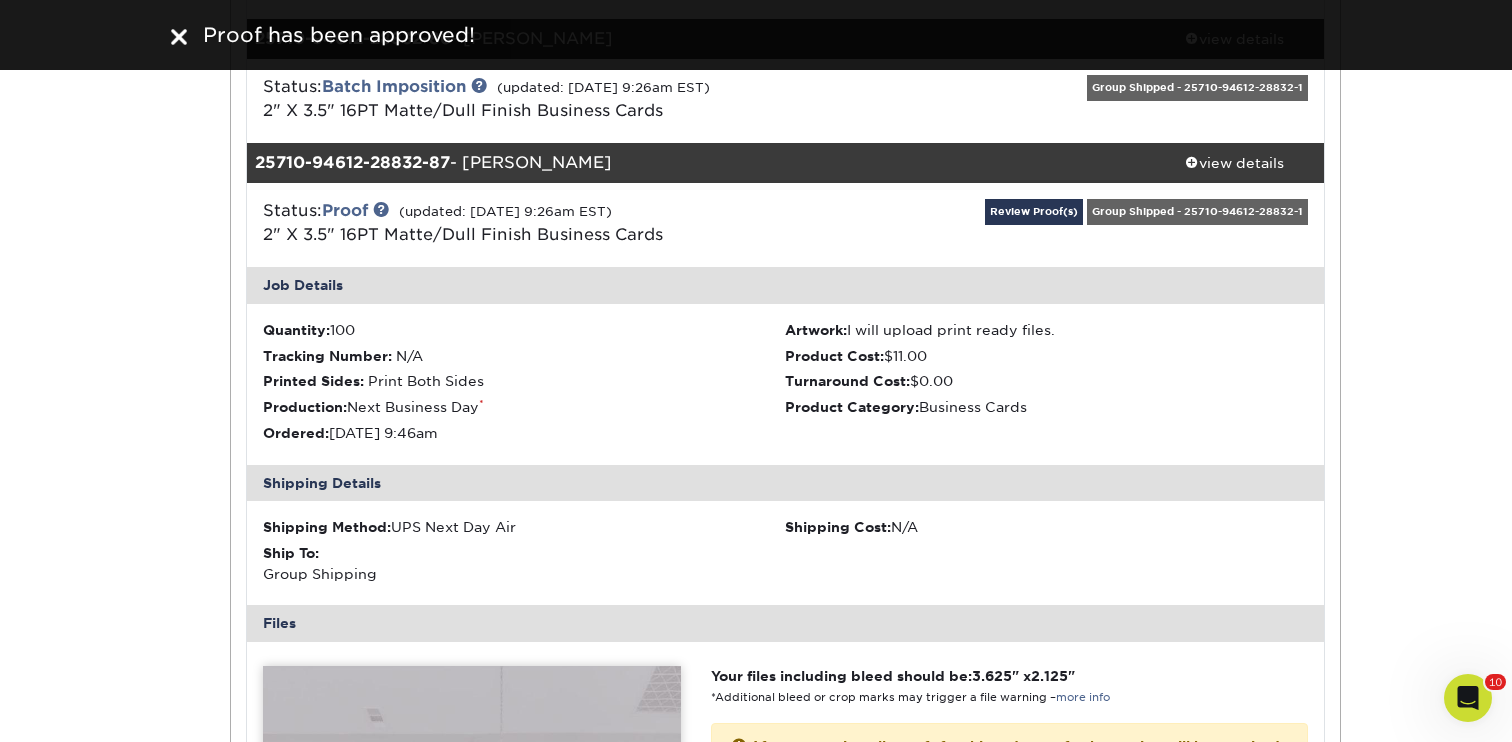scroll, scrollTop: 24198, scrollLeft: 0, axis: vertical 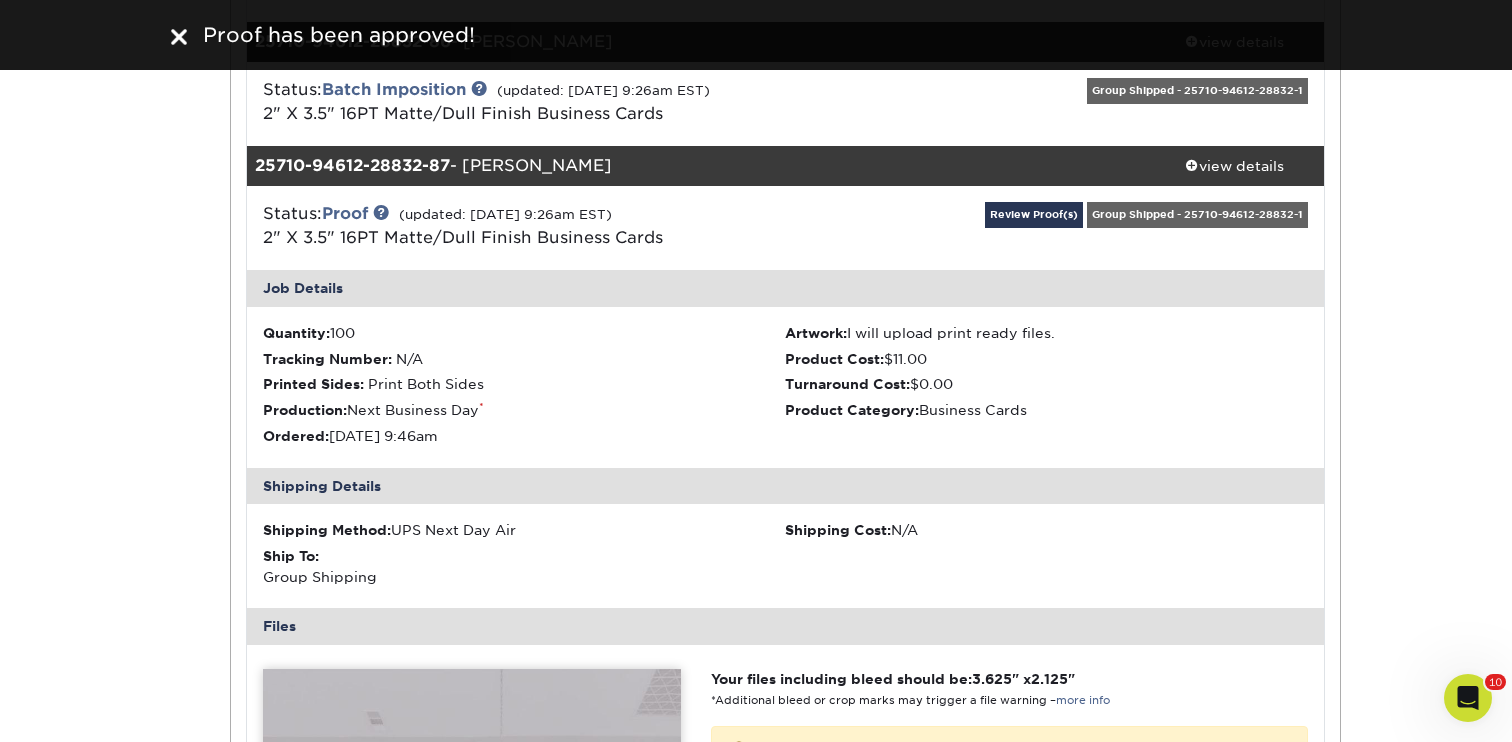 click on "Status:  Batch Imposition
(updated: 07/11/2025 9:26am EST)
2" X 3.5" 16PT Matte/Dull Finish Business Cards
Group Shipped - 25710-94612-28832-1" at bounding box center (786, 104) 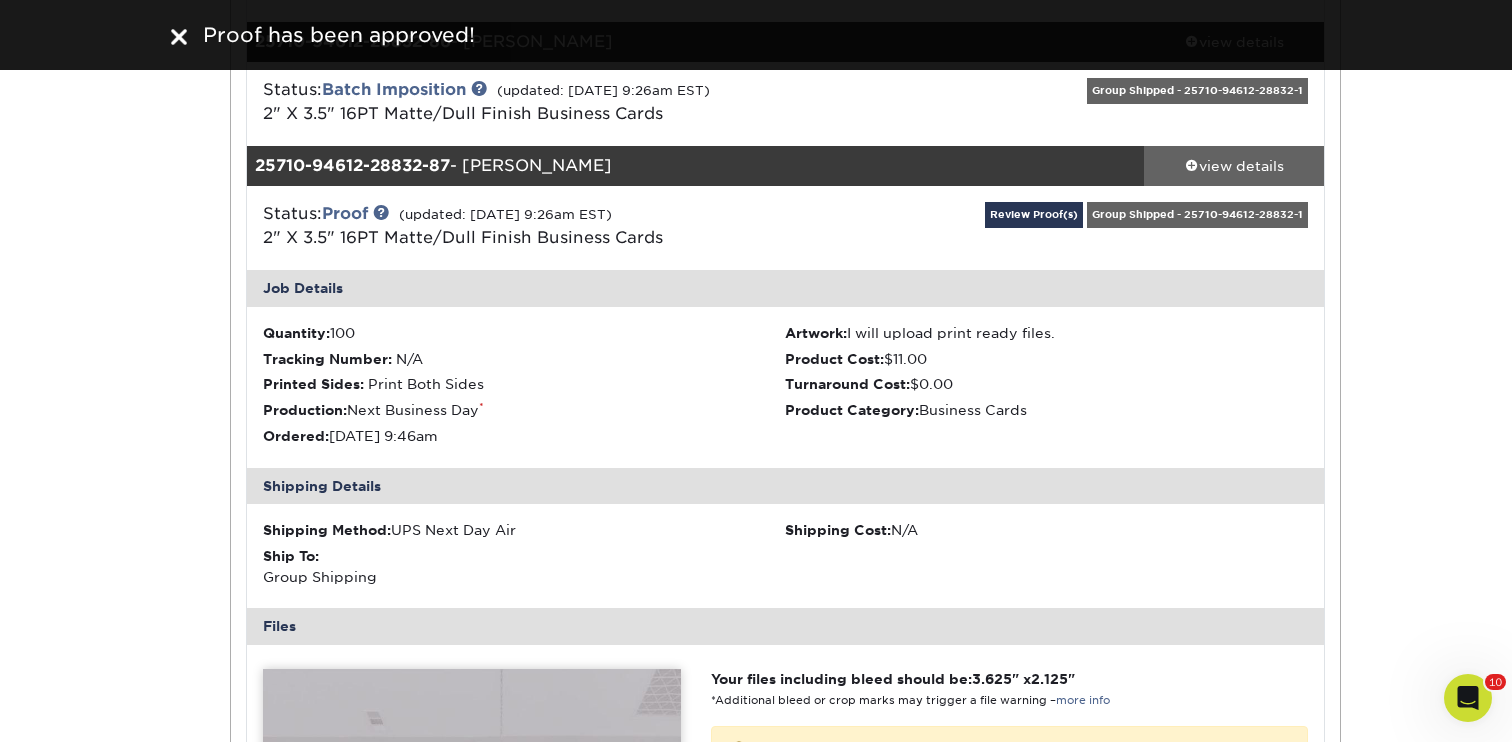 click on "view details" at bounding box center (1234, 166) 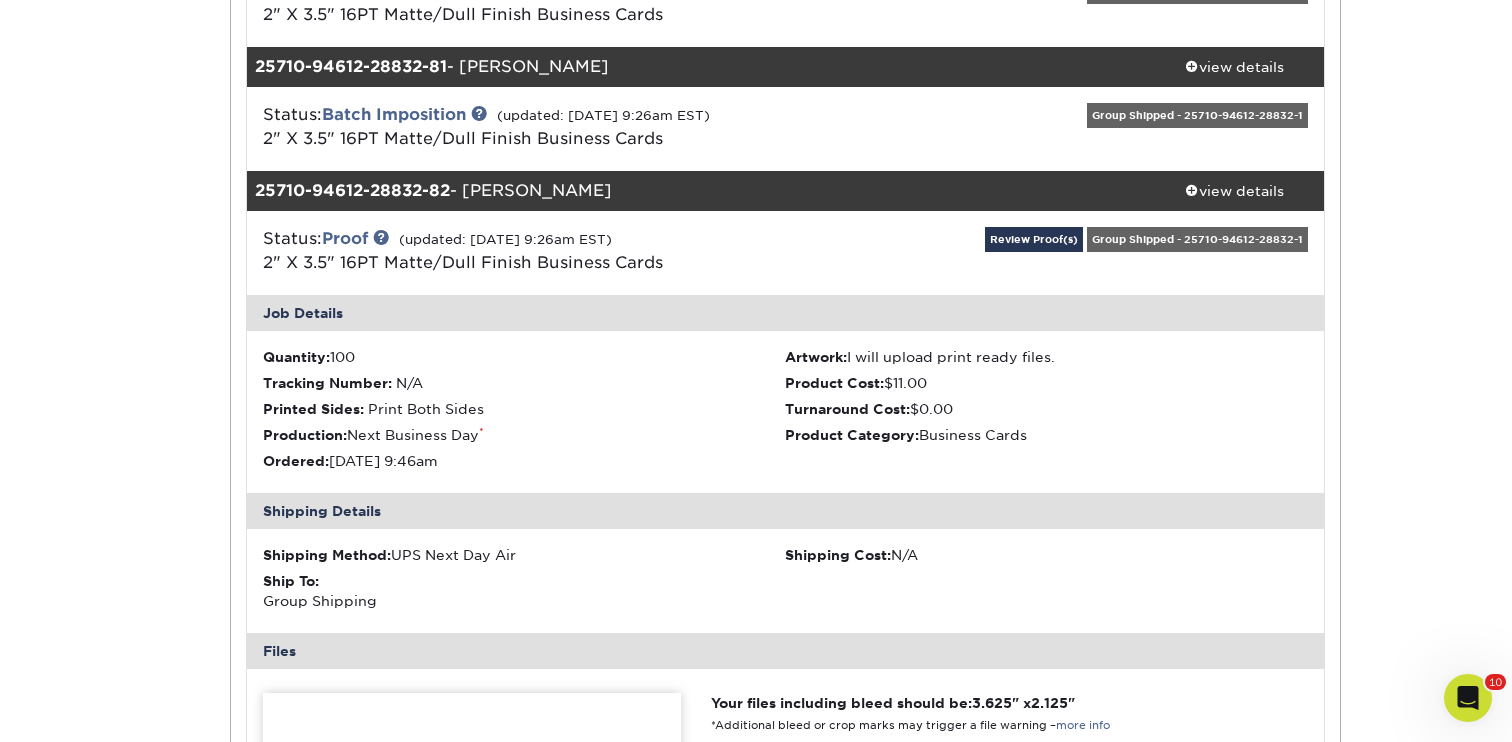scroll, scrollTop: 22190, scrollLeft: 0, axis: vertical 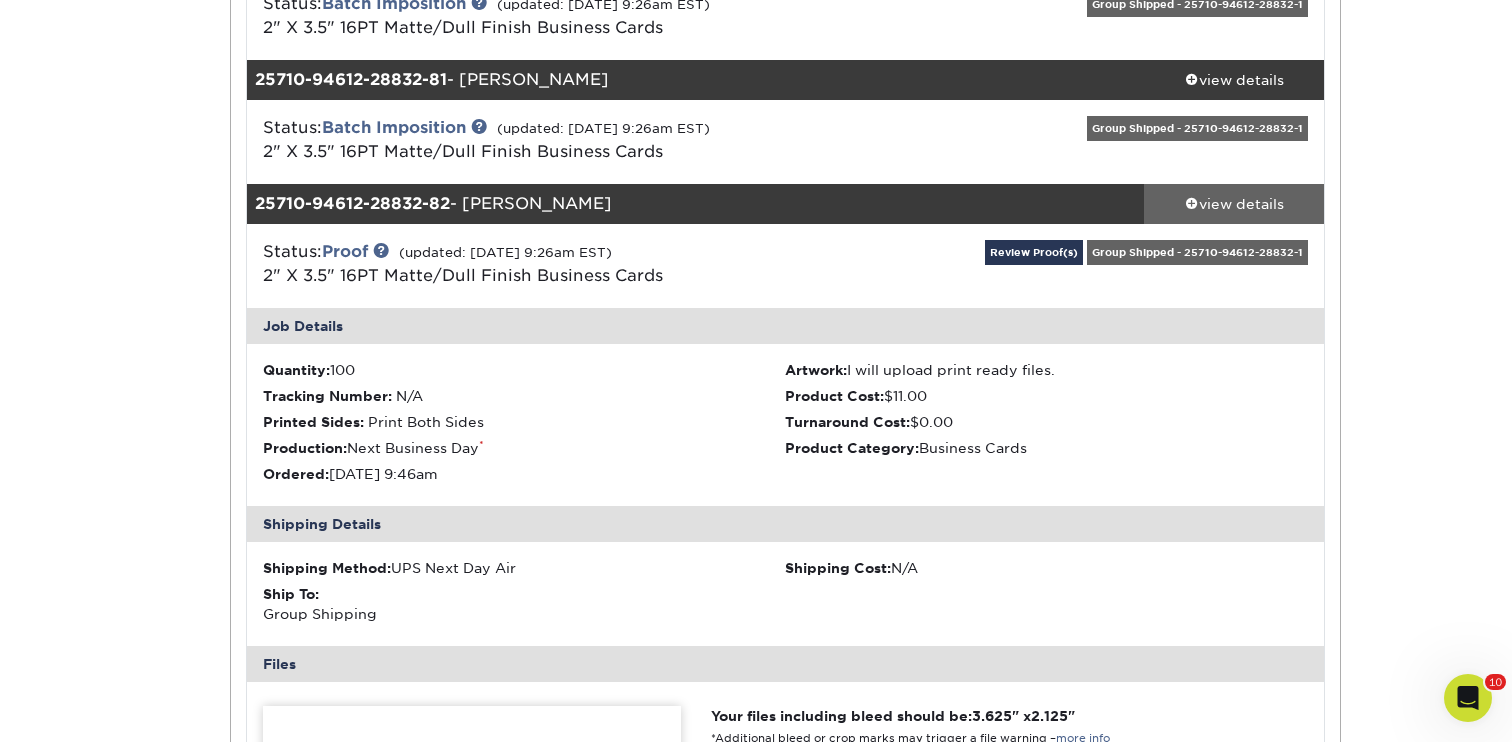 click on "view details" at bounding box center (1234, 204) 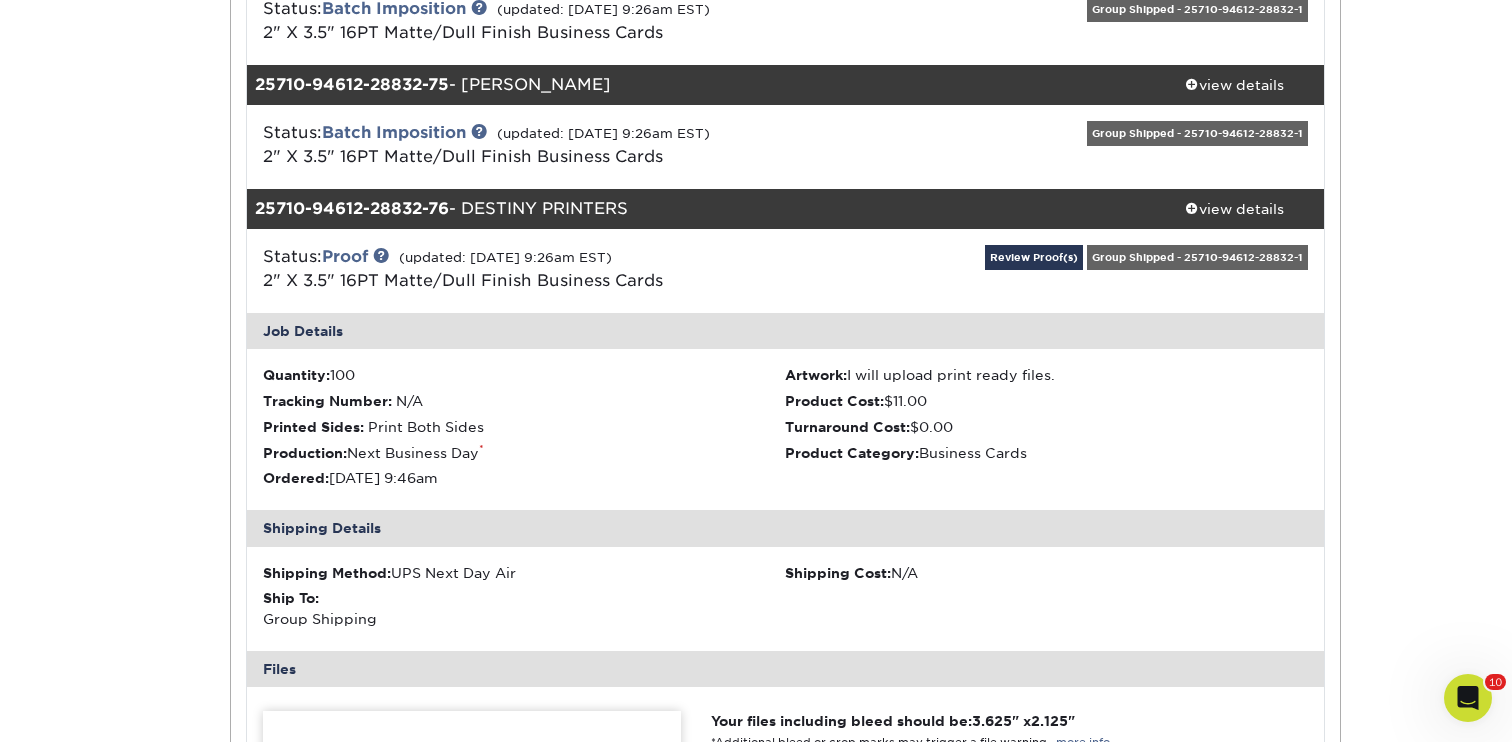 scroll, scrollTop: 20059, scrollLeft: 0, axis: vertical 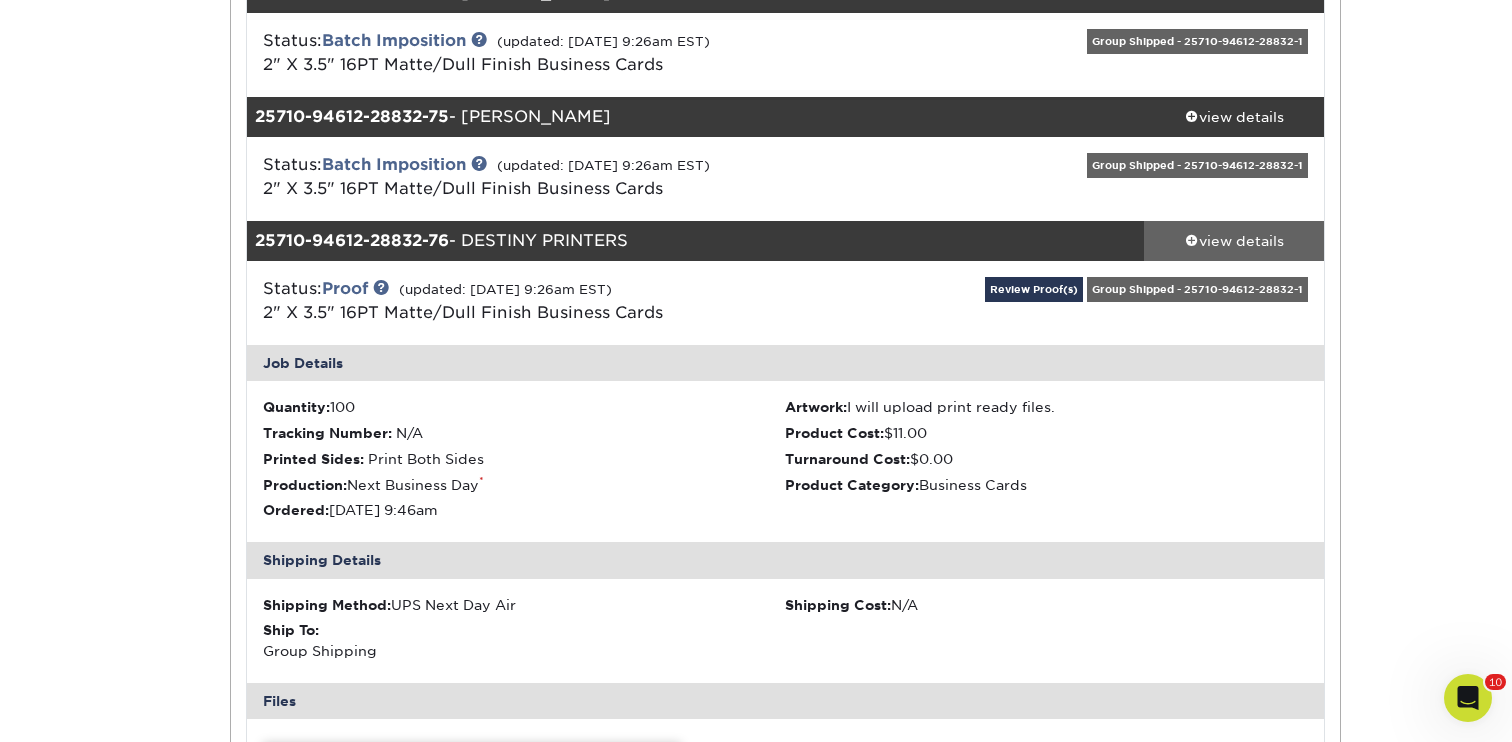 click on "view details" at bounding box center (1234, 240) 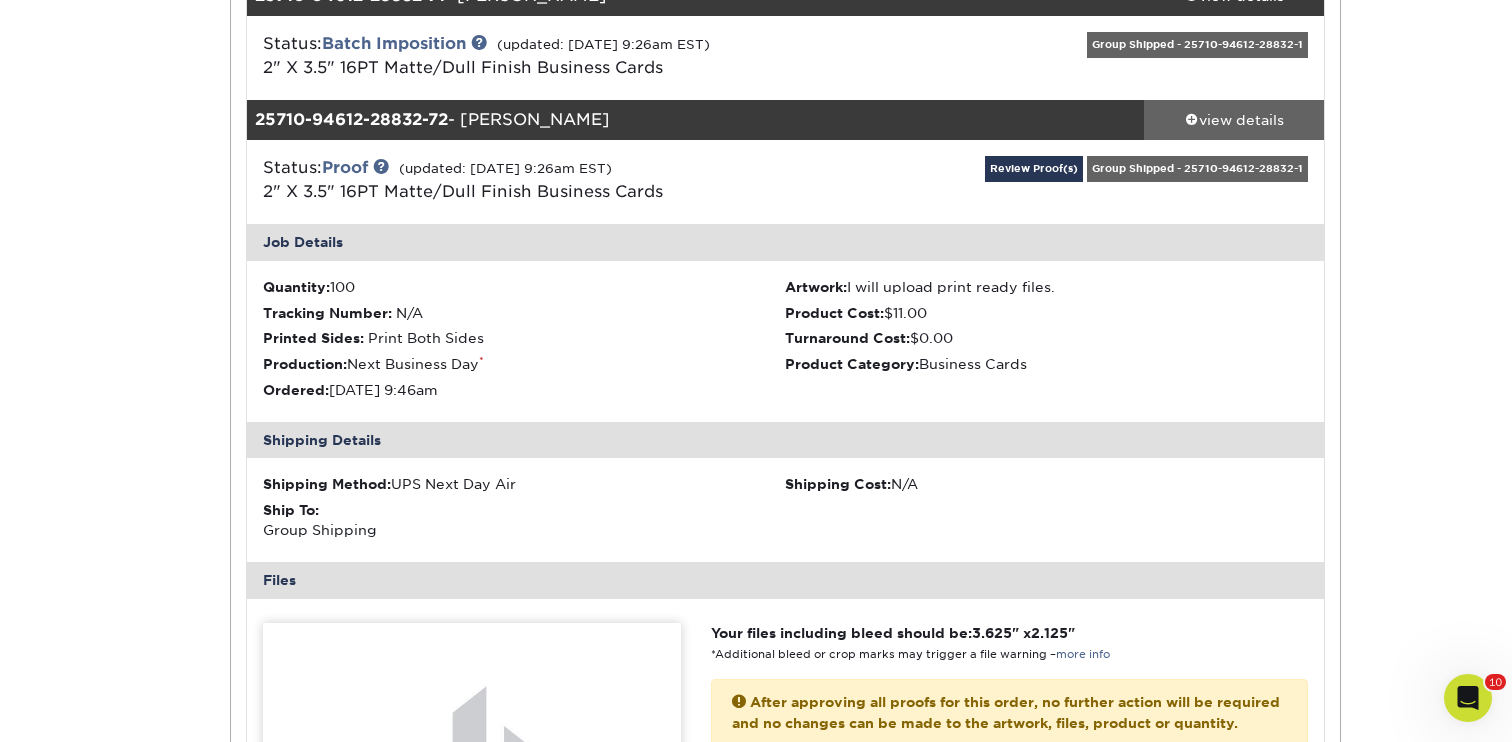 click on "view details" at bounding box center (1234, 120) 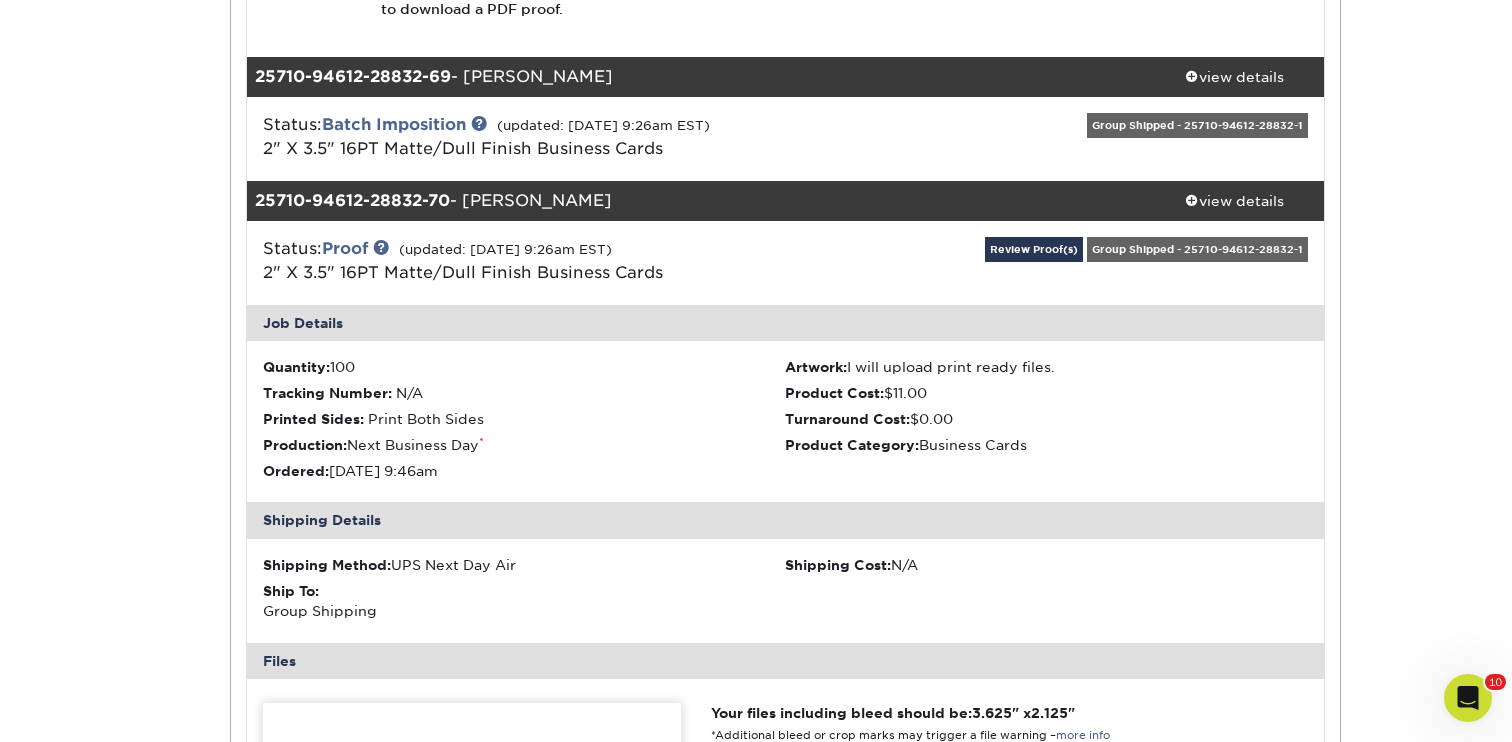 scroll, scrollTop: 16646, scrollLeft: 0, axis: vertical 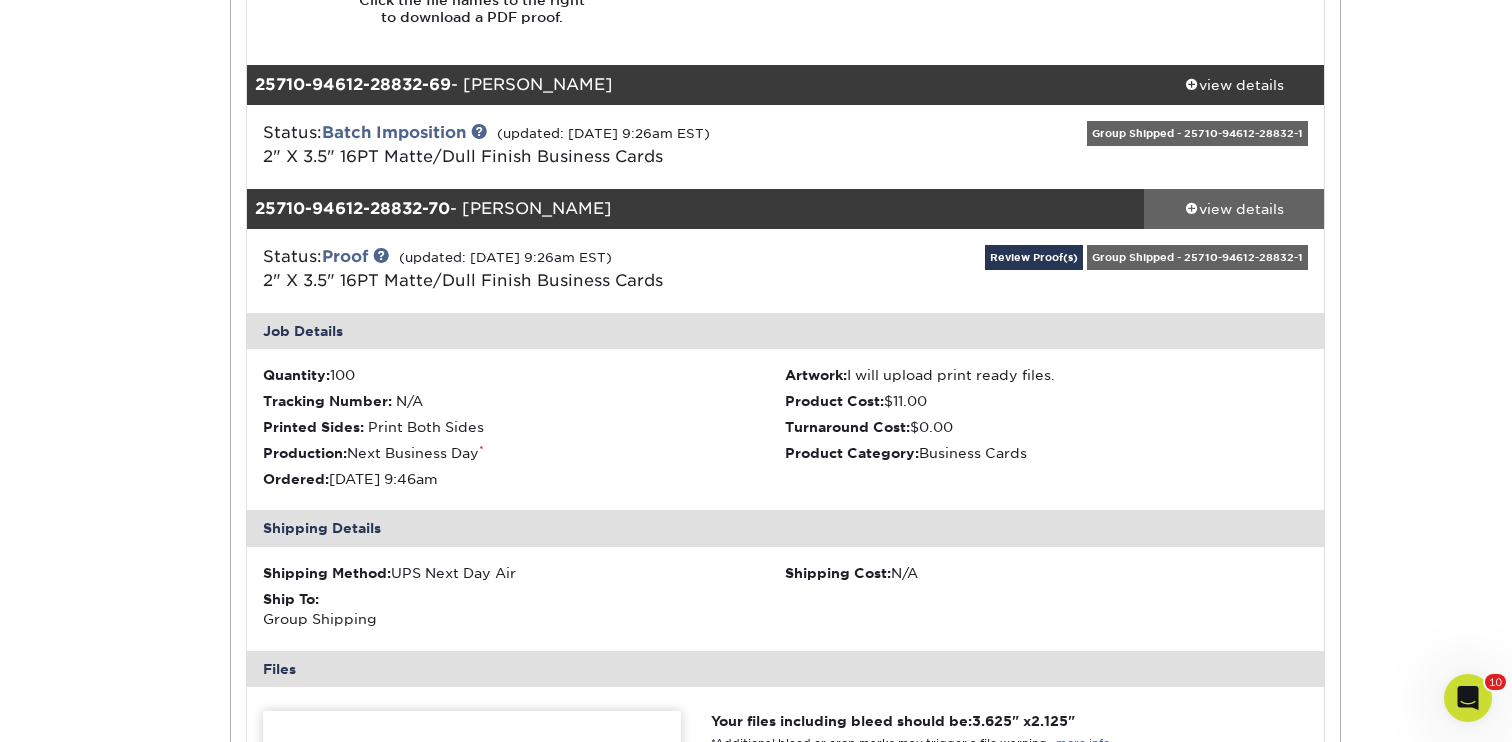click on "view details" at bounding box center [1234, 209] 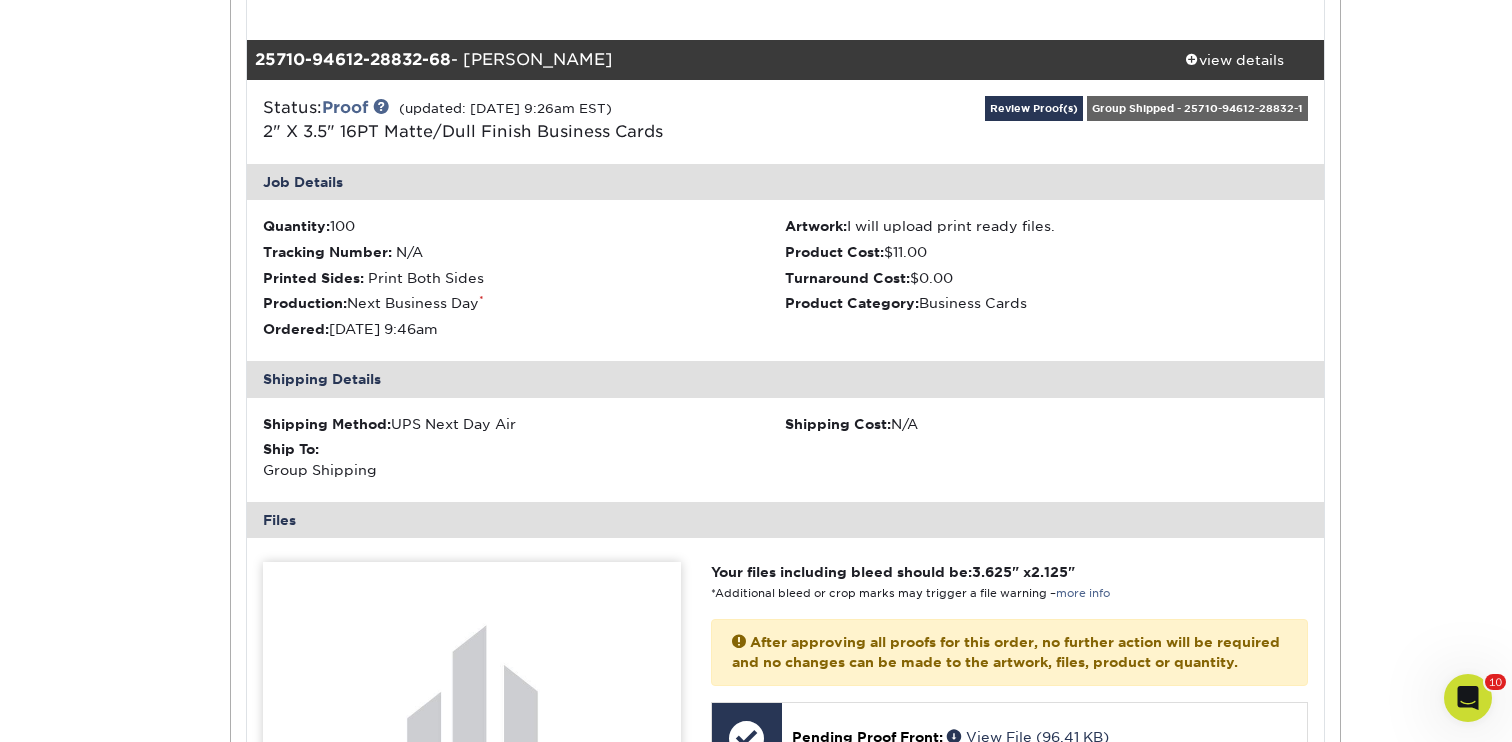 scroll, scrollTop: 15138, scrollLeft: 0, axis: vertical 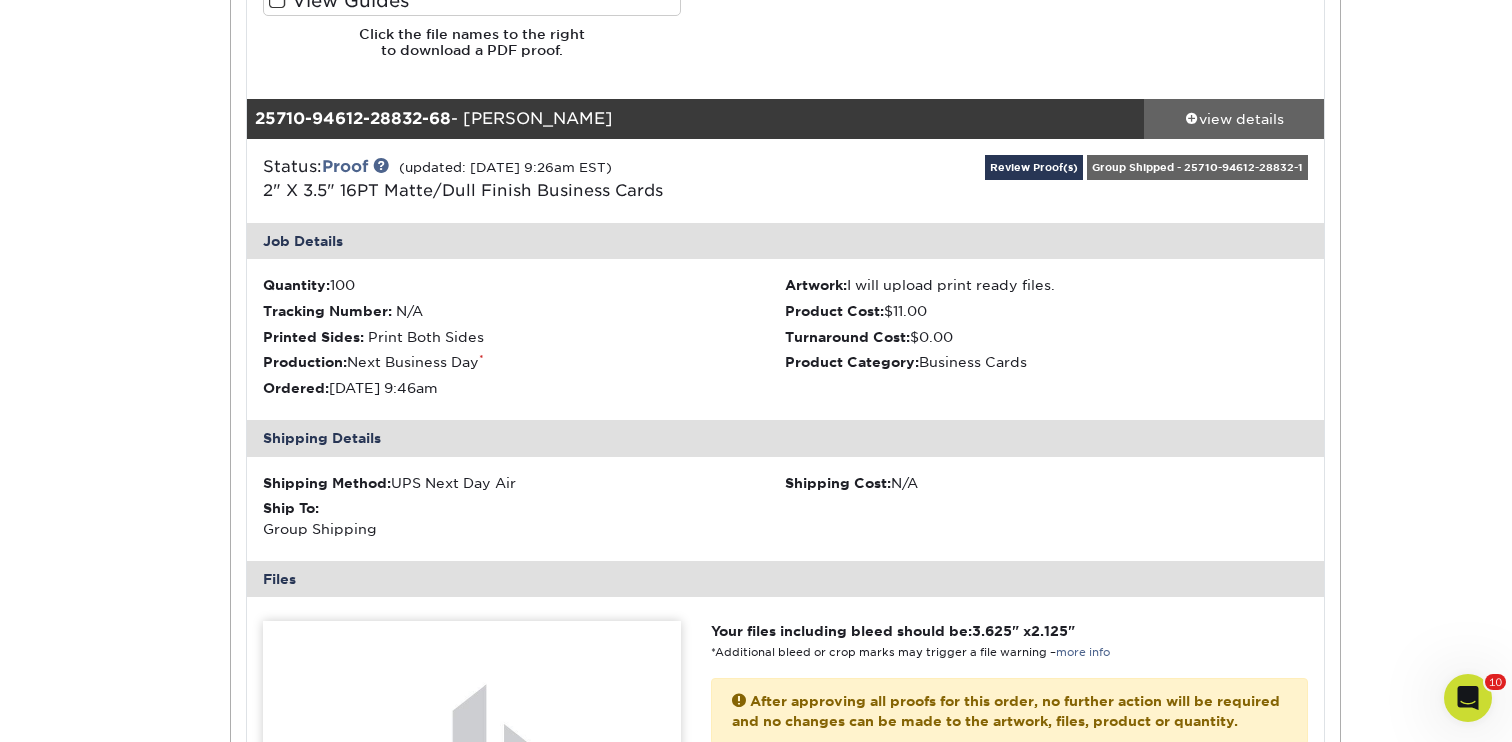 click on "view details" at bounding box center (1234, 119) 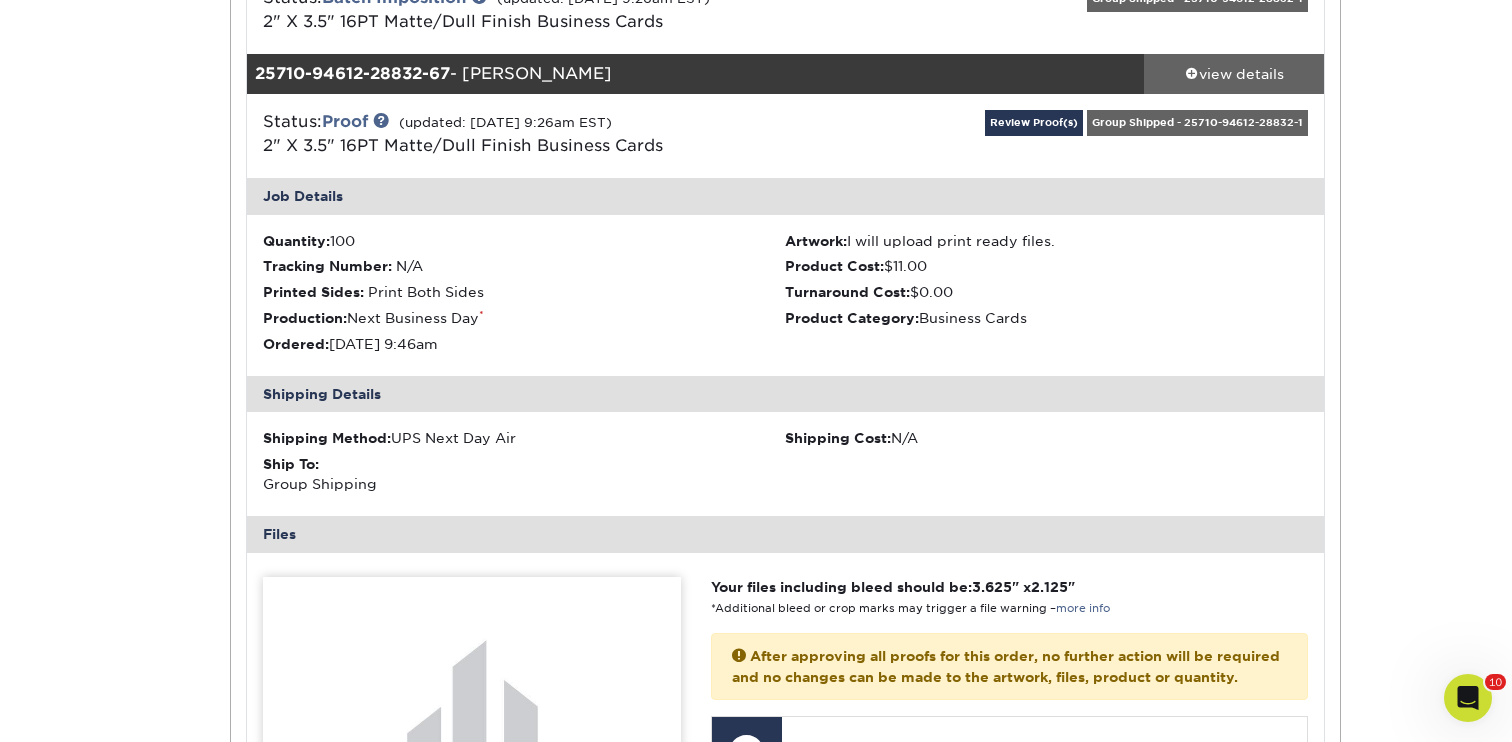 click on "view details" at bounding box center (1234, 74) 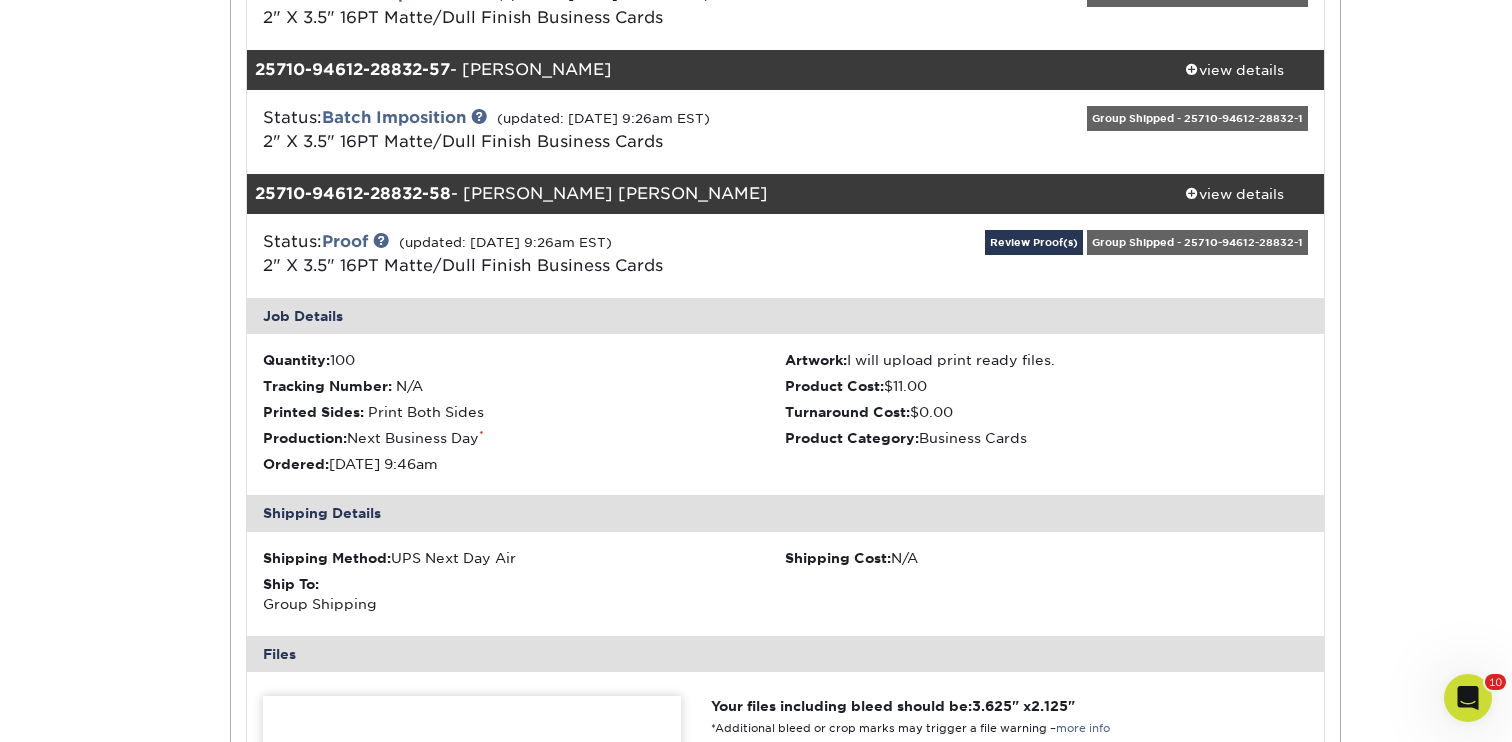 scroll, scrollTop: 11093, scrollLeft: 0, axis: vertical 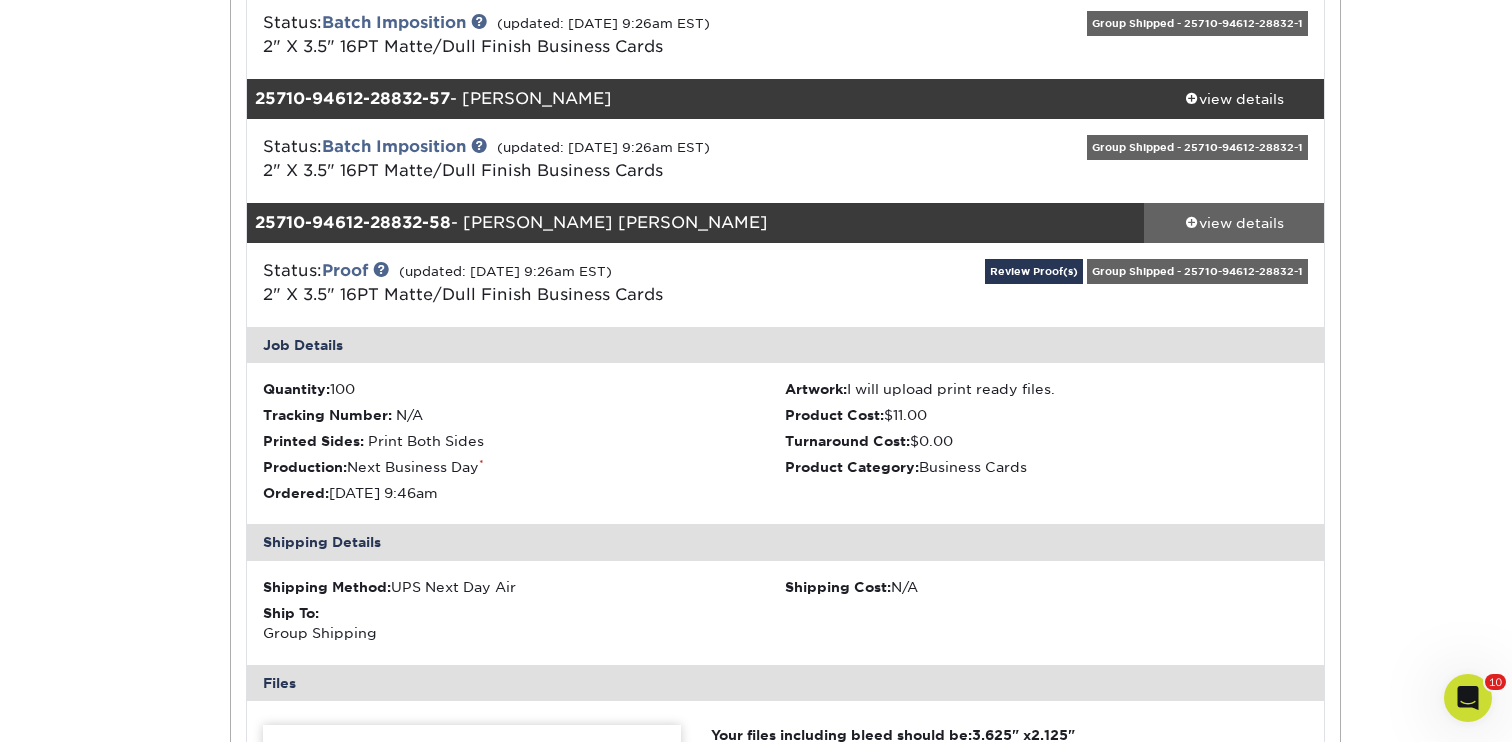 click on "view details" at bounding box center (1234, 223) 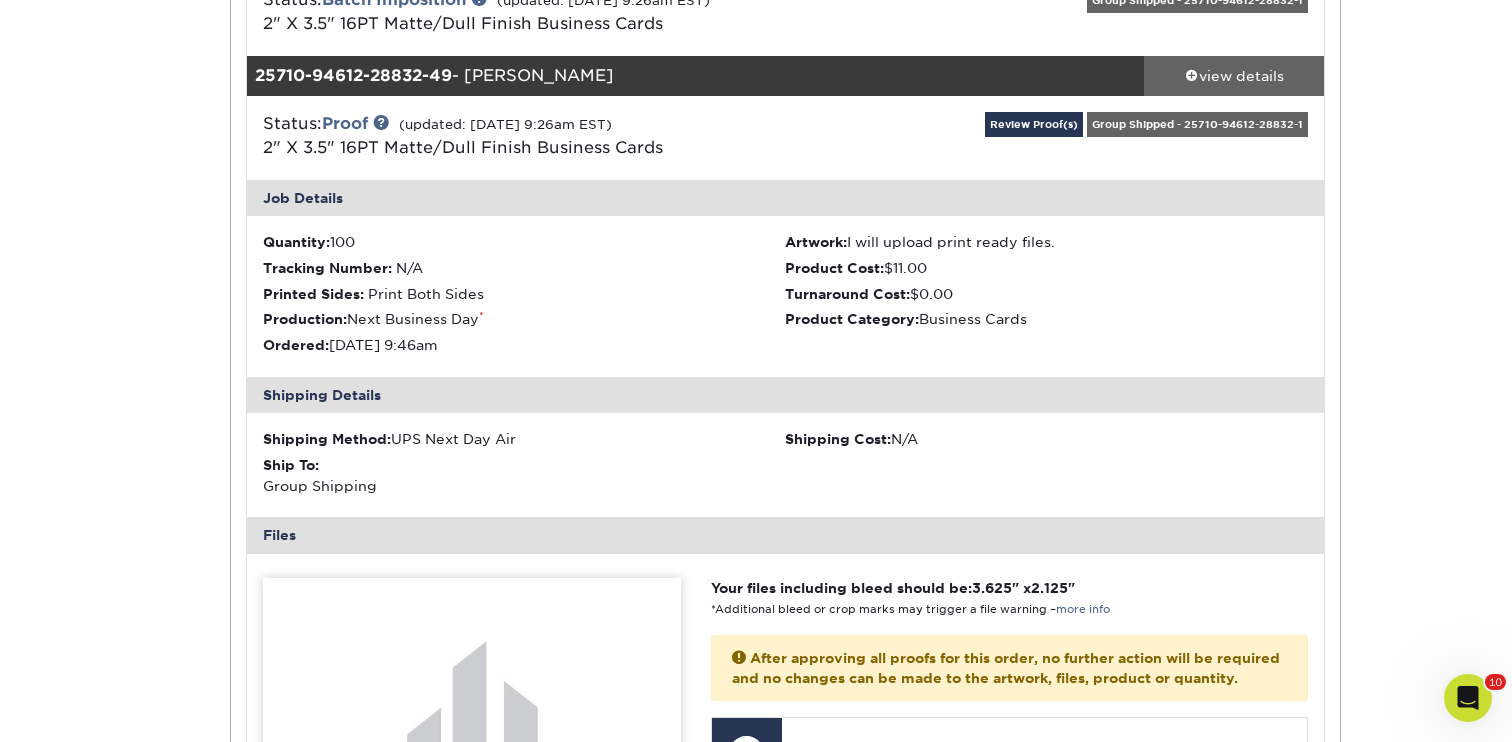 click on "view details" at bounding box center [1234, 75] 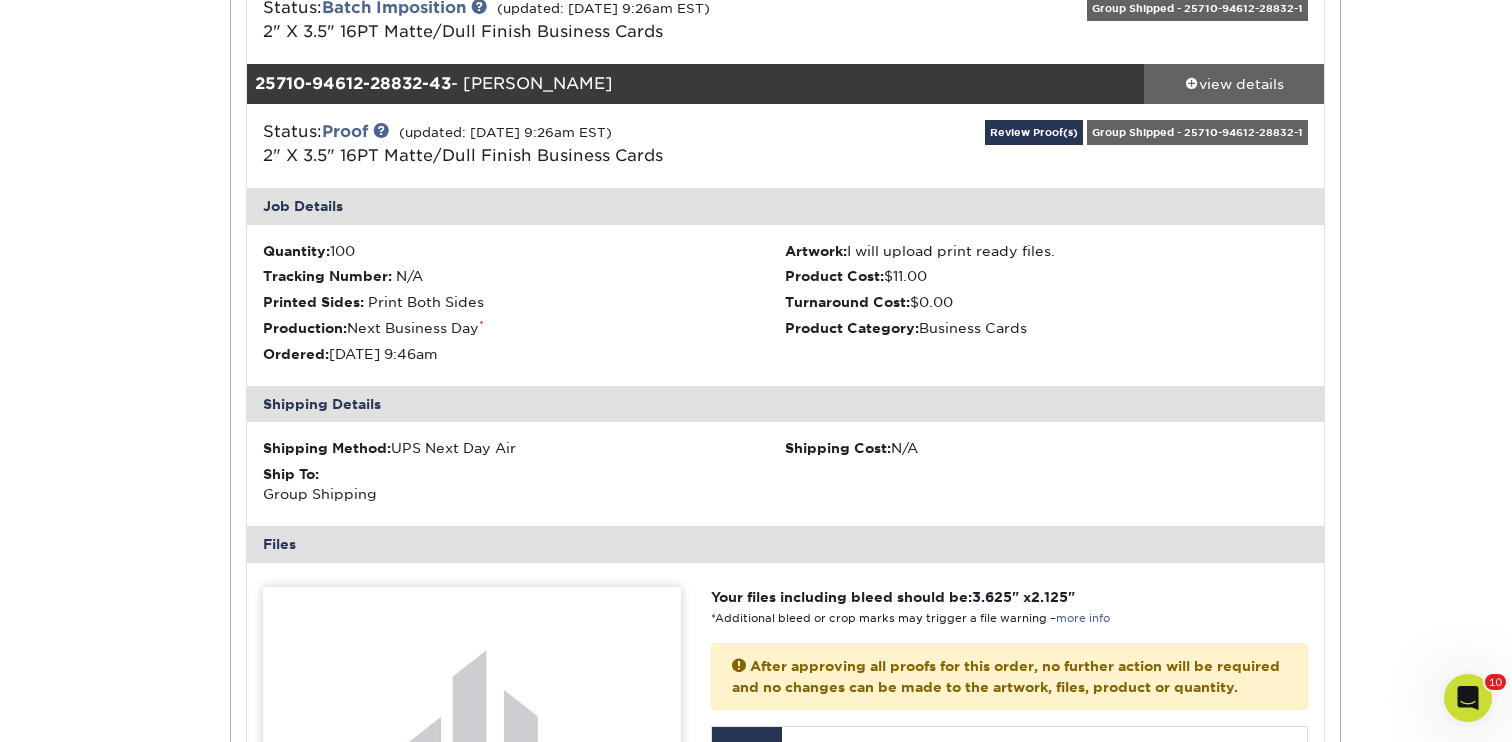 click on "view details" at bounding box center [1234, 84] 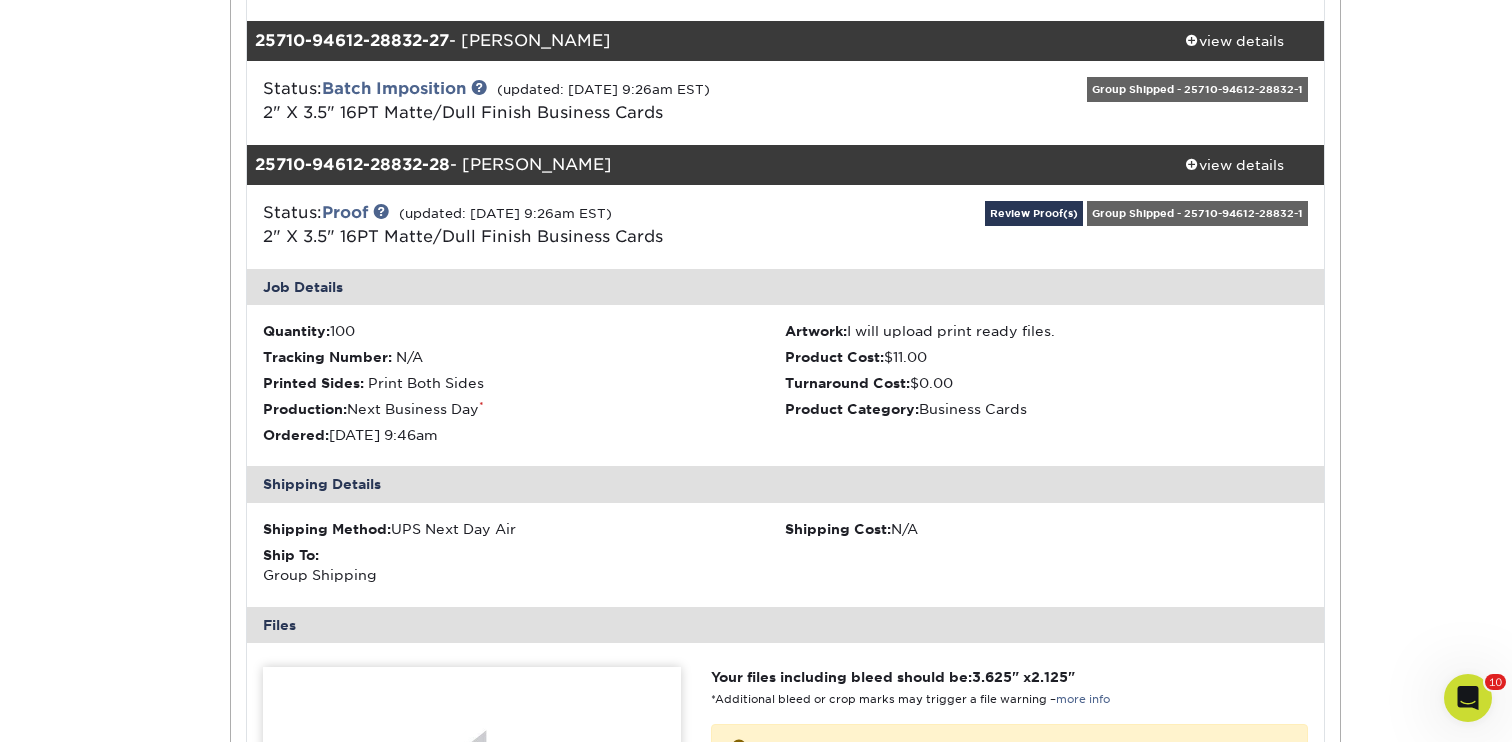 scroll, scrollTop: 3505, scrollLeft: 0, axis: vertical 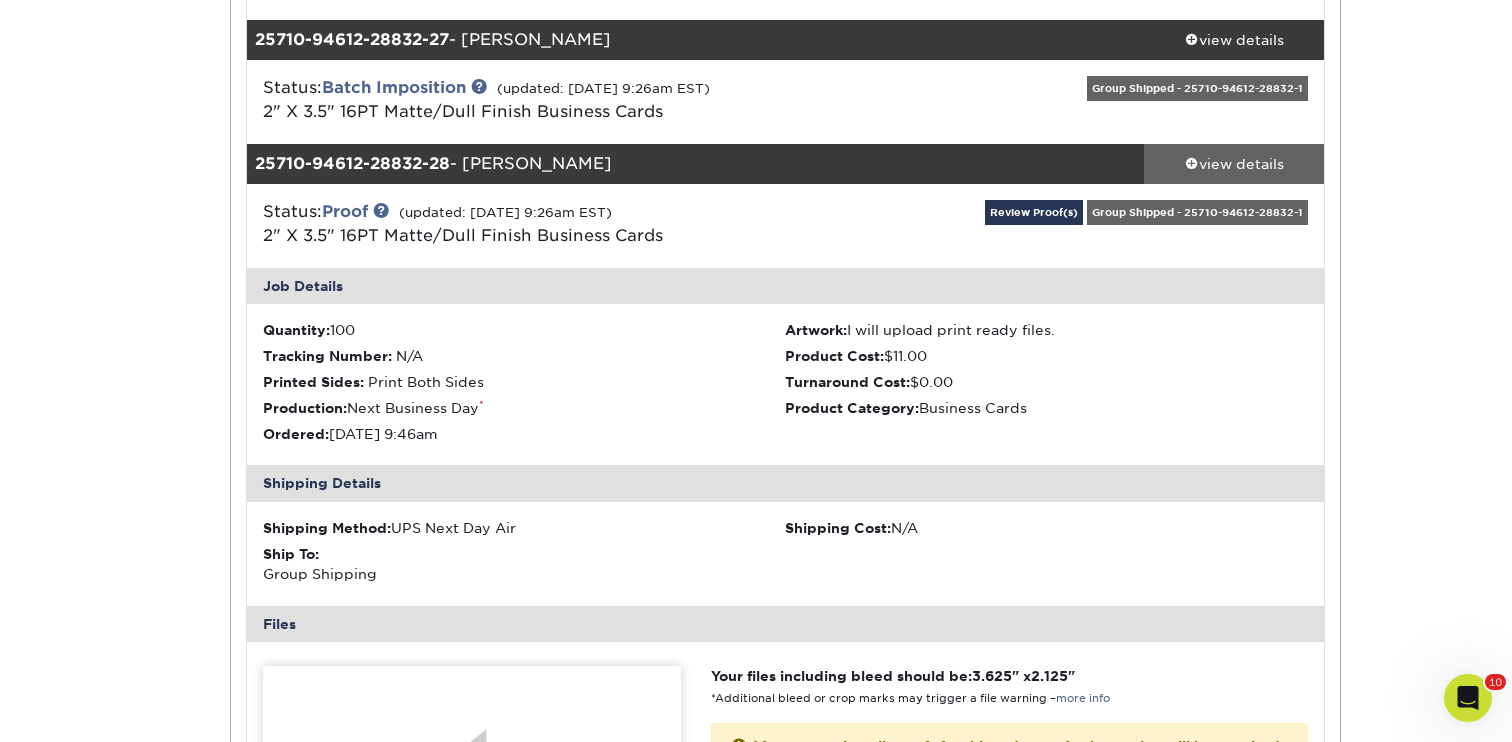 click on "view details" at bounding box center (1234, 164) 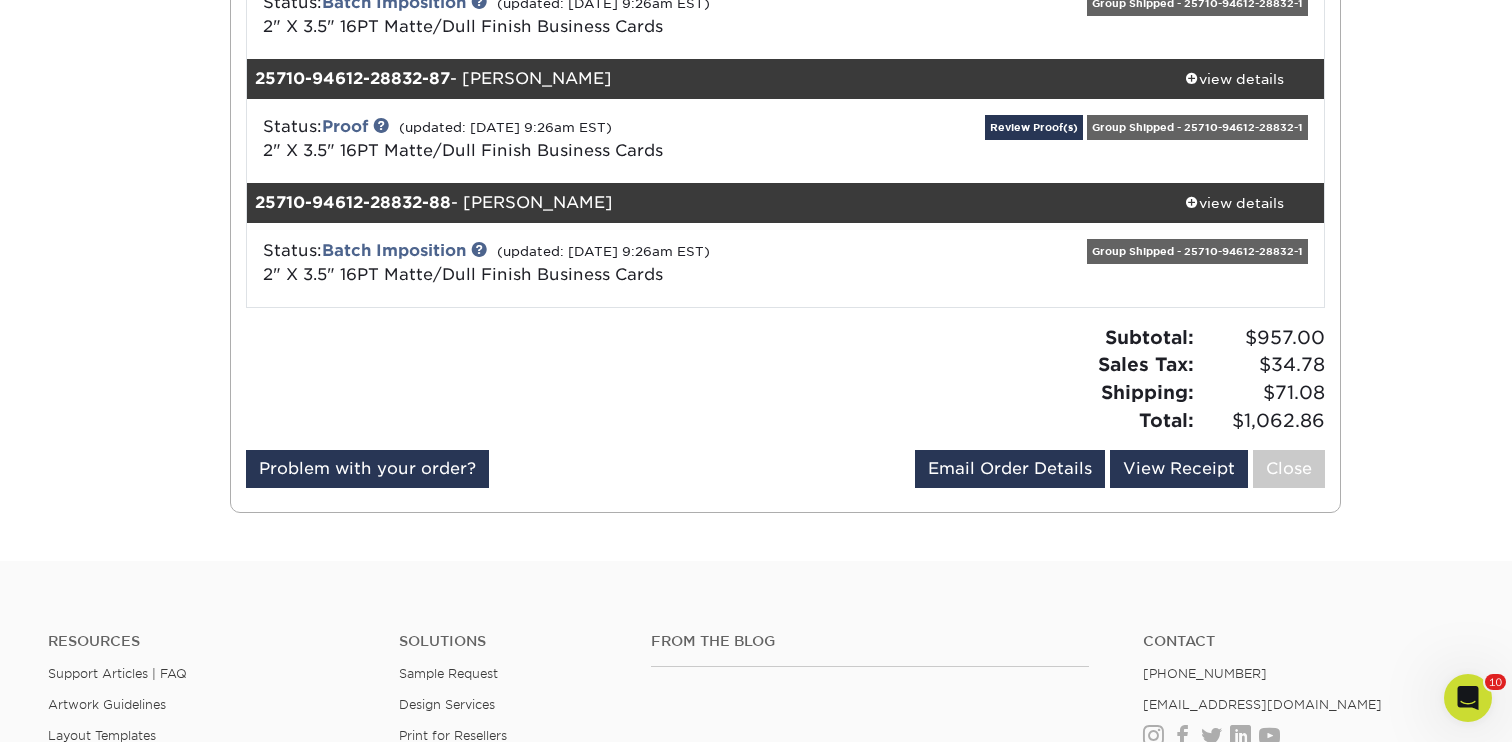scroll, scrollTop: 10777, scrollLeft: 0, axis: vertical 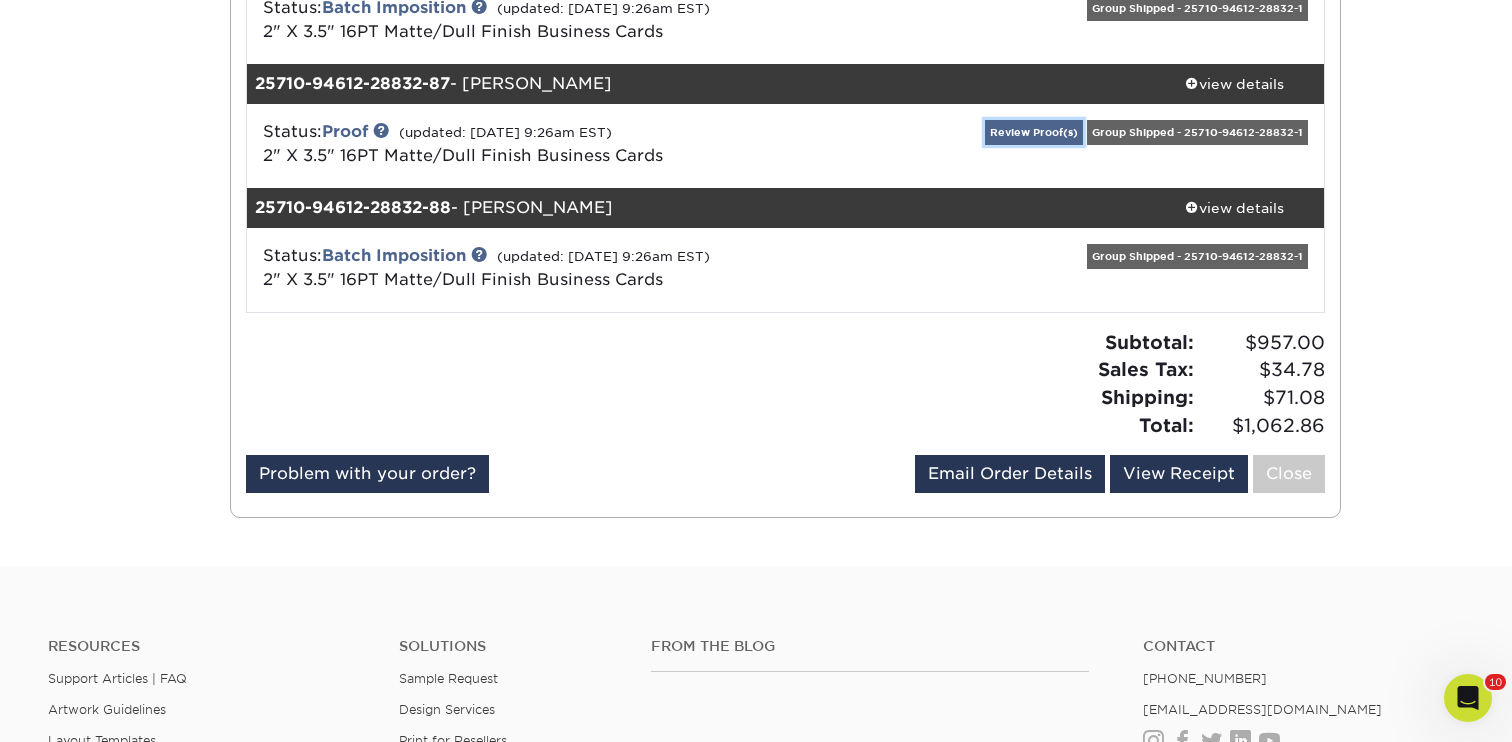 click on "Review Proof(s)" at bounding box center [1034, 132] 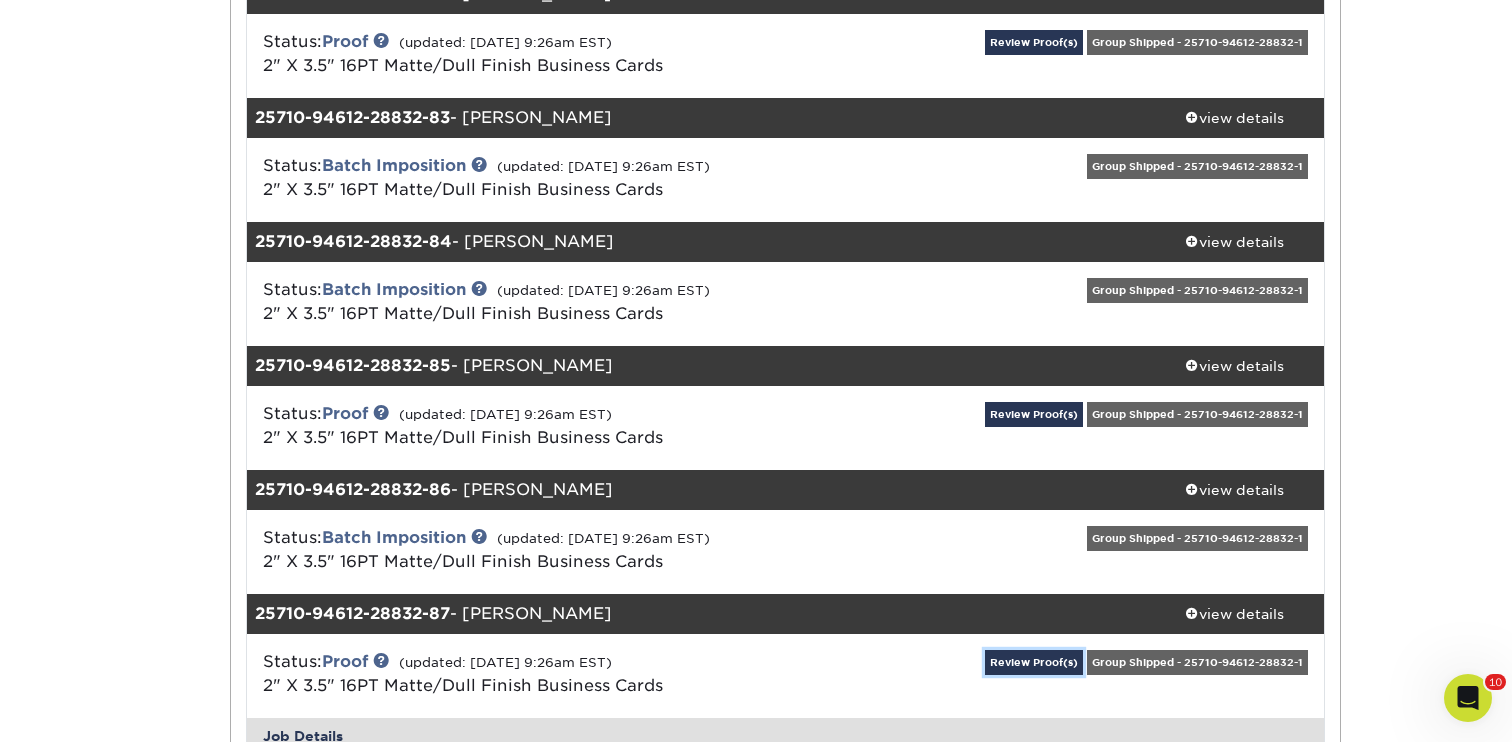 scroll, scrollTop: 10293, scrollLeft: 0, axis: vertical 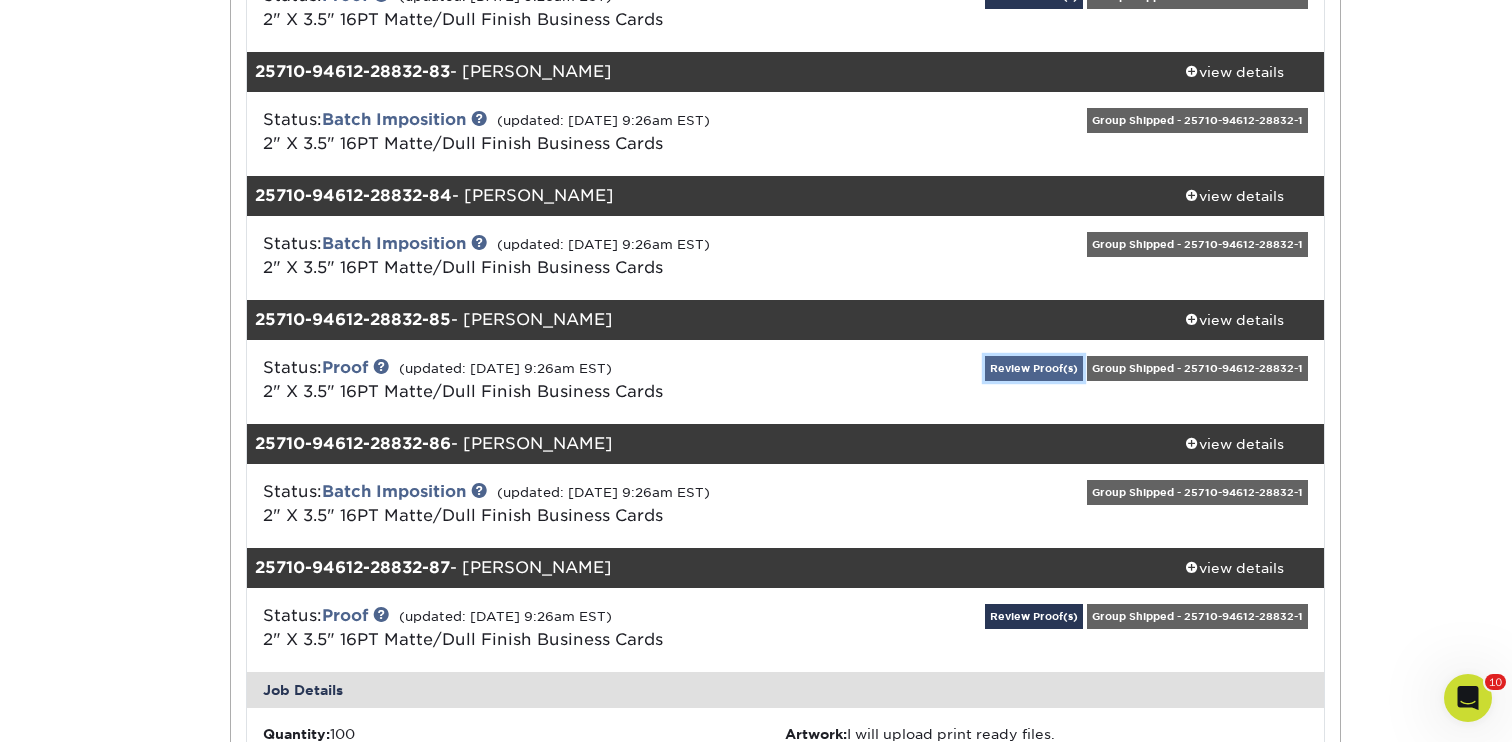 click on "Review Proof(s)" at bounding box center (1034, 368) 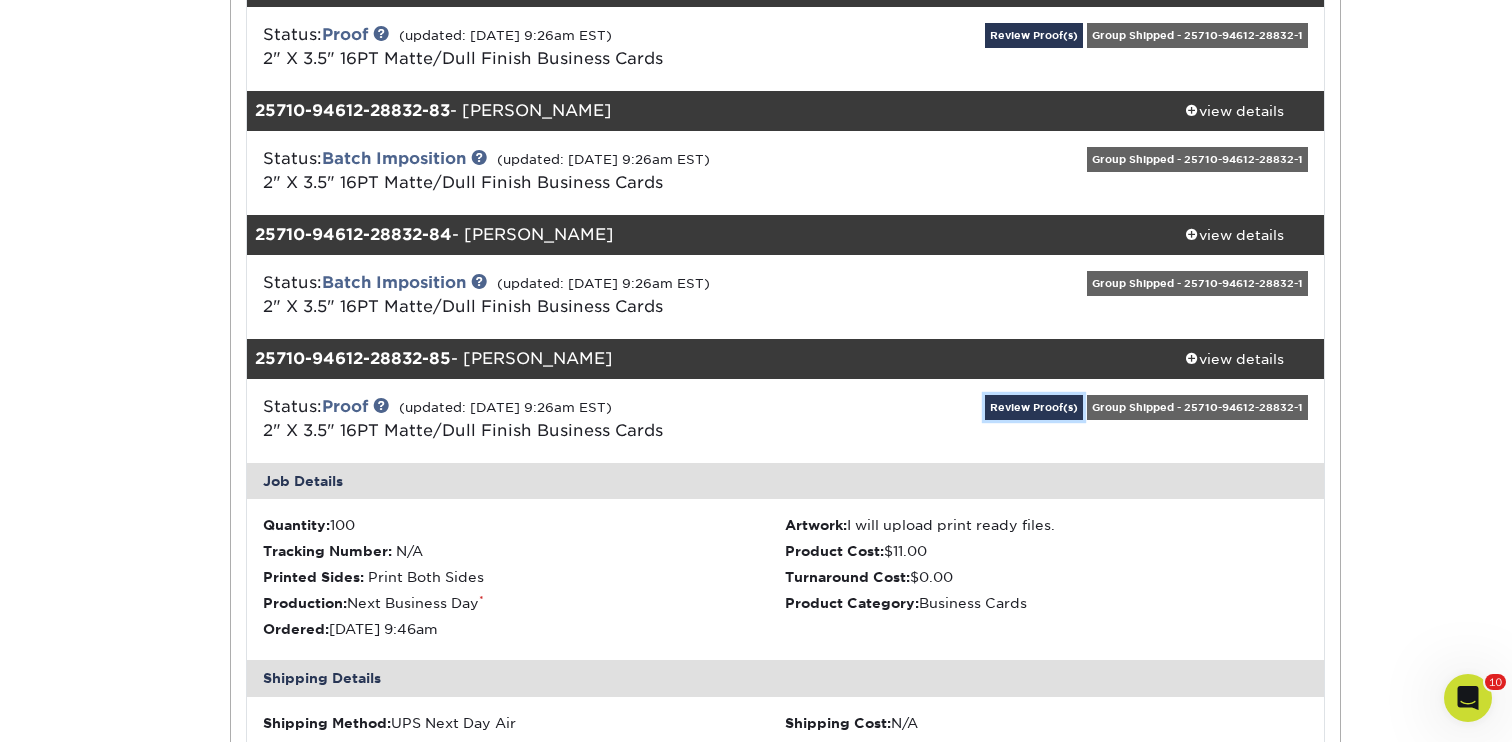 scroll, scrollTop: 10224, scrollLeft: 0, axis: vertical 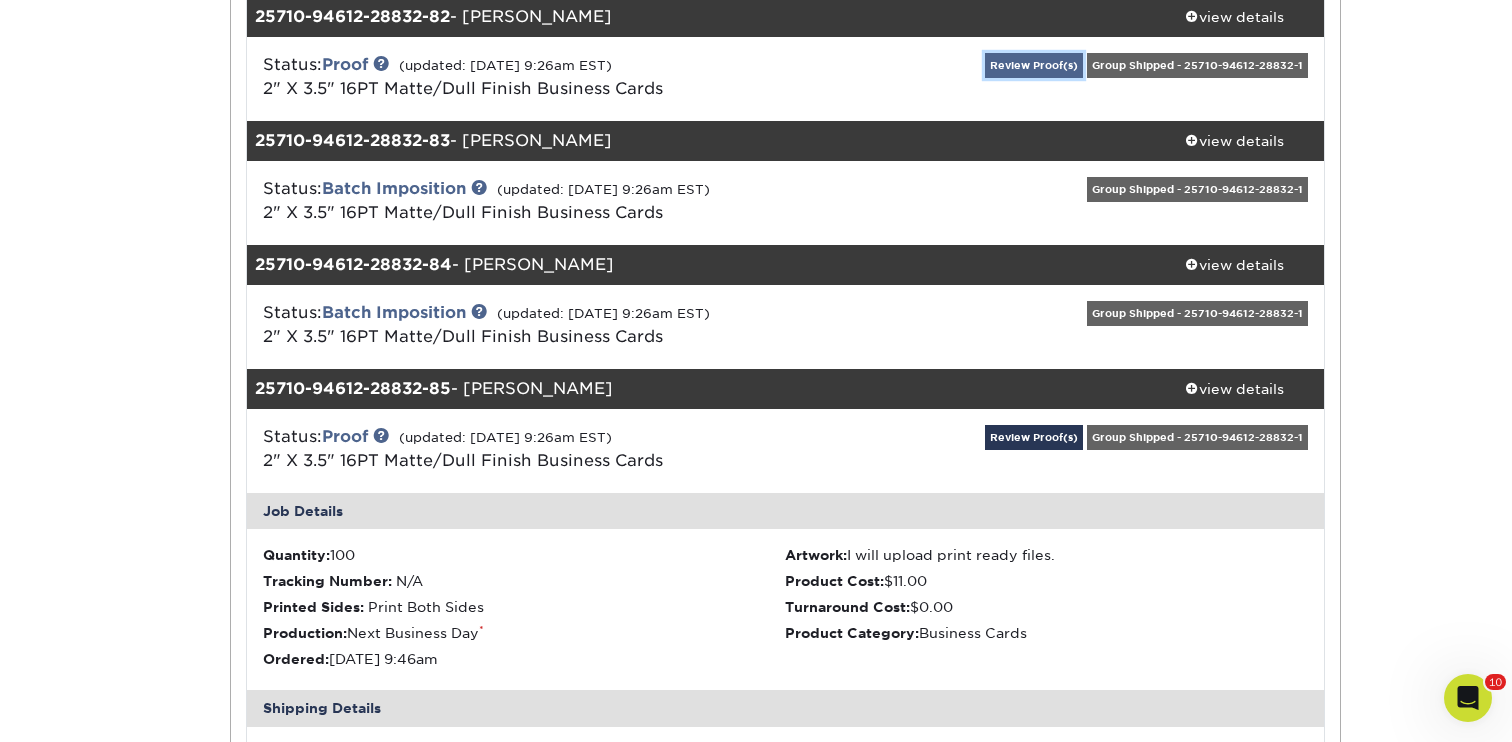 click on "Review Proof(s)" at bounding box center (1034, 65) 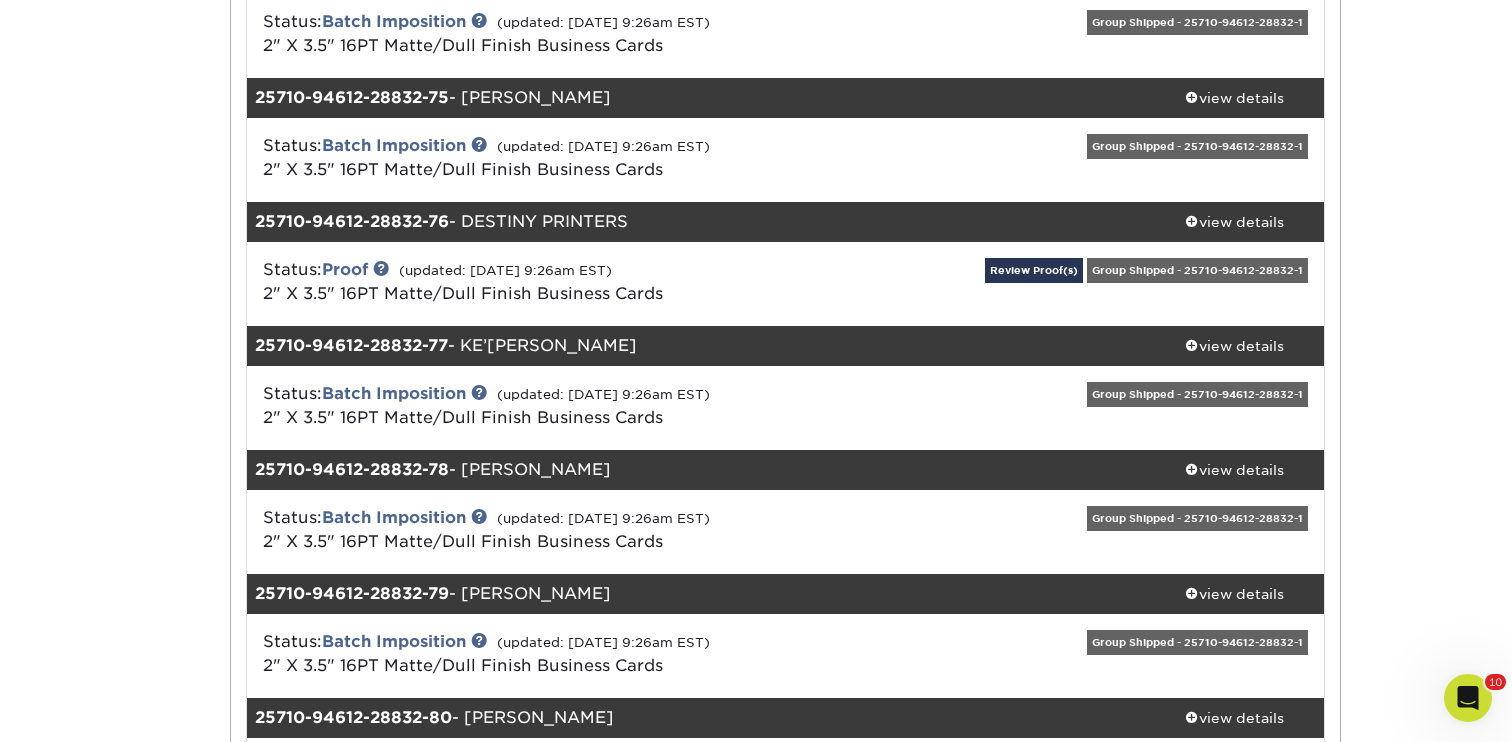 scroll, scrollTop: 9242, scrollLeft: 0, axis: vertical 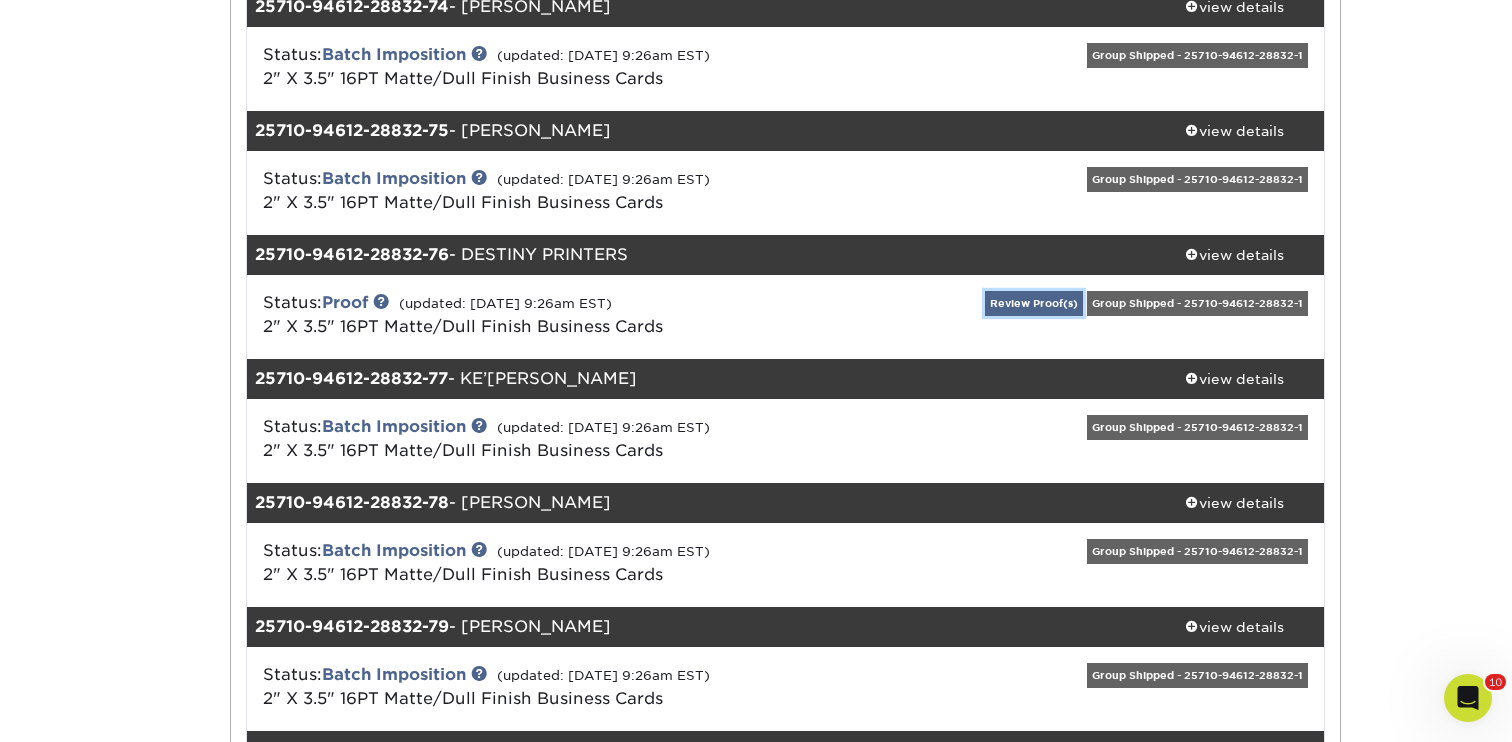 click on "Review Proof(s)" at bounding box center [1034, 303] 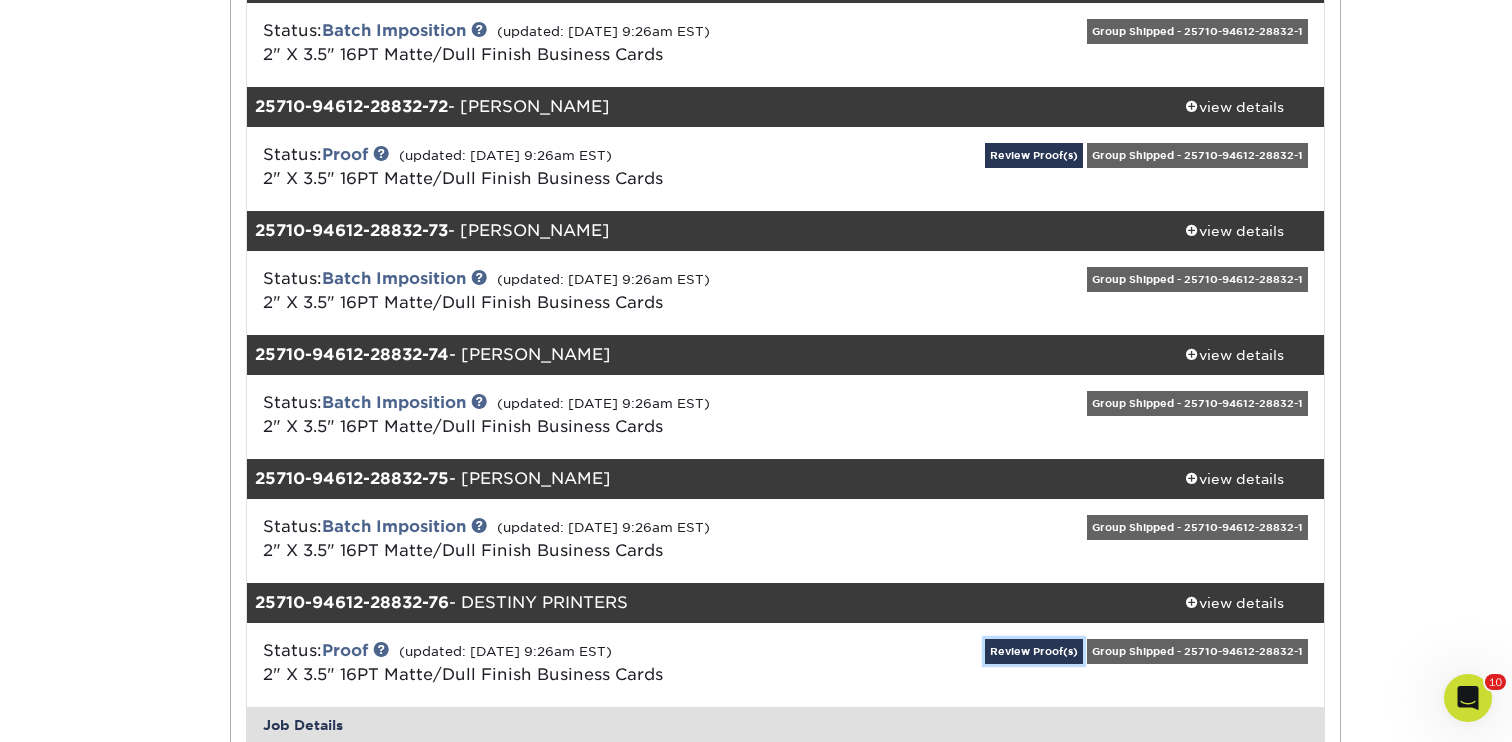 scroll, scrollTop: 8875, scrollLeft: 0, axis: vertical 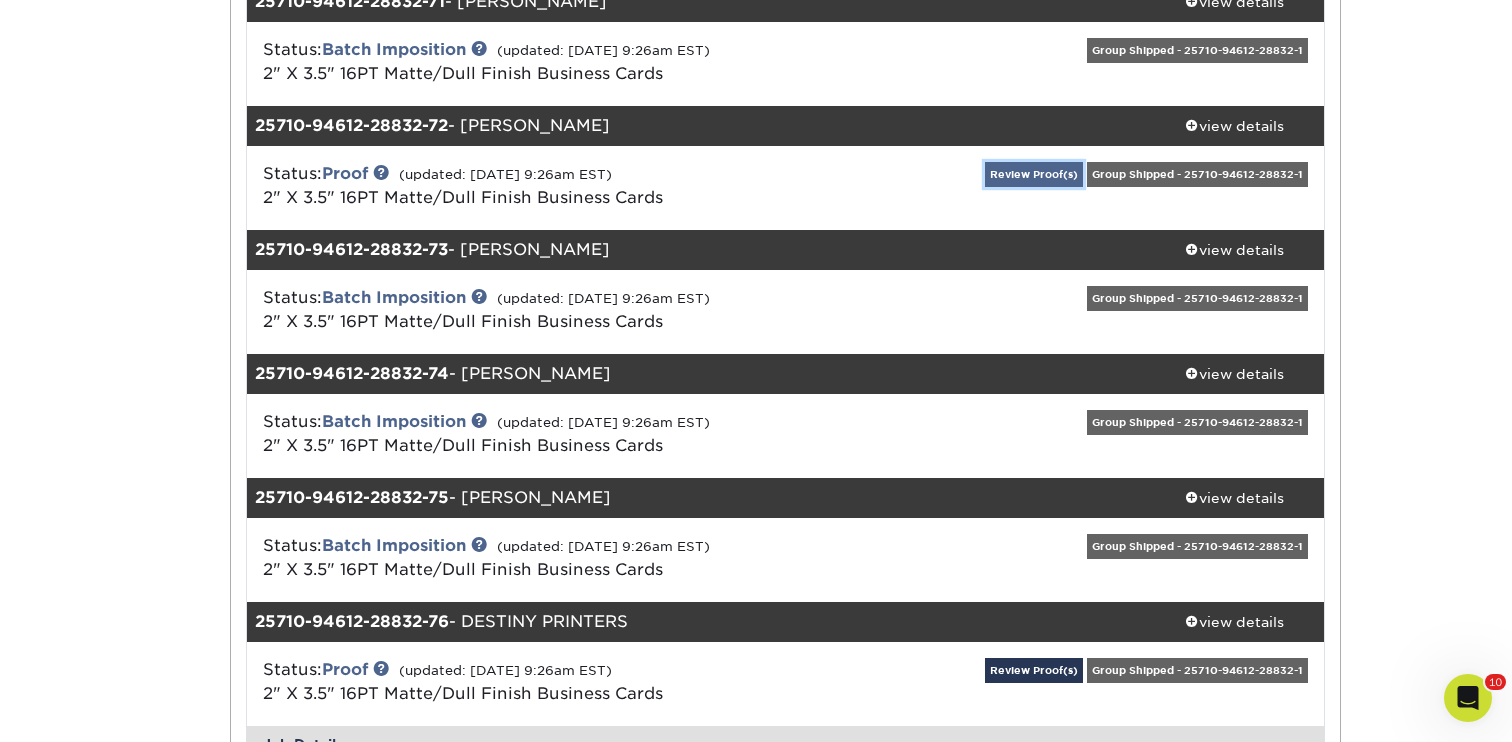 click on "Review Proof(s)" at bounding box center (1034, 174) 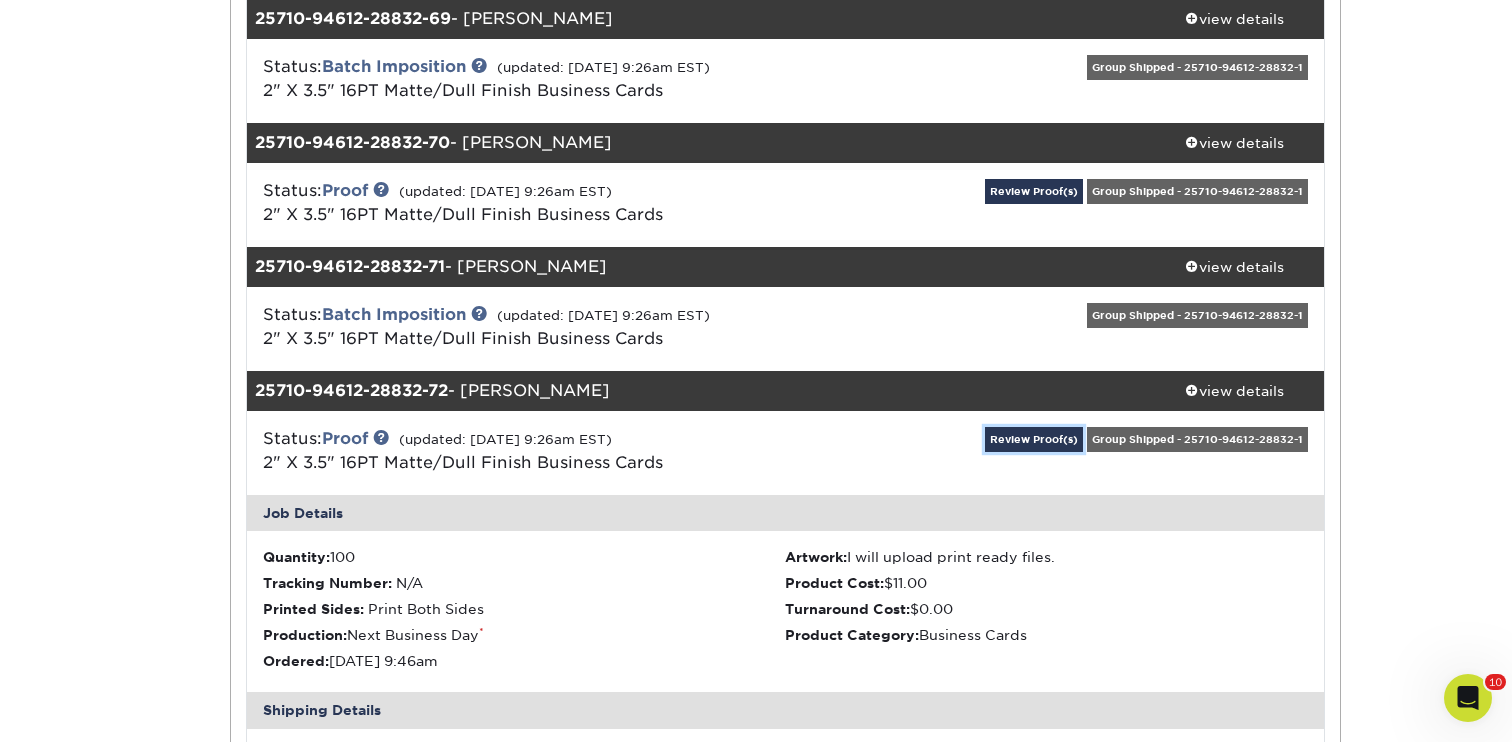 scroll, scrollTop: 8585, scrollLeft: 0, axis: vertical 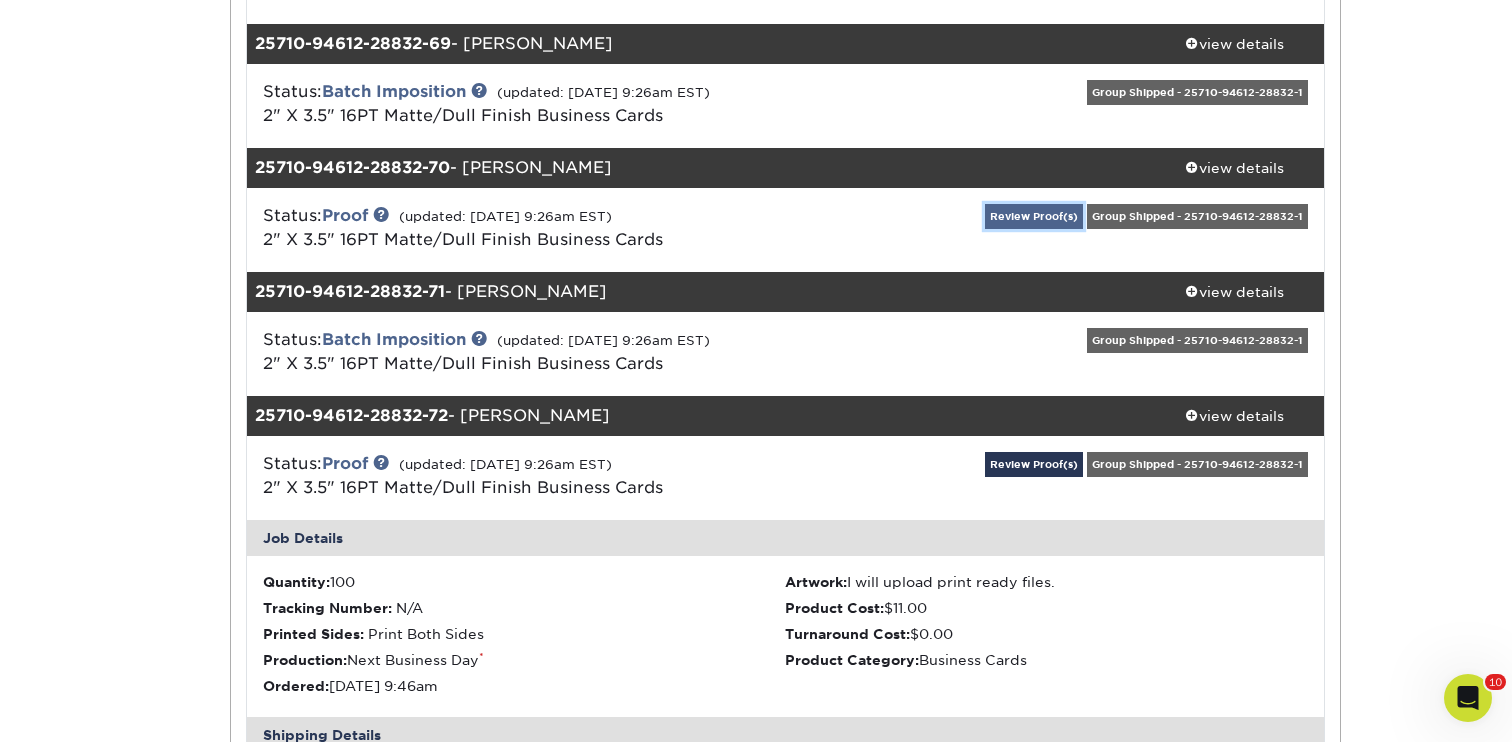 click on "Review Proof(s)" at bounding box center [1034, 216] 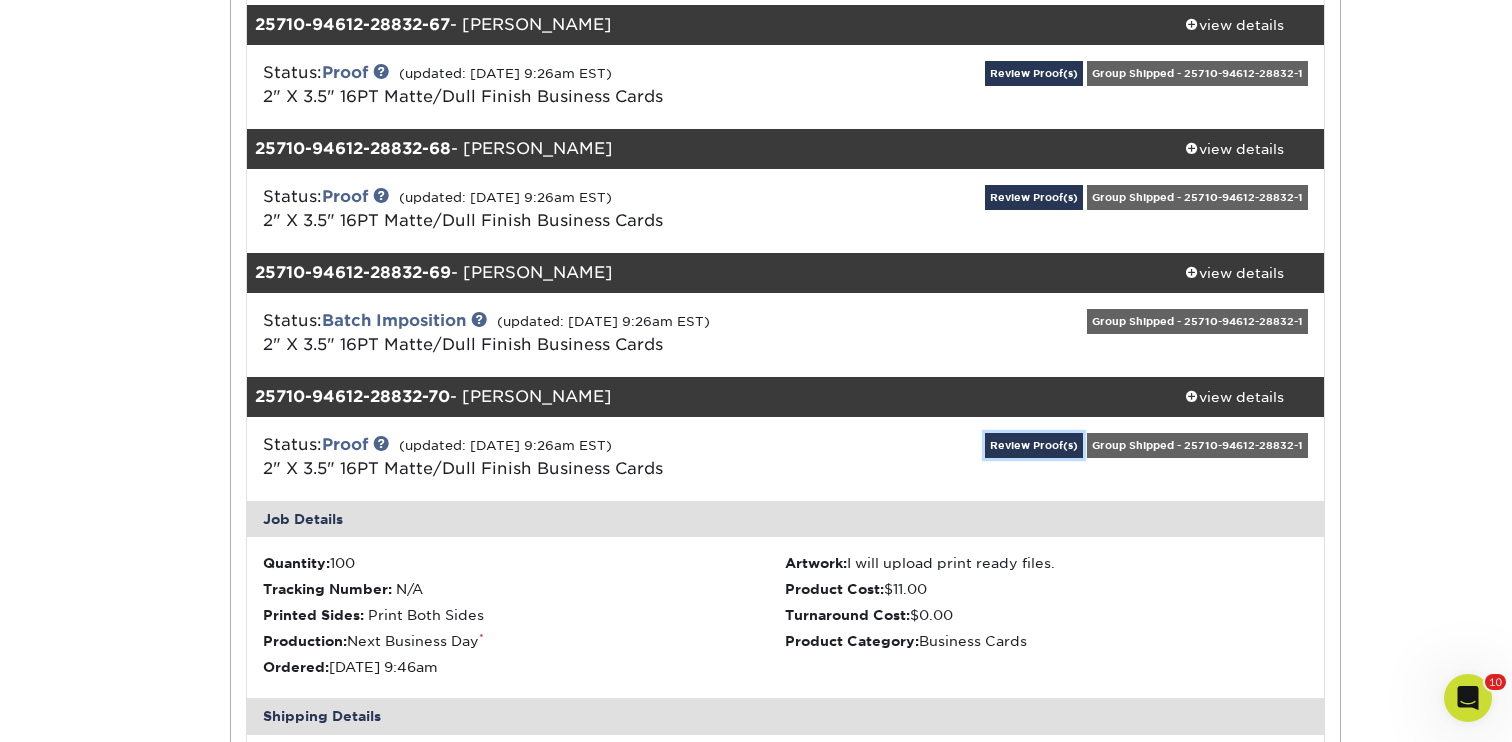 scroll, scrollTop: 8320, scrollLeft: 0, axis: vertical 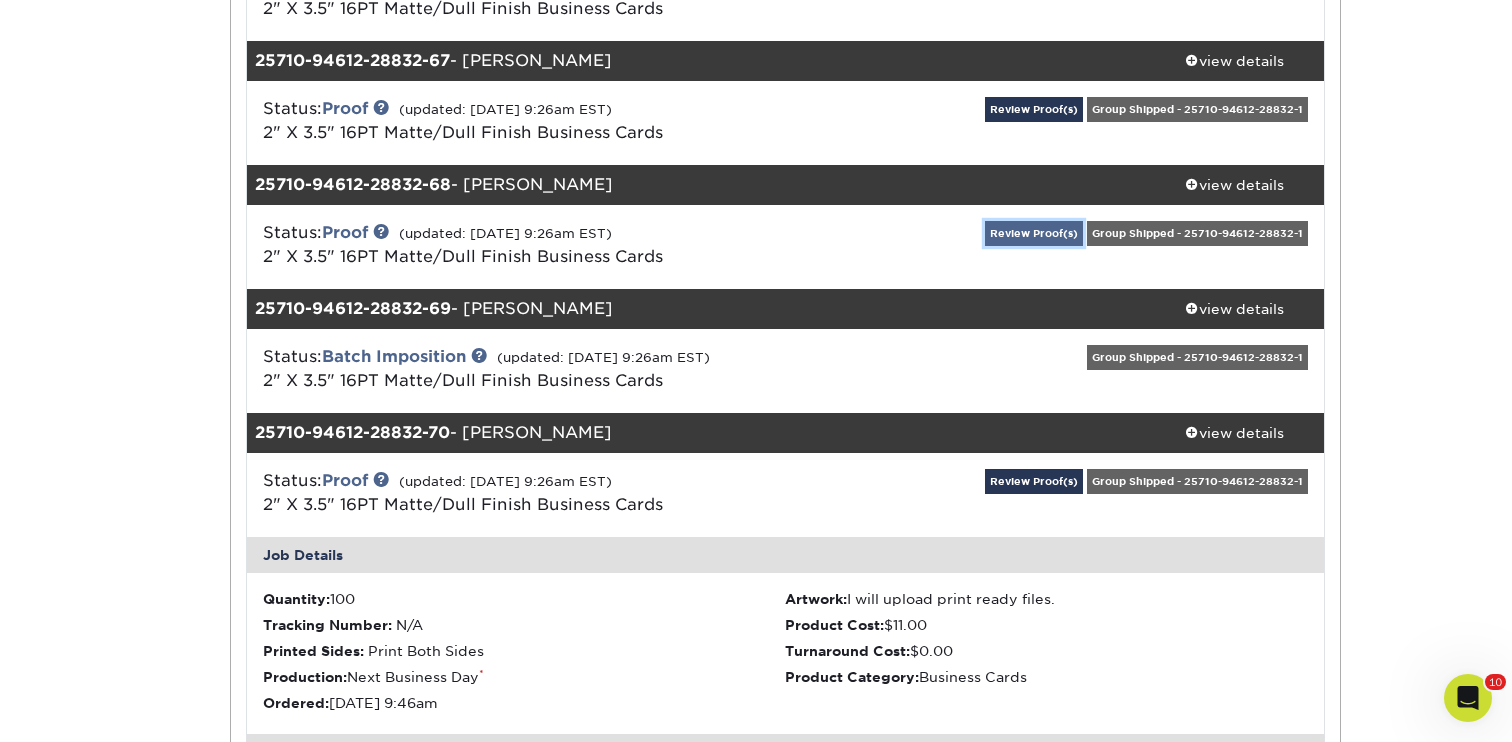 click on "Review Proof(s)" at bounding box center (1034, 233) 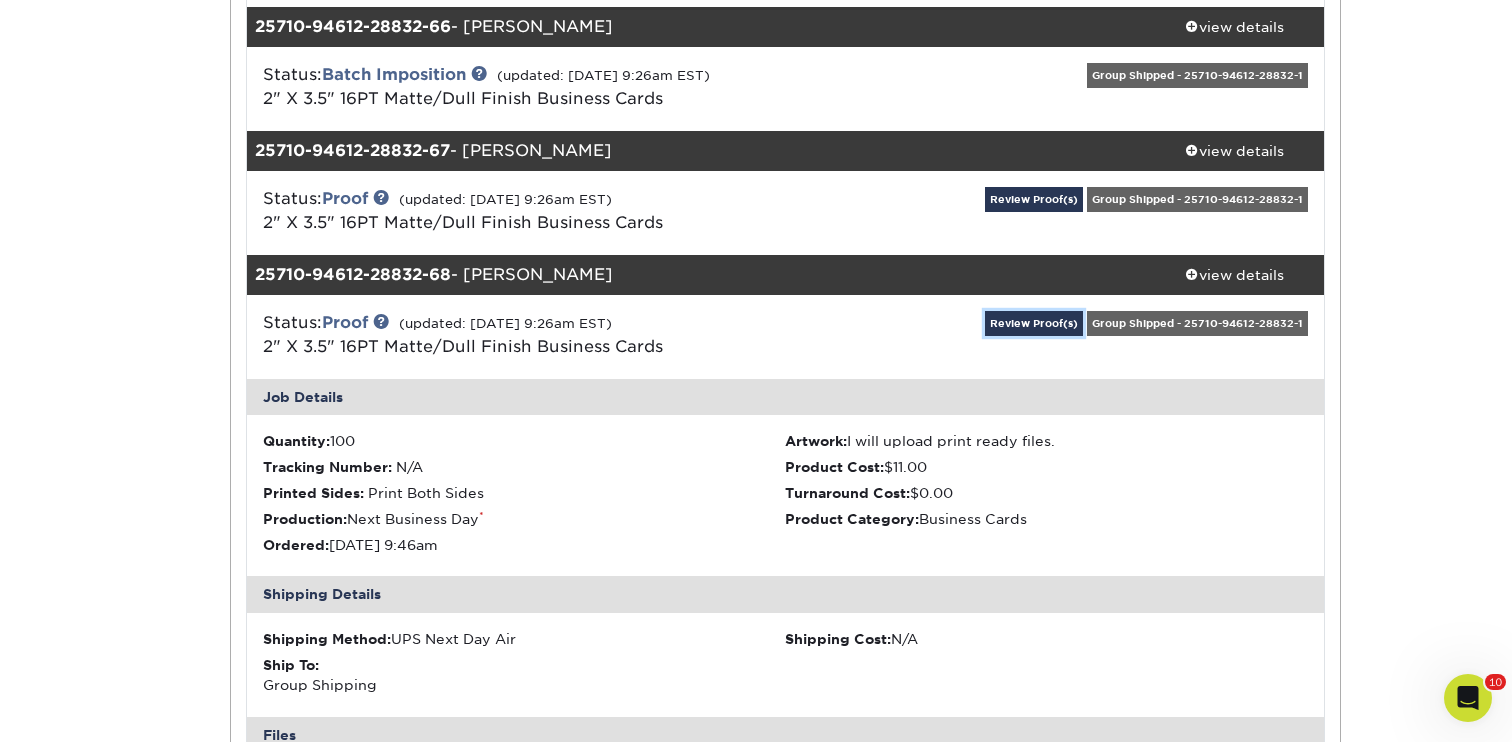 scroll, scrollTop: 8197, scrollLeft: 0, axis: vertical 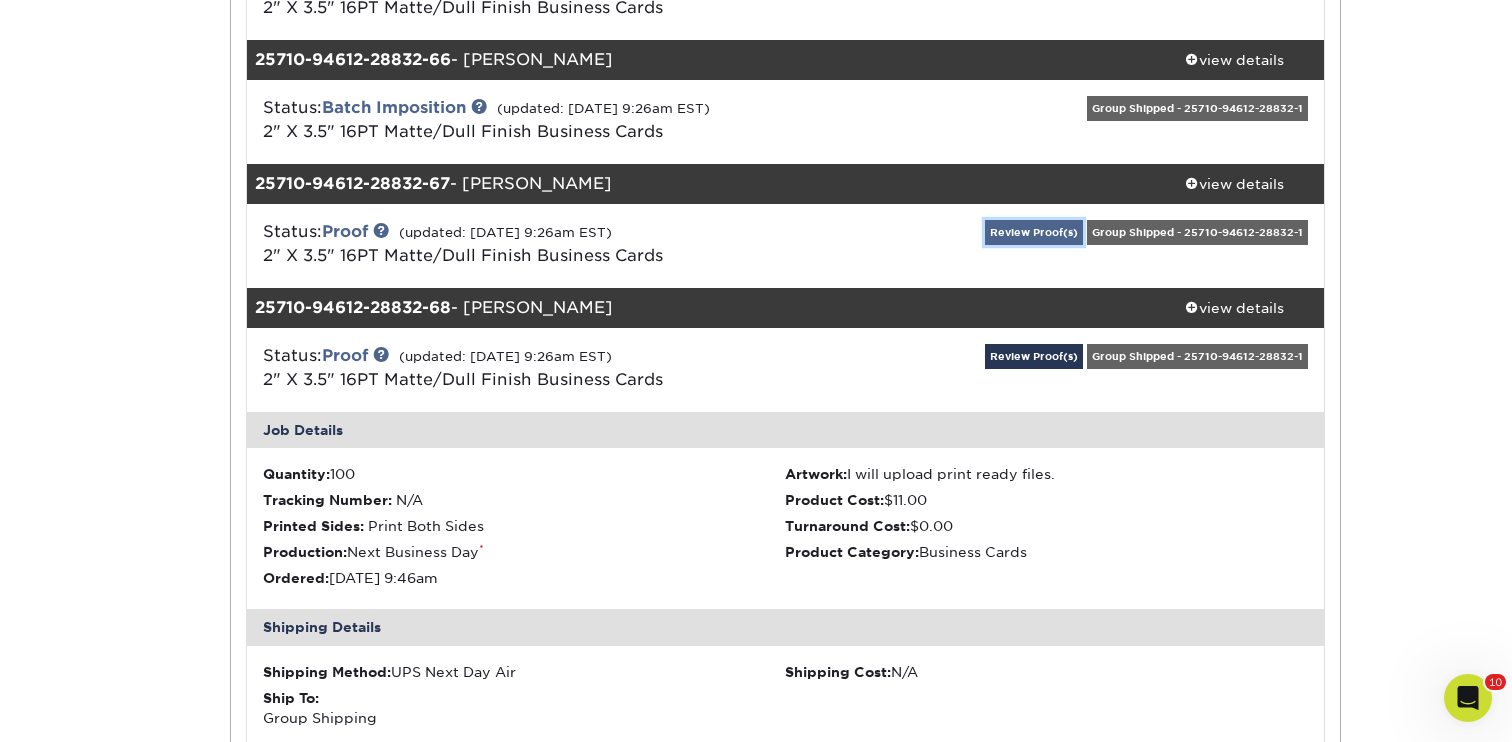click on "Review Proof(s)" at bounding box center [1034, 232] 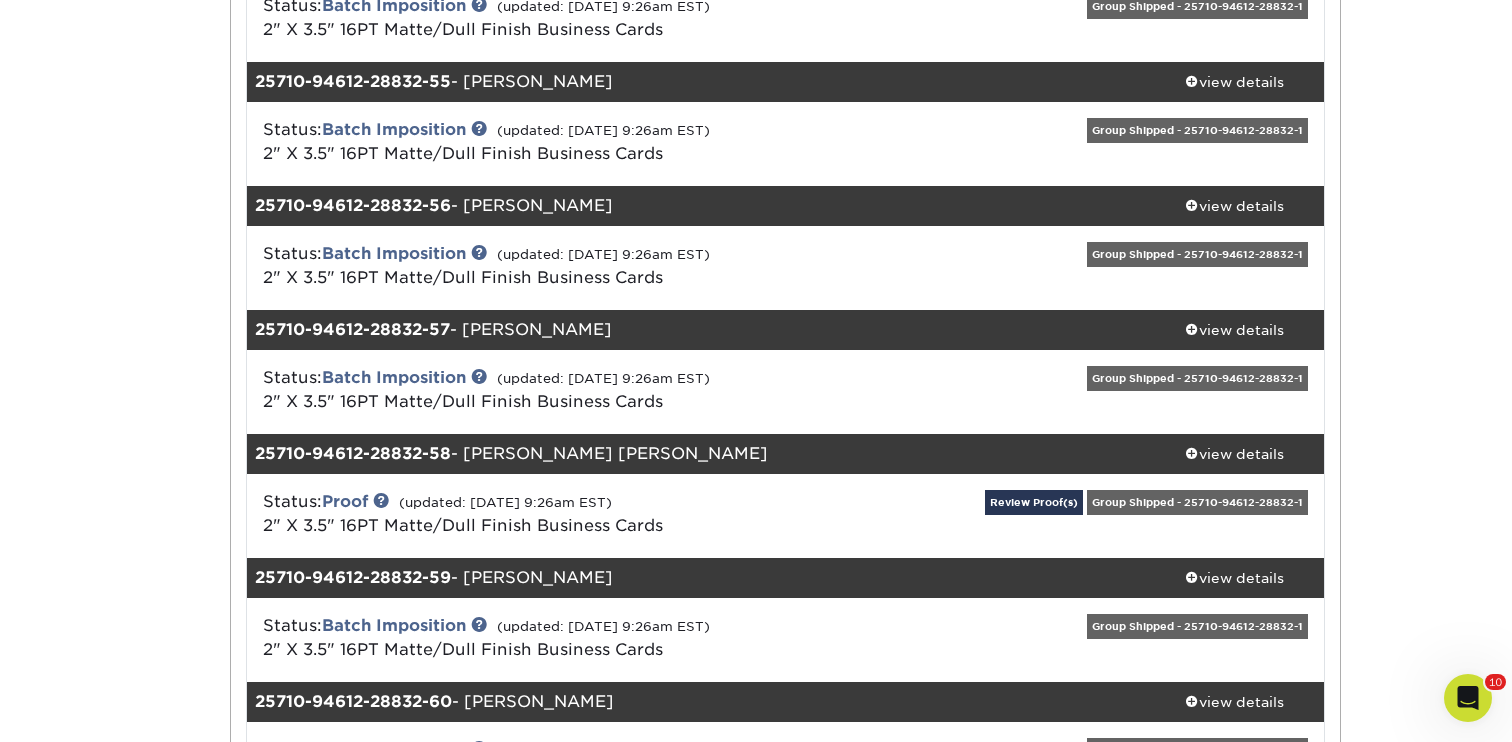 scroll, scrollTop: 6807, scrollLeft: 0, axis: vertical 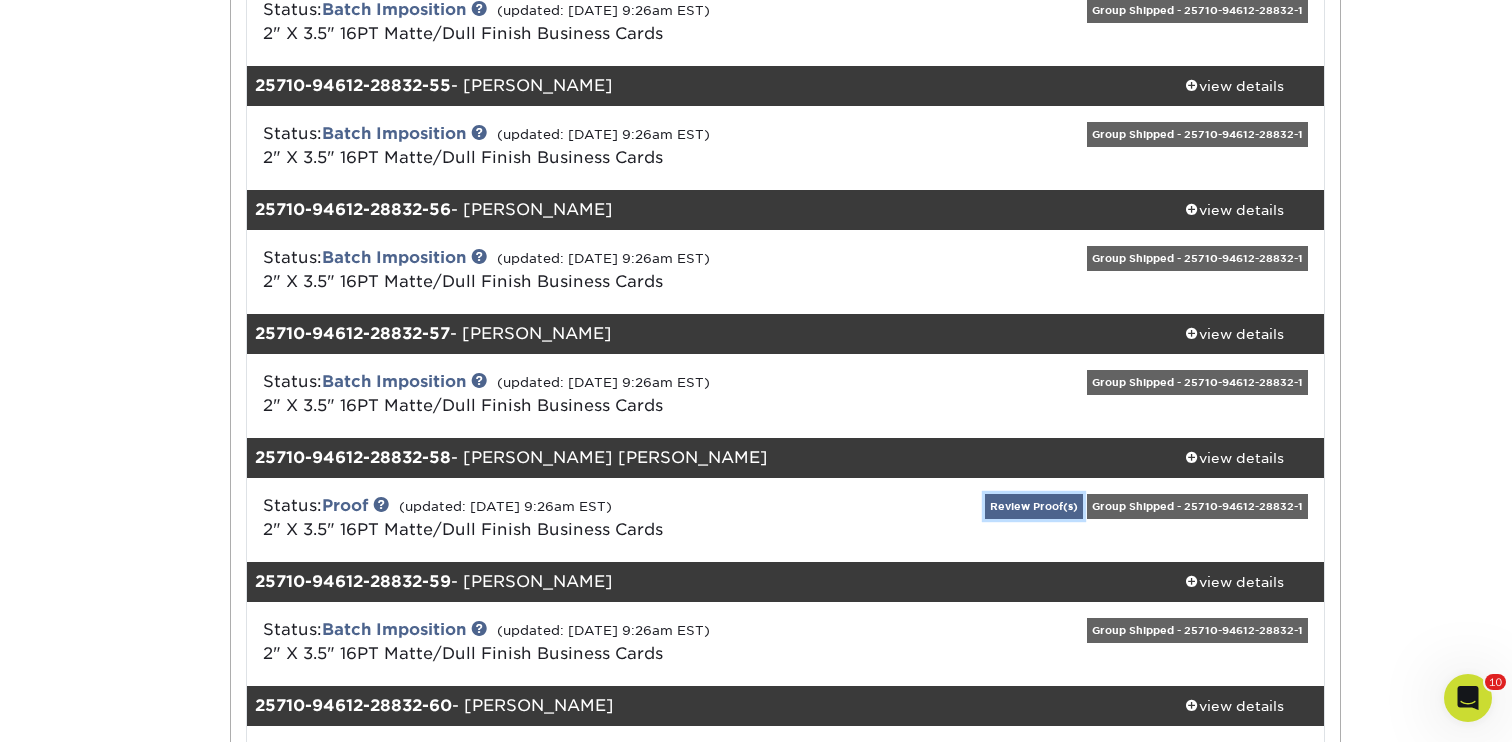 click on "Review Proof(s)" at bounding box center (1034, 506) 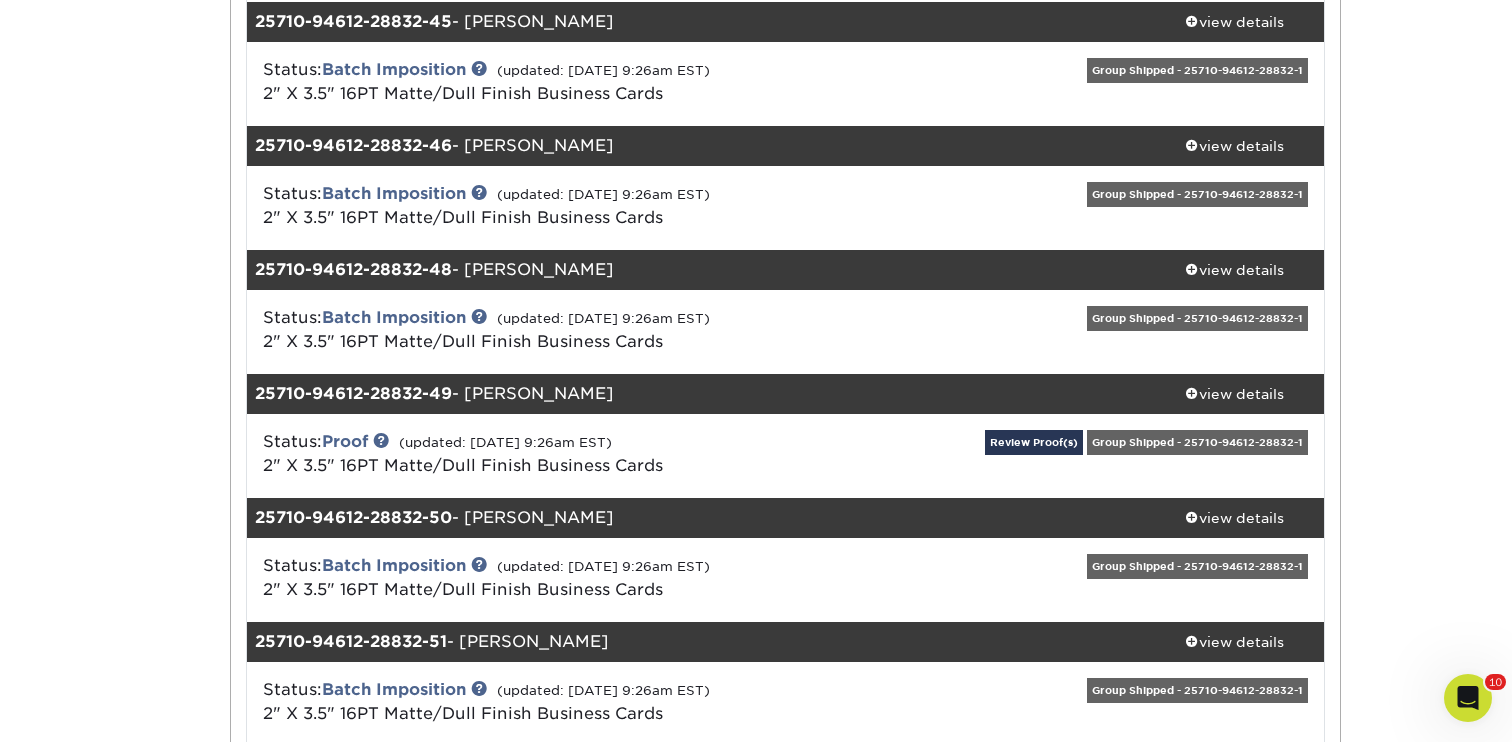 scroll, scrollTop: 5678, scrollLeft: 0, axis: vertical 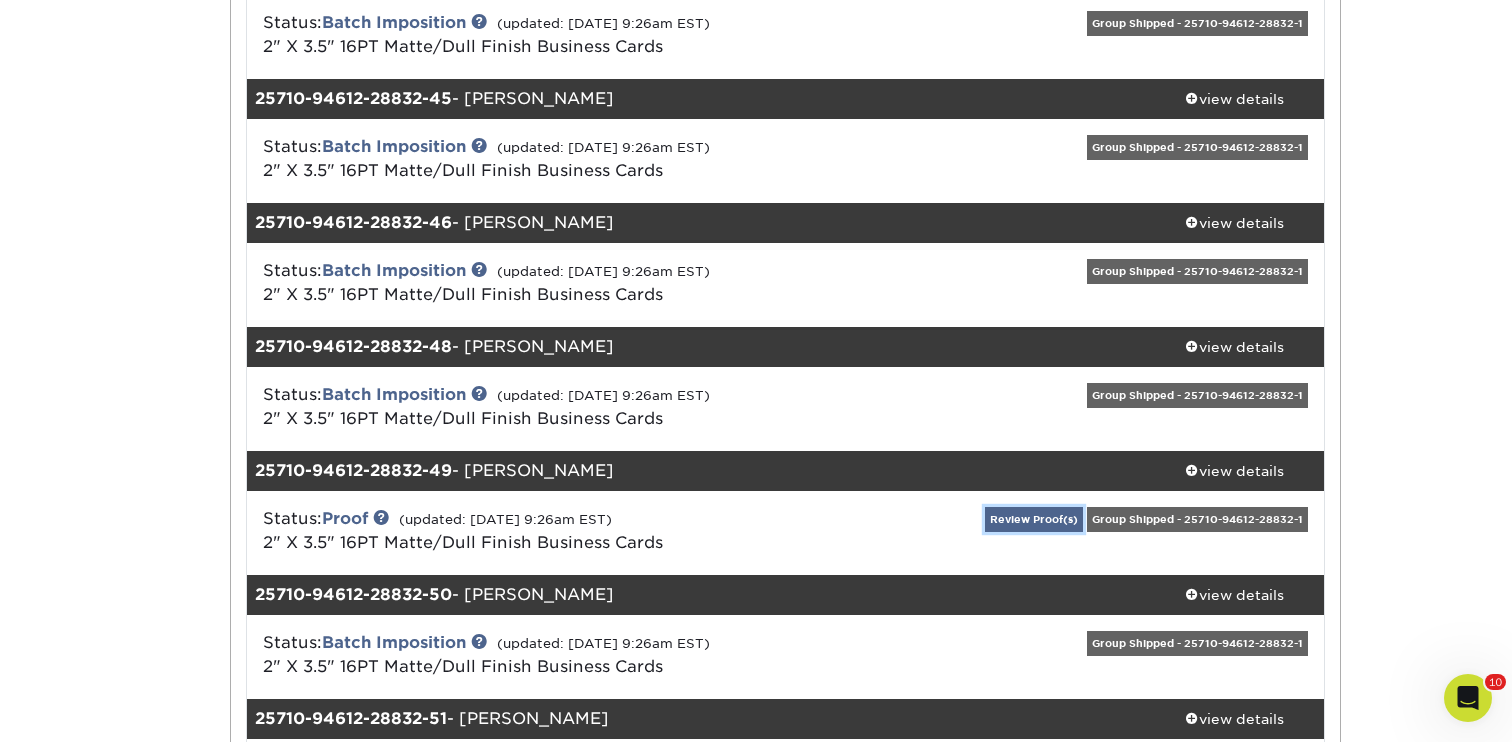 click on "Review Proof(s)" at bounding box center [1034, 519] 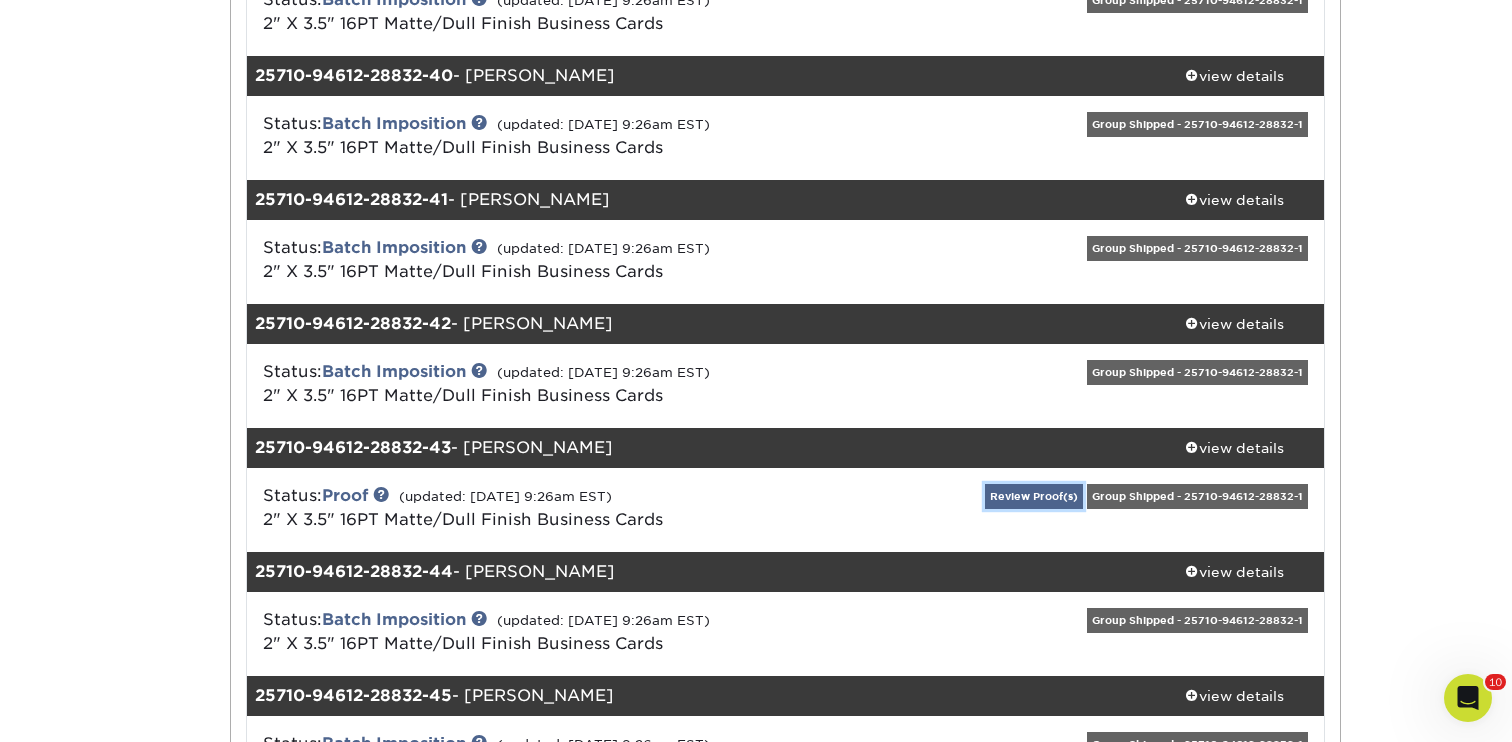 click on "Review Proof(s)" at bounding box center (1034, 496) 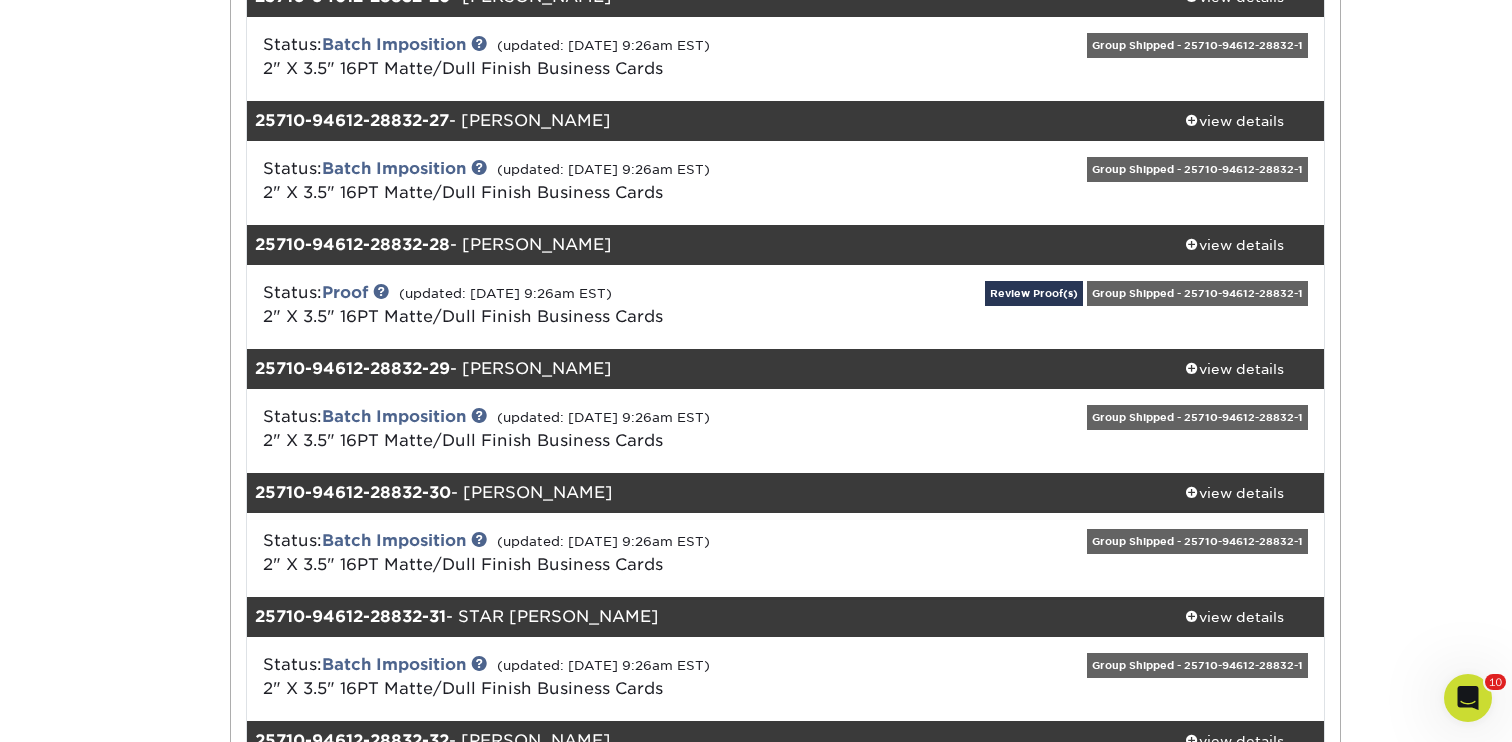 scroll, scrollTop: 3399, scrollLeft: 0, axis: vertical 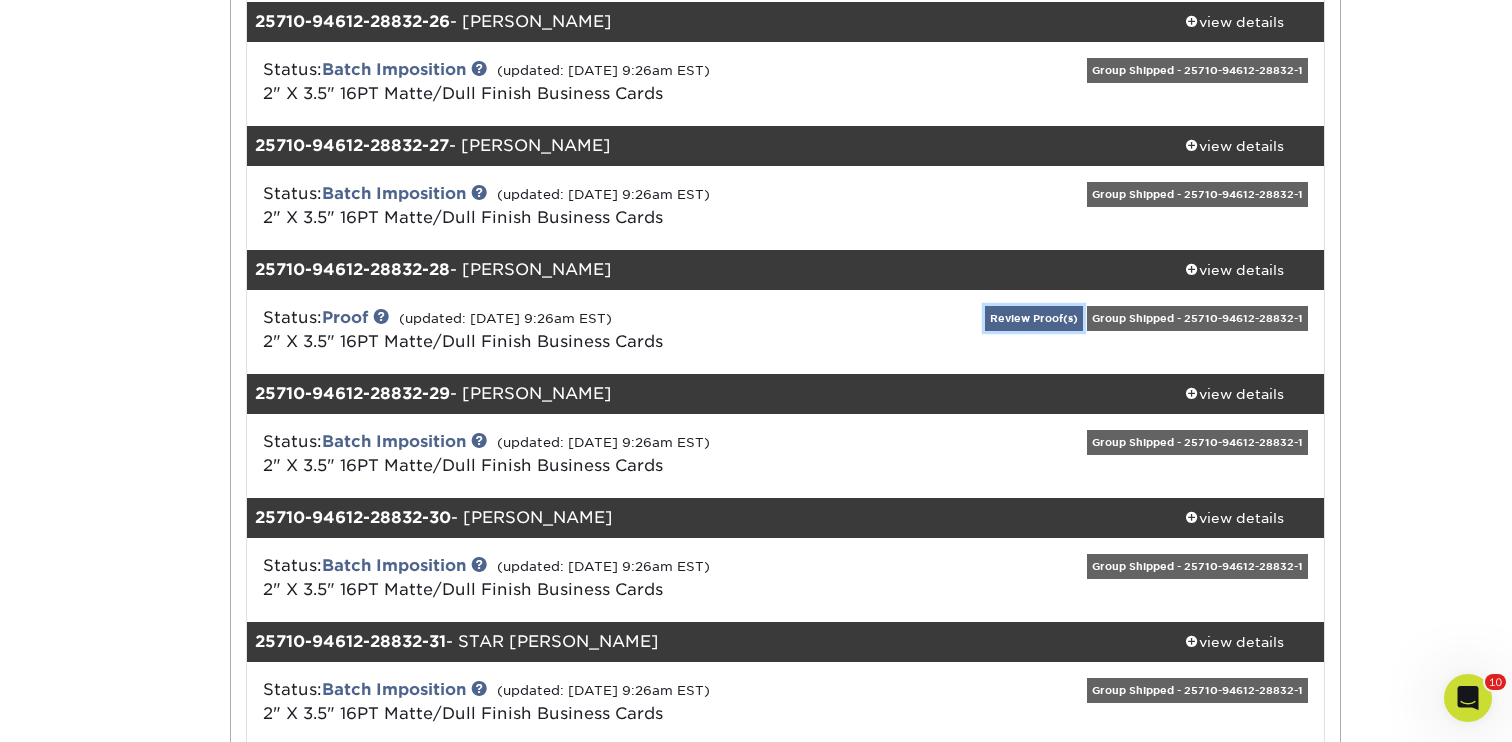 click on "Review Proof(s)" at bounding box center (1034, 318) 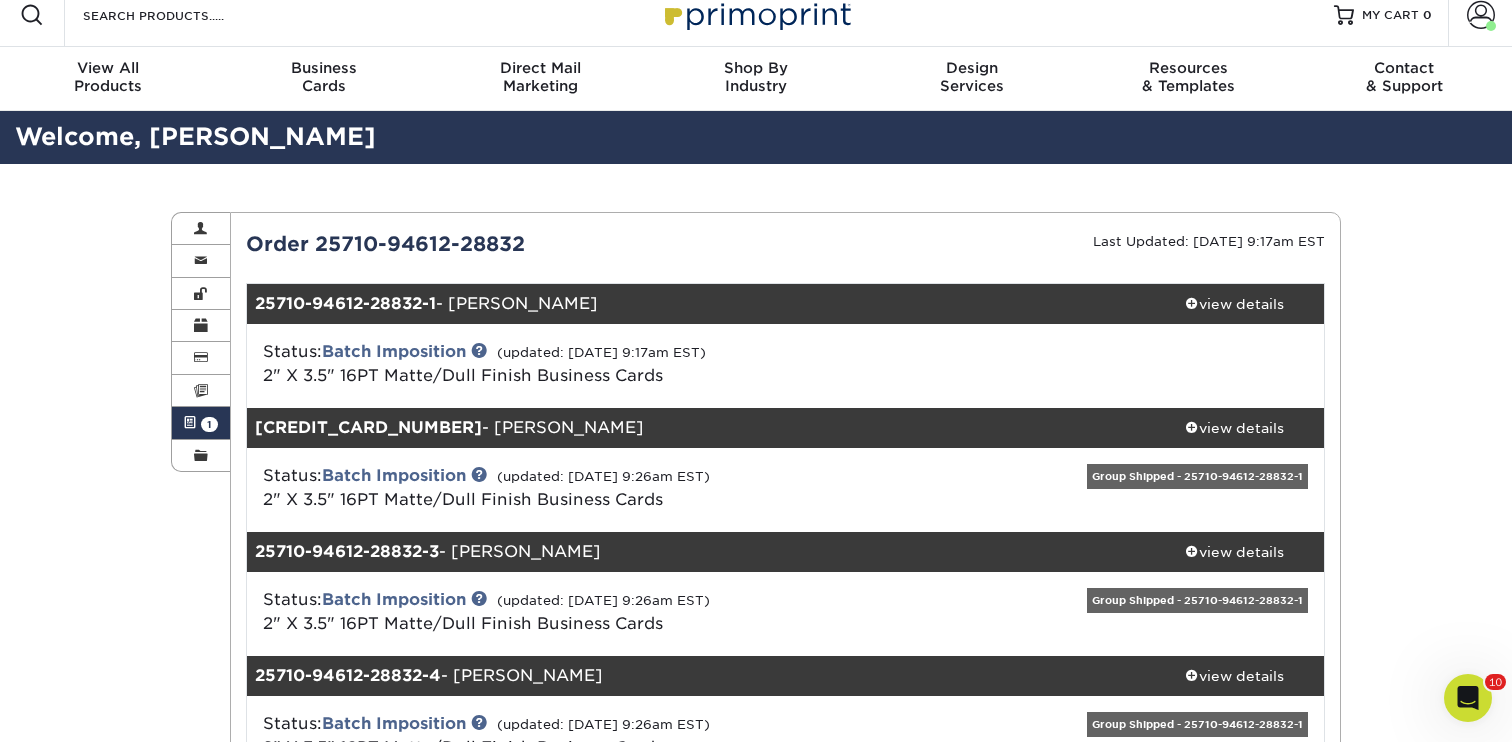 scroll, scrollTop: 0, scrollLeft: 0, axis: both 